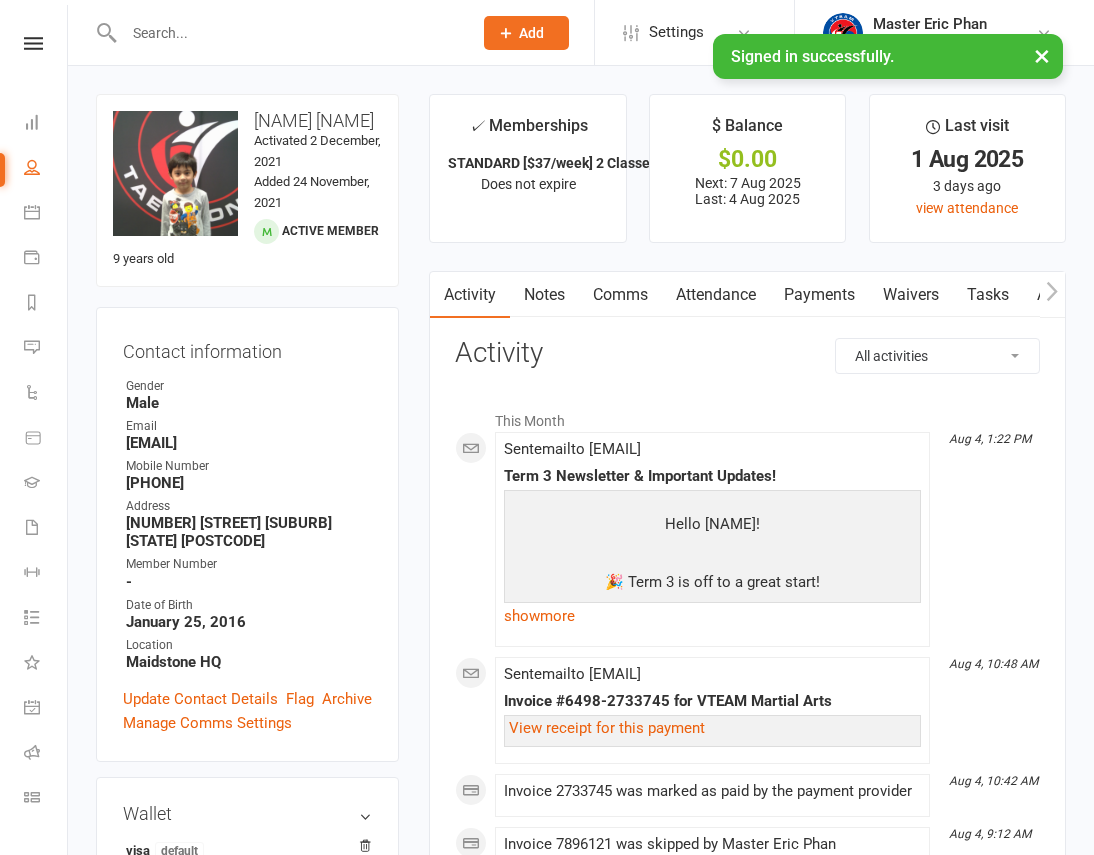 scroll, scrollTop: 0, scrollLeft: 0, axis: both 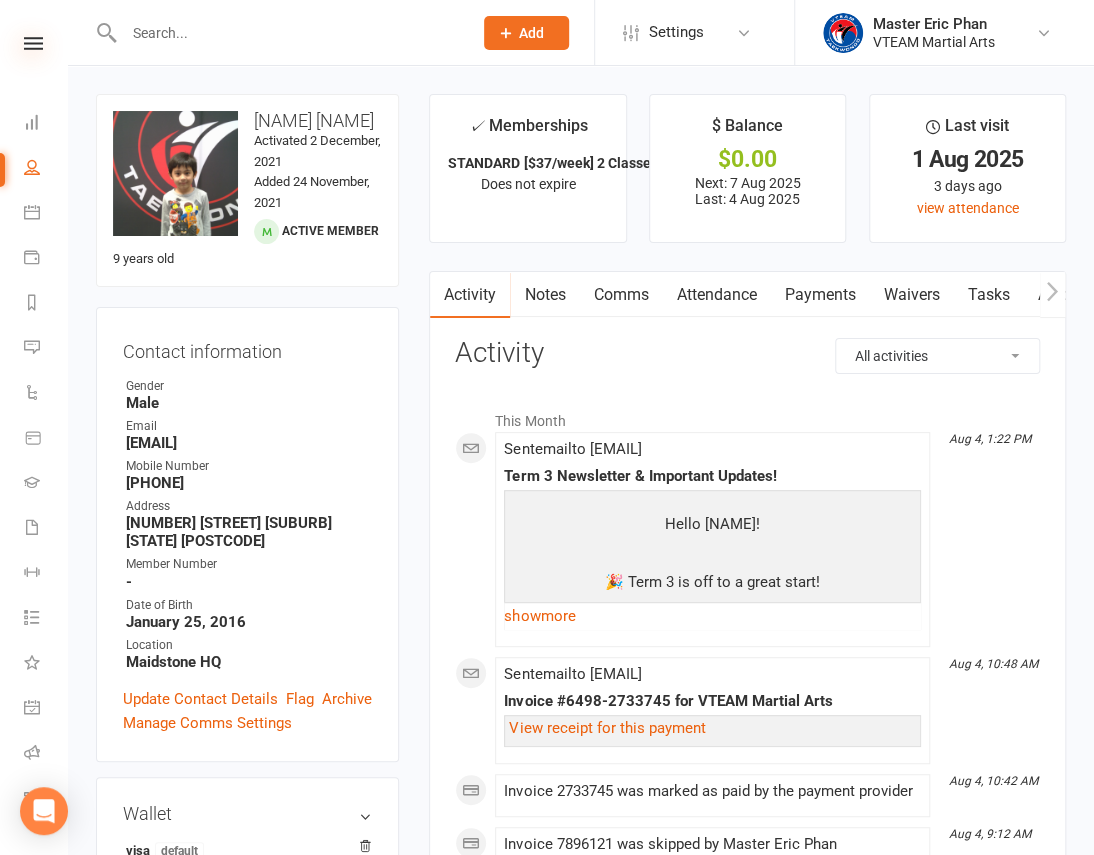 click at bounding box center (33, 43) 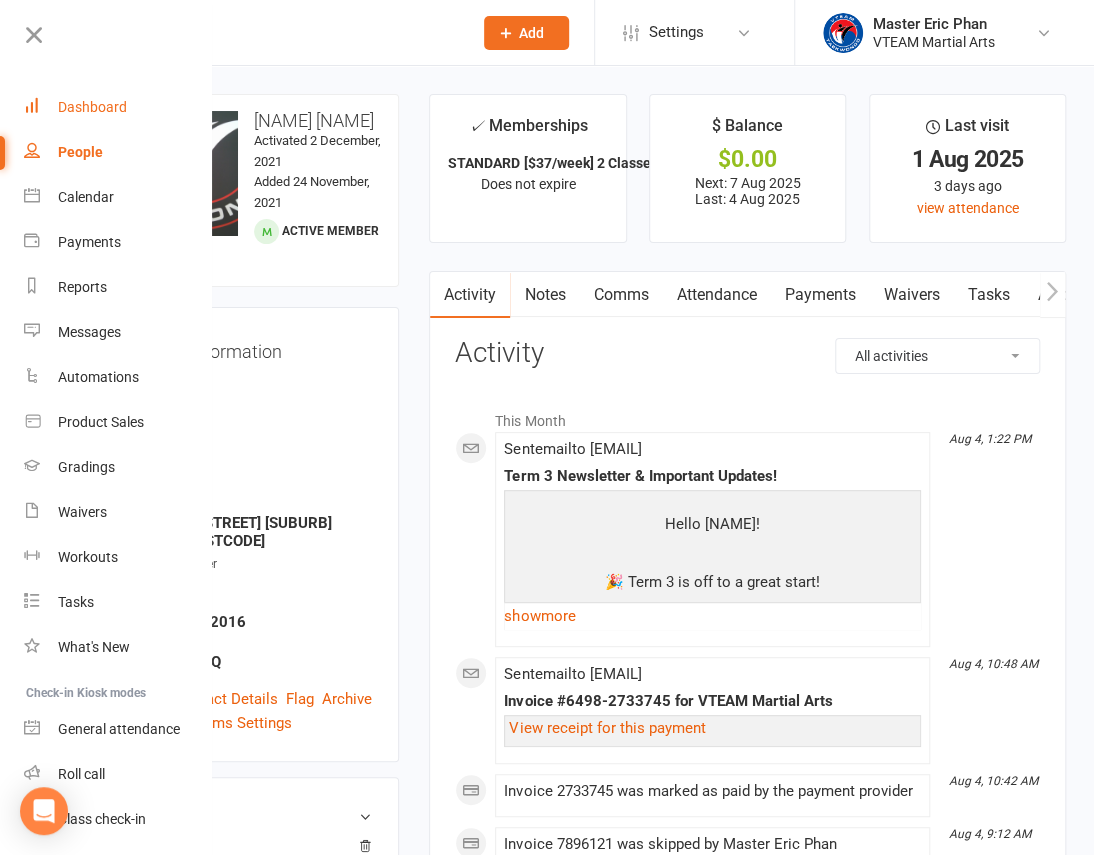 click on "Dashboard" at bounding box center [118, 107] 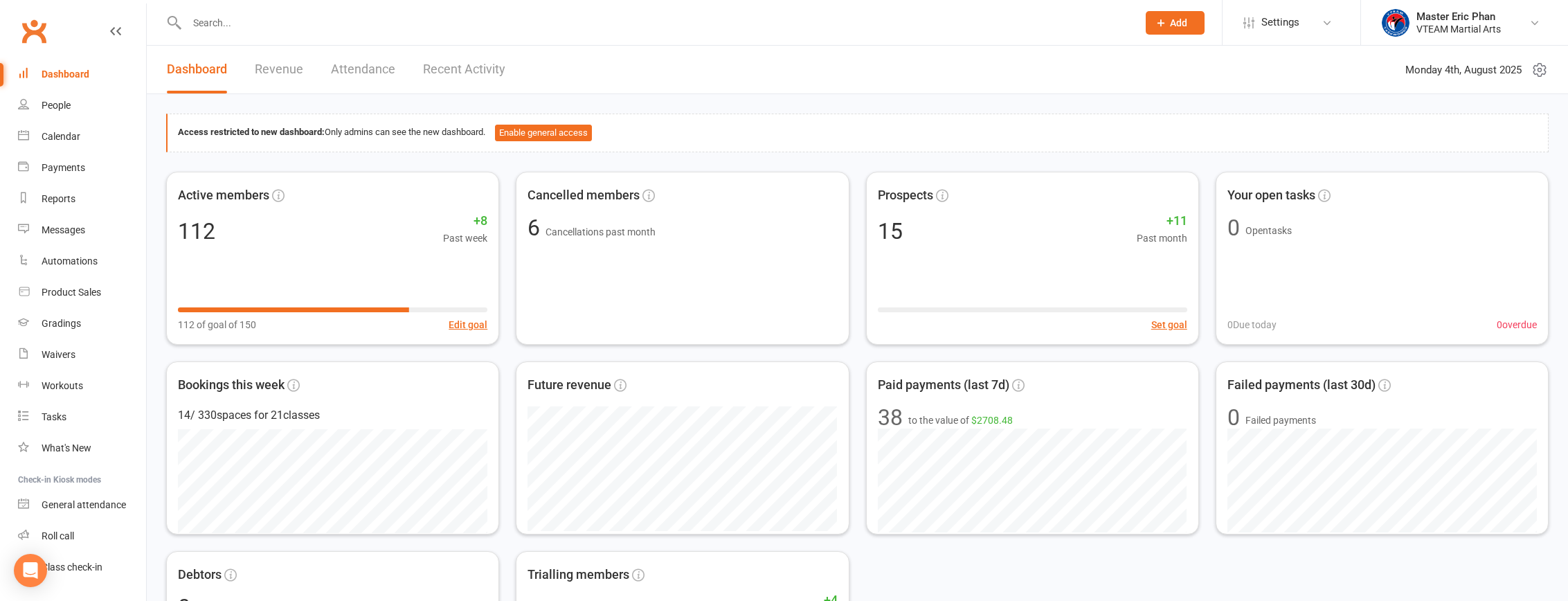 scroll, scrollTop: 0, scrollLeft: 0, axis: both 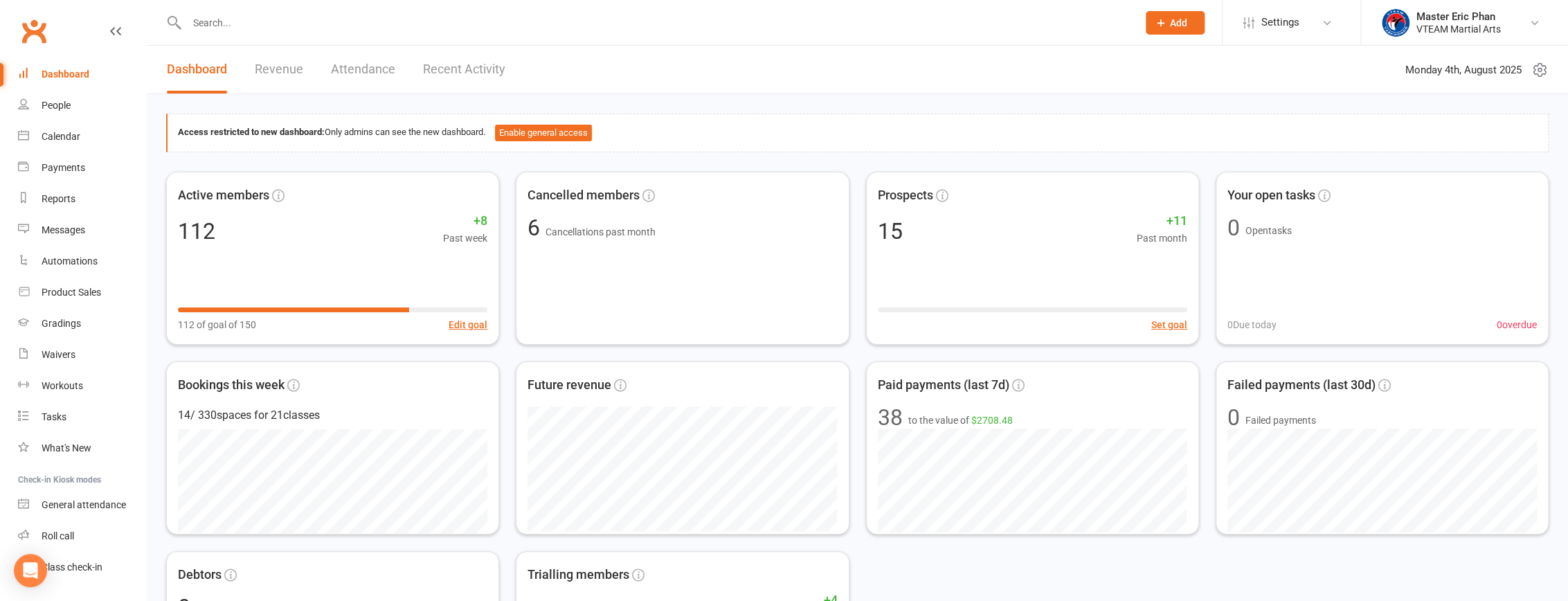 click on "Recent Activity" at bounding box center (464, 69) 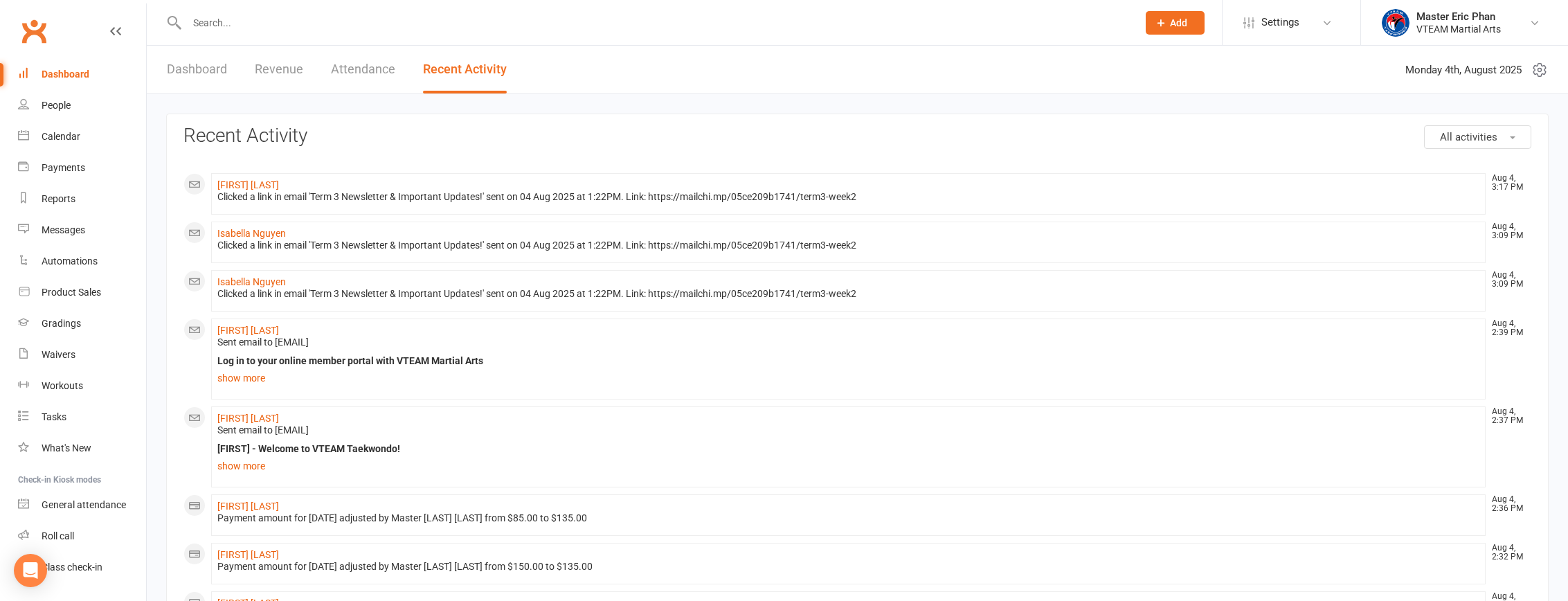 scroll, scrollTop: 0, scrollLeft: 0, axis: both 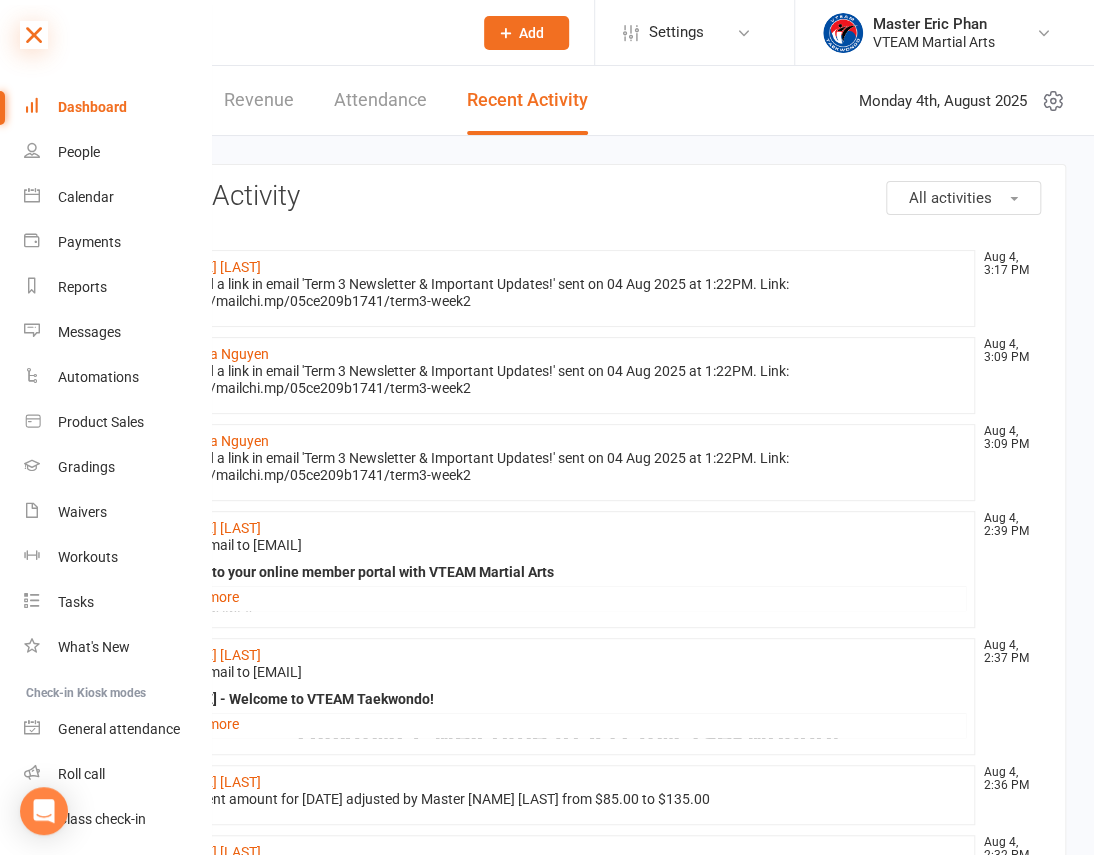 click at bounding box center (34, 35) 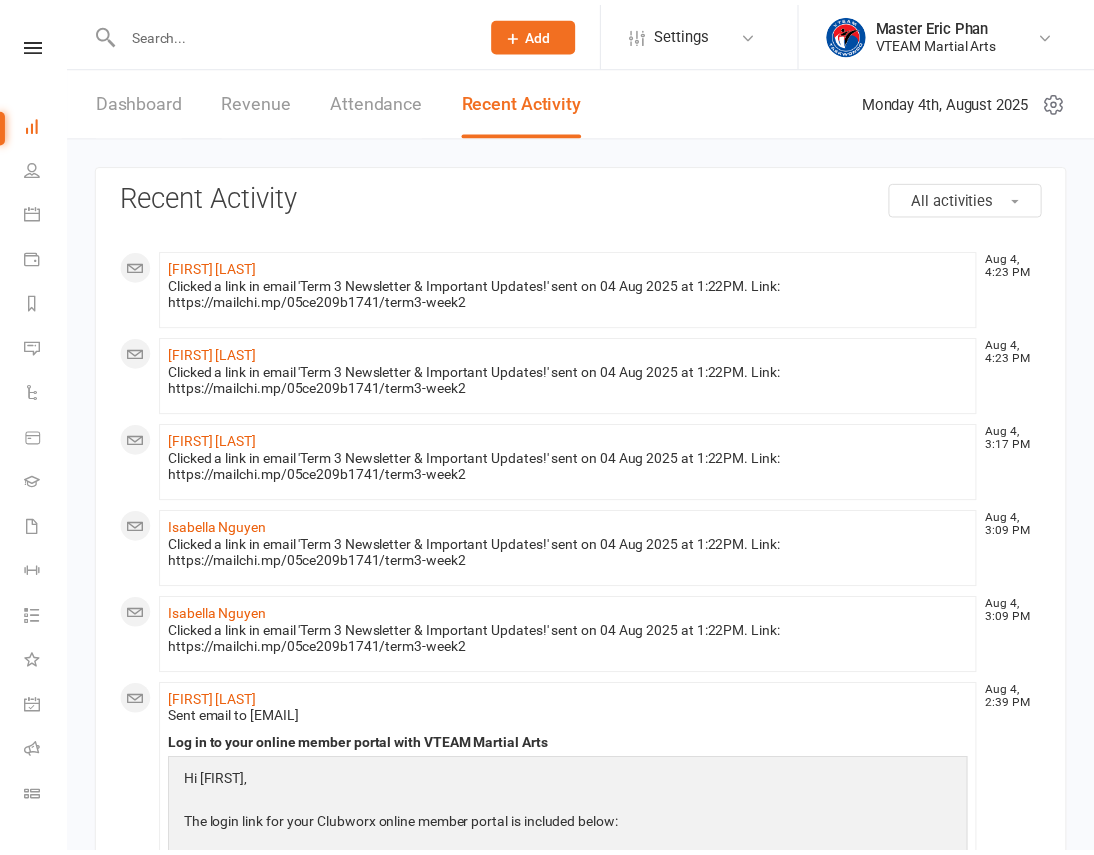 scroll, scrollTop: 0, scrollLeft: 0, axis: both 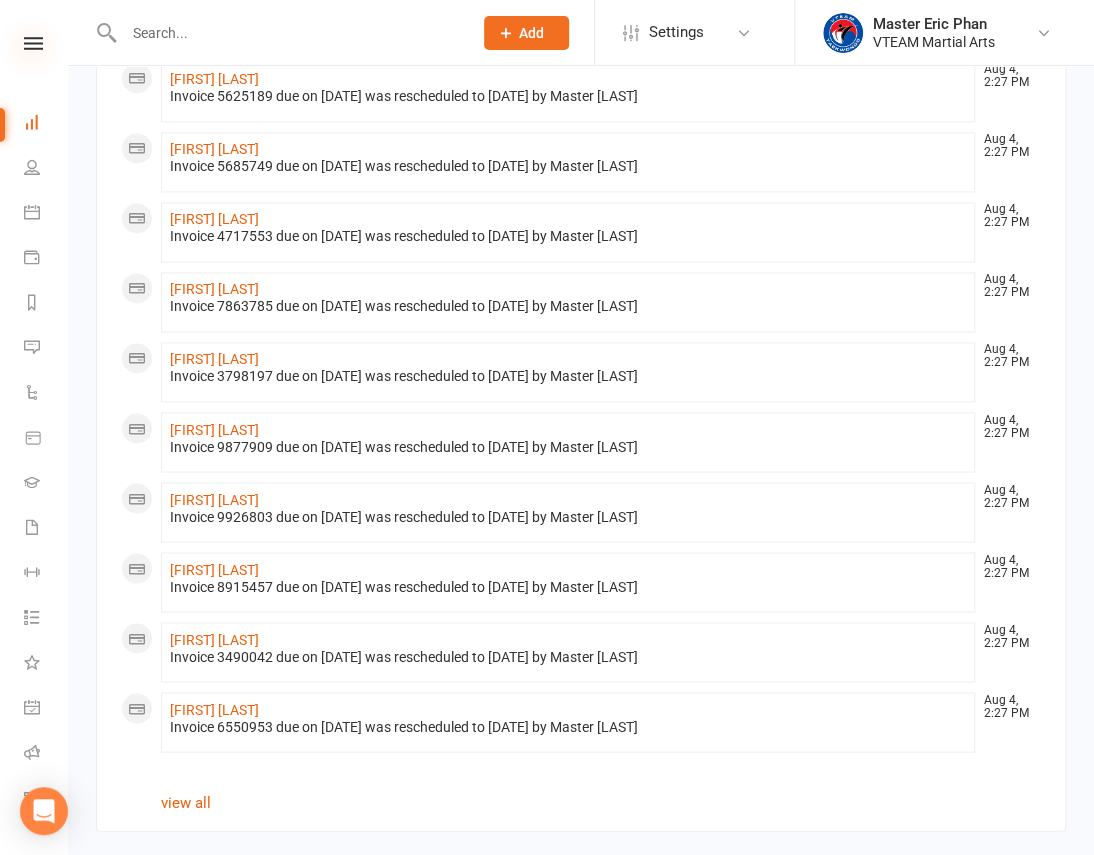 click at bounding box center (33, 43) 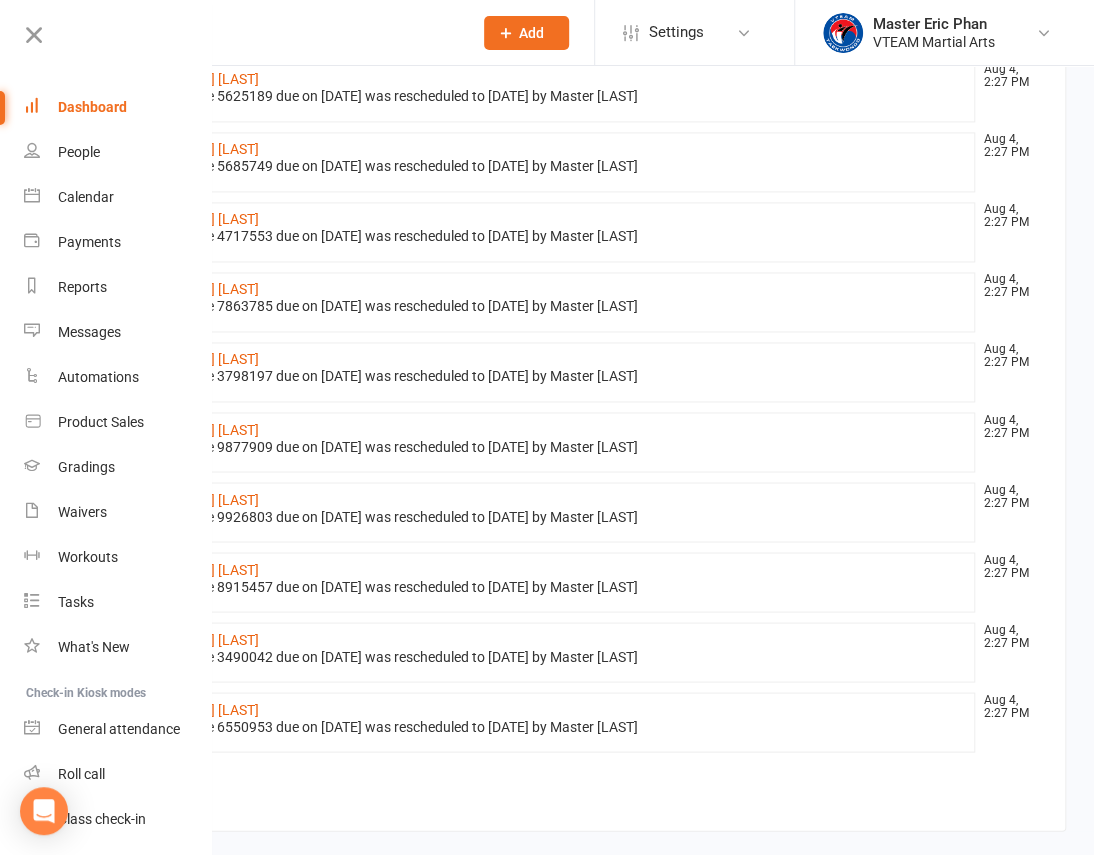 click on "Dashboard" at bounding box center [118, 107] 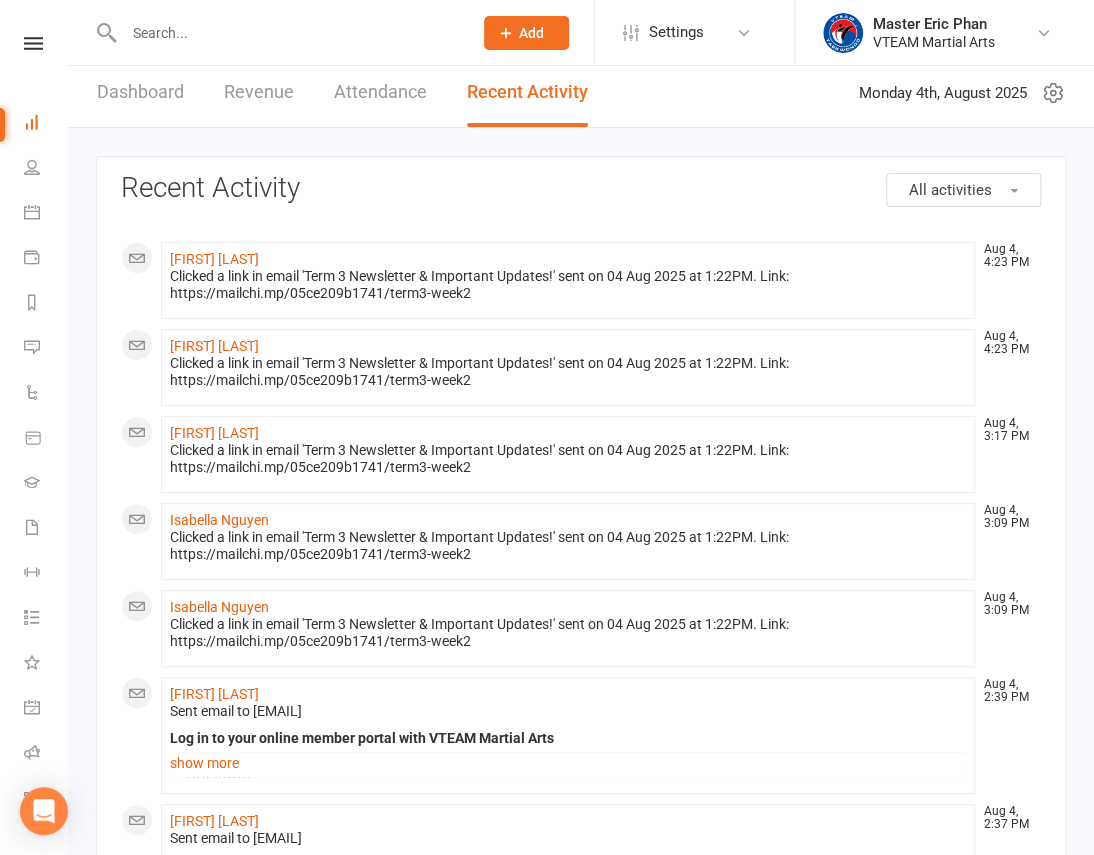 scroll, scrollTop: 0, scrollLeft: 0, axis: both 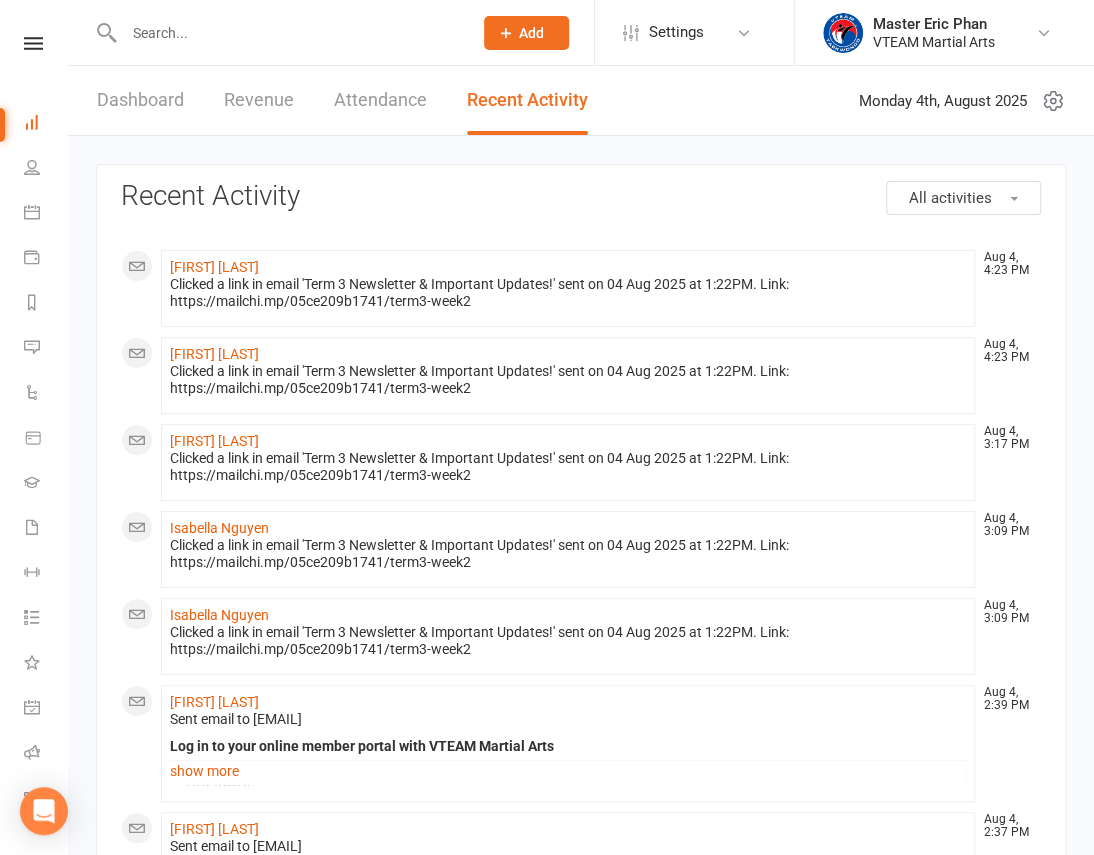 click on "Add" 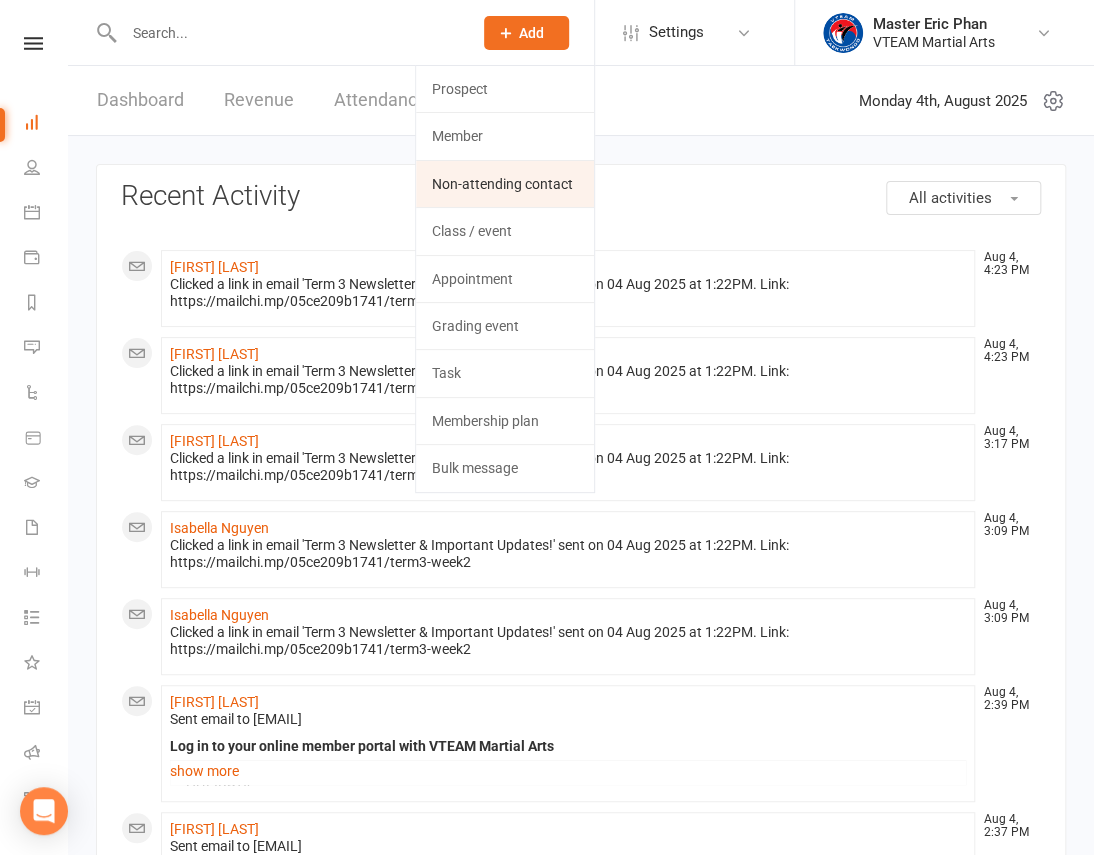 click on "Non-attending contact" 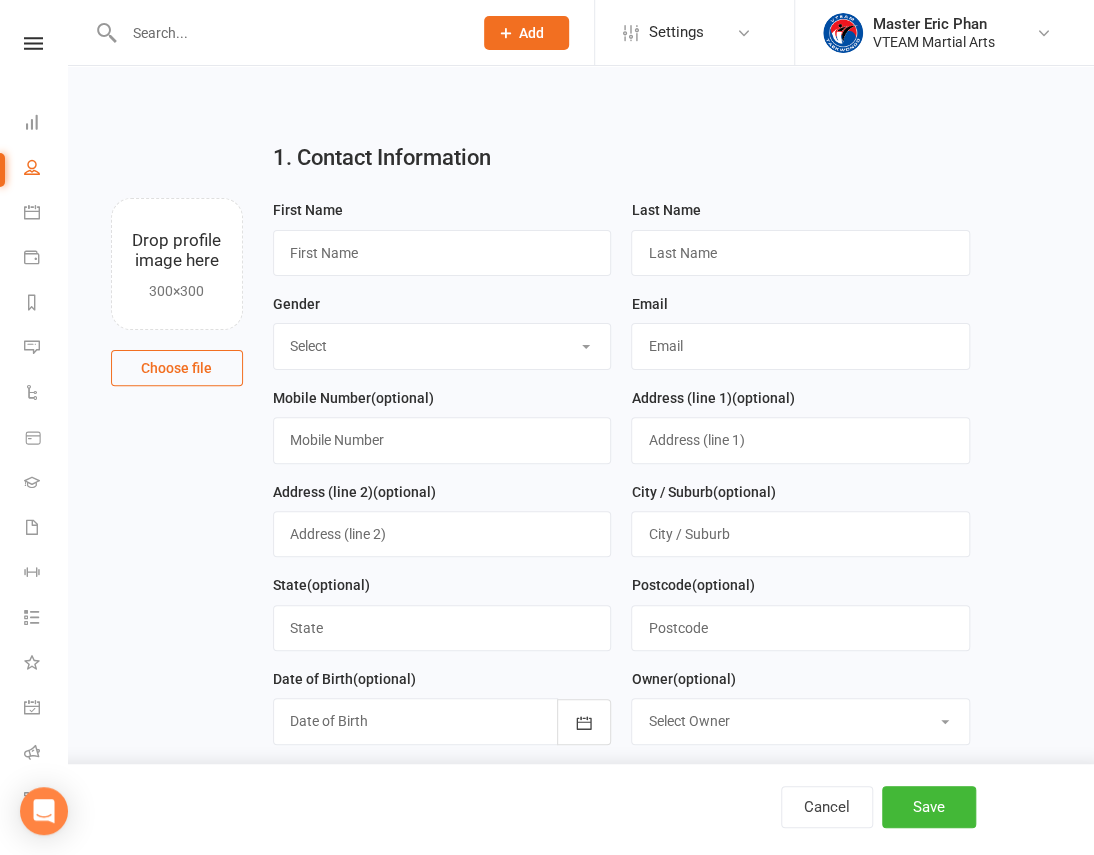 click at bounding box center (288, 33) 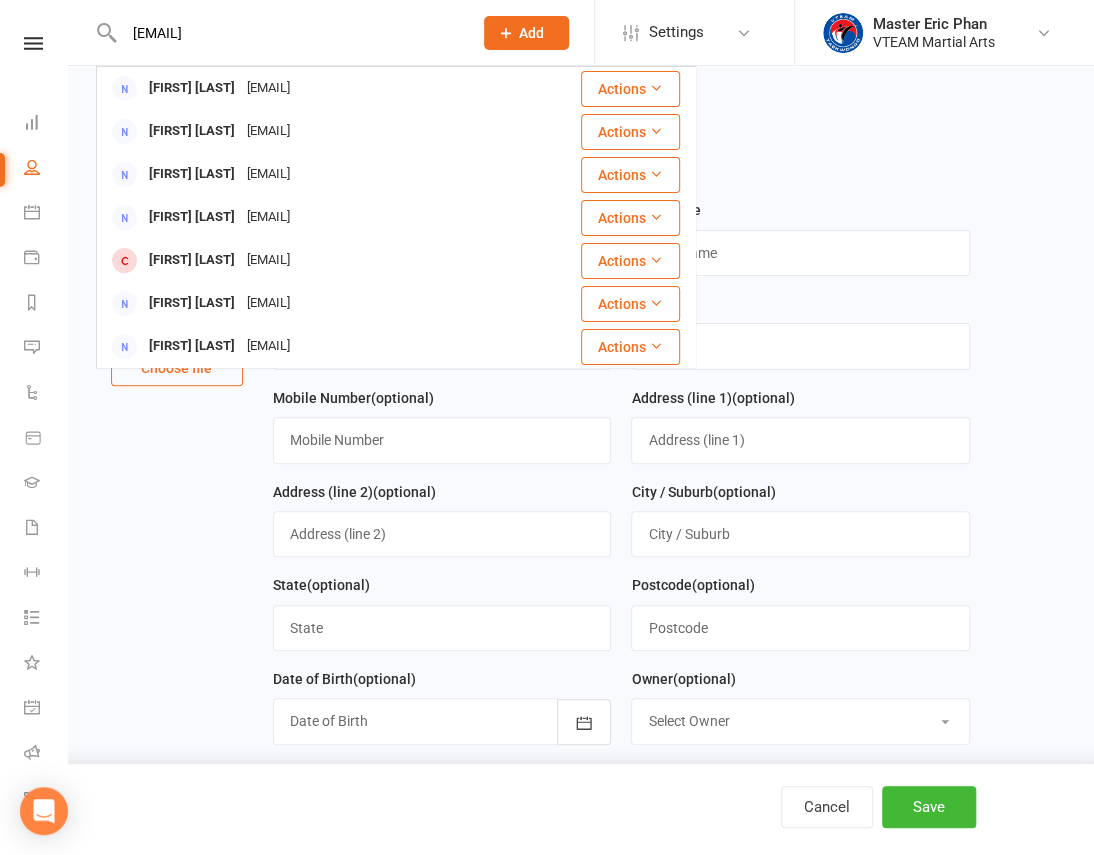 type on "[EMAIL]" 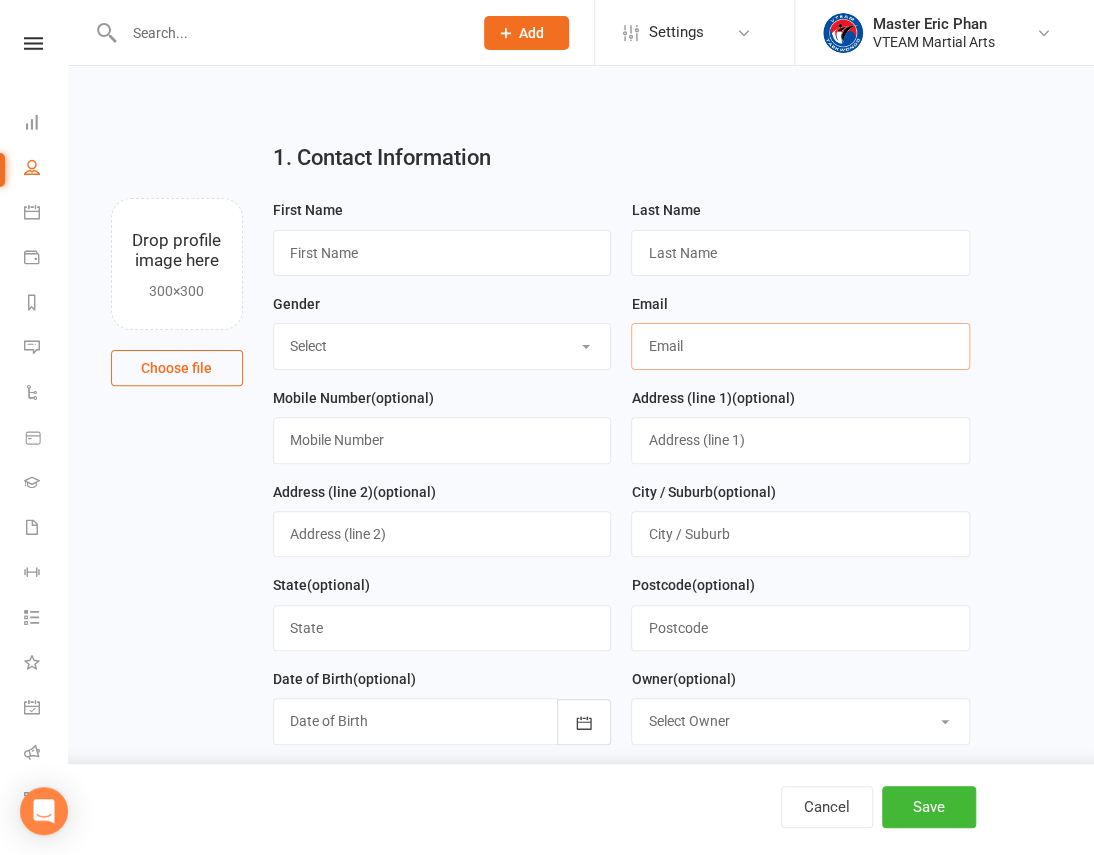 click at bounding box center [800, 346] 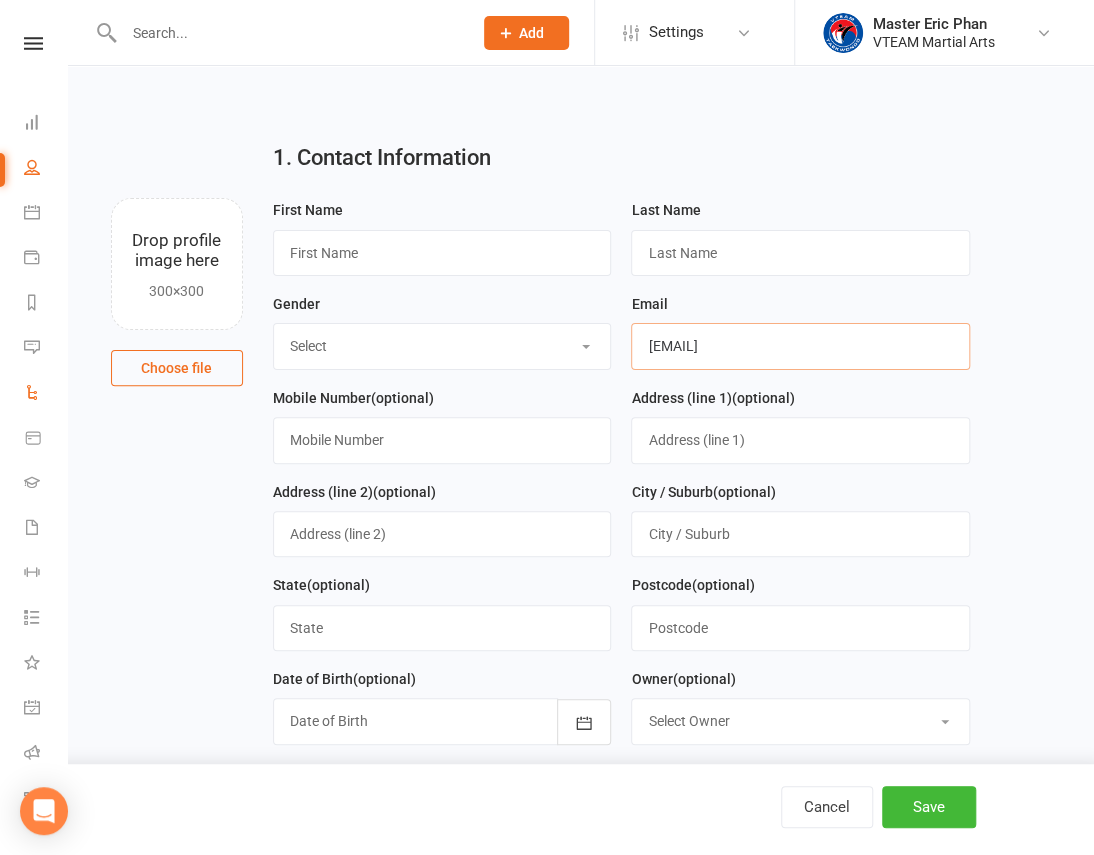 type on "[EMAIL]" 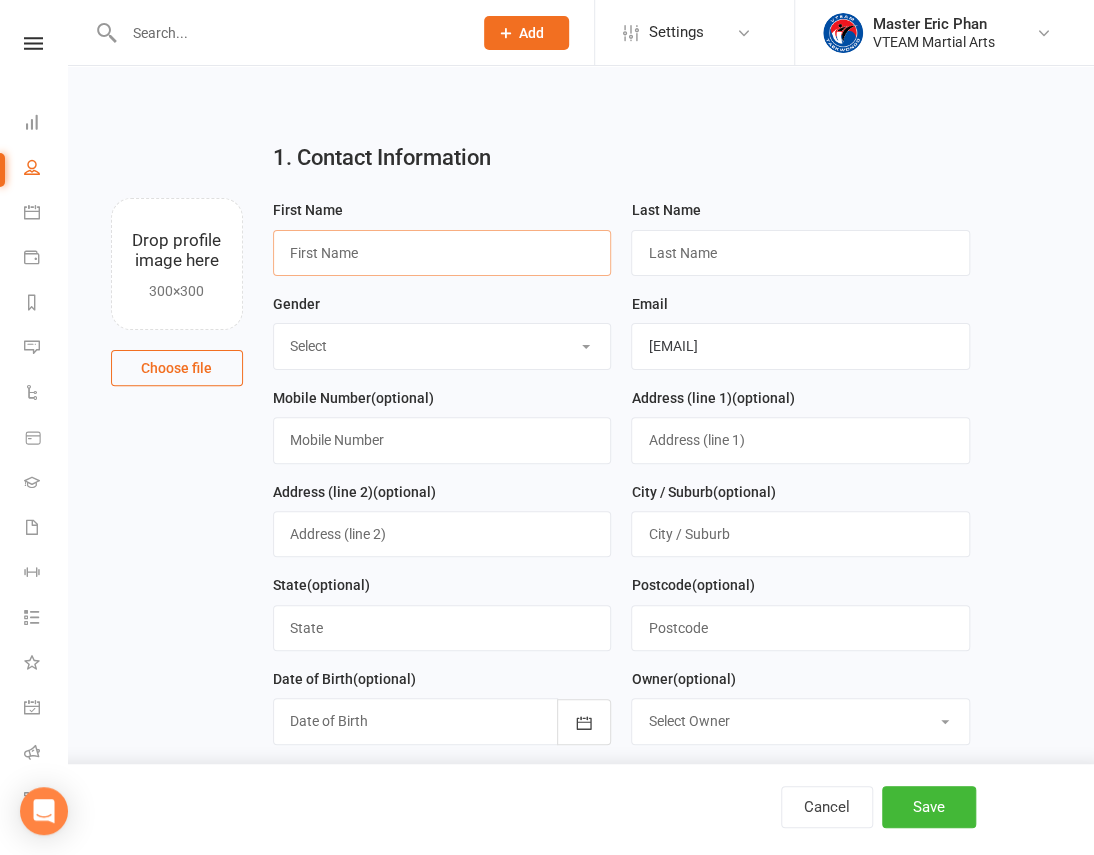 click at bounding box center [442, 253] 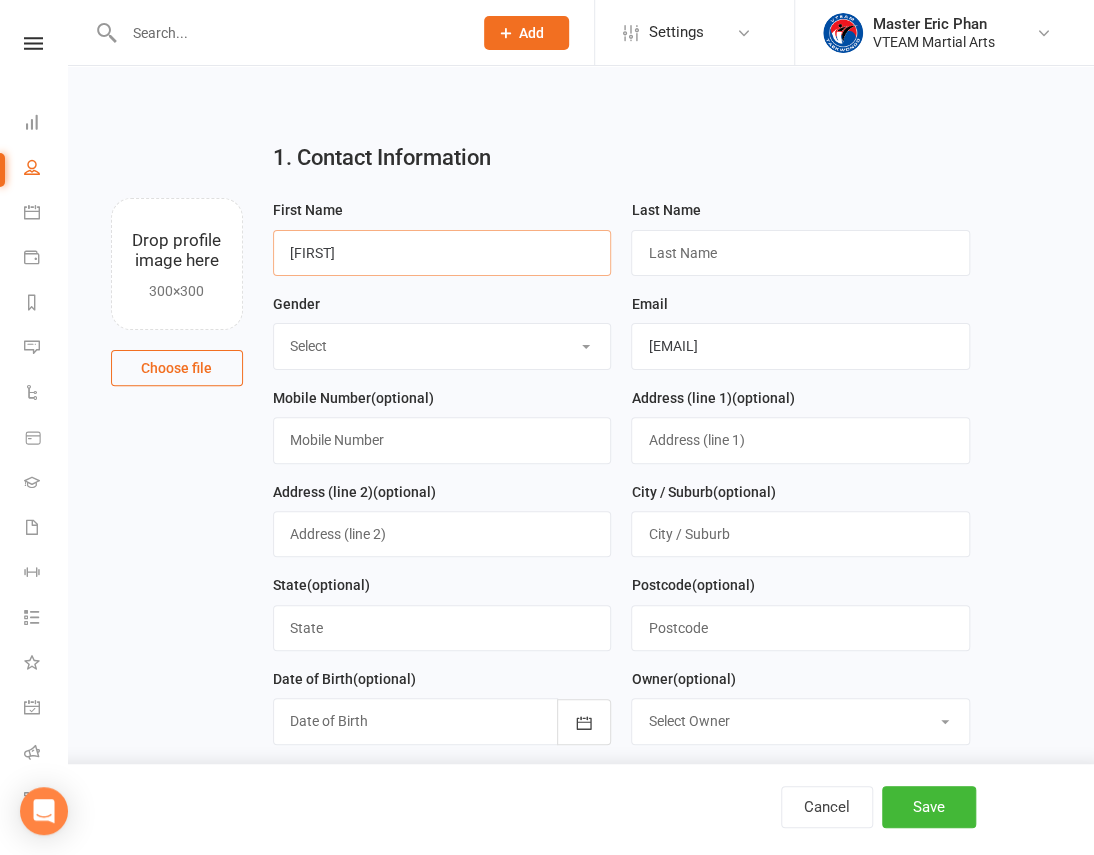 type on "[FIRST]" 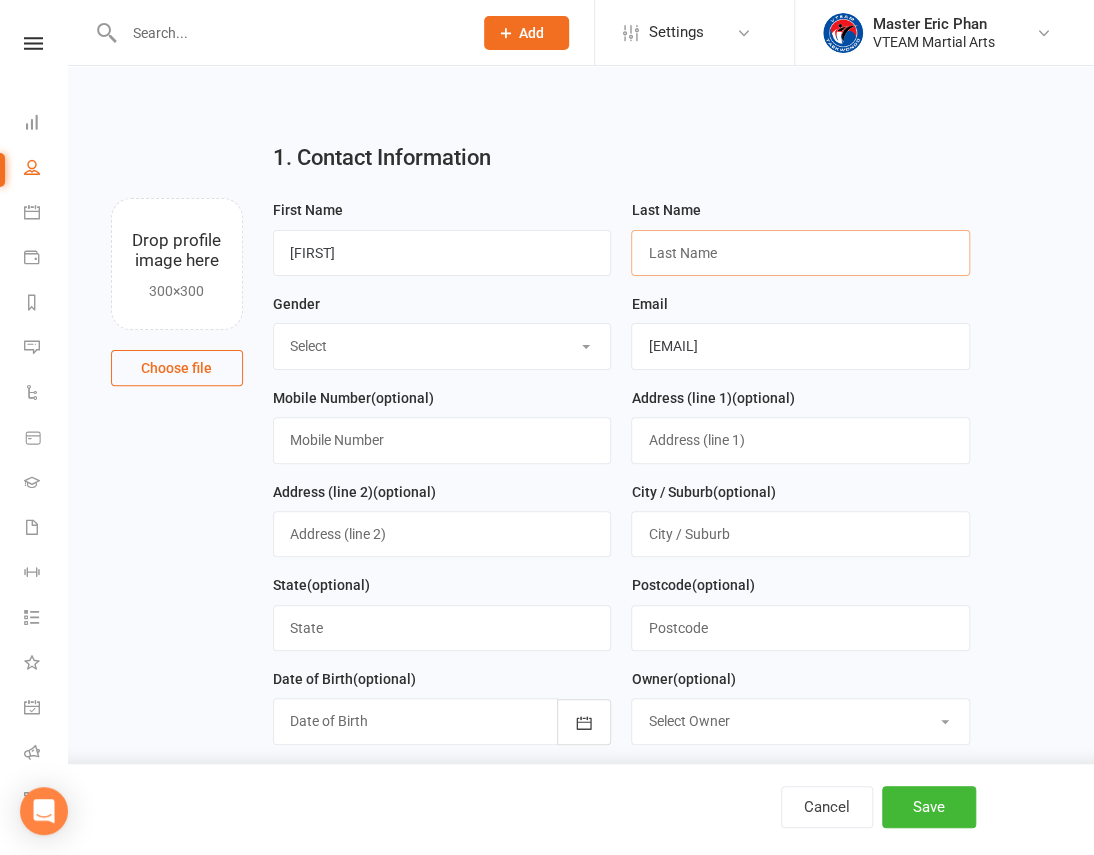 click at bounding box center (800, 253) 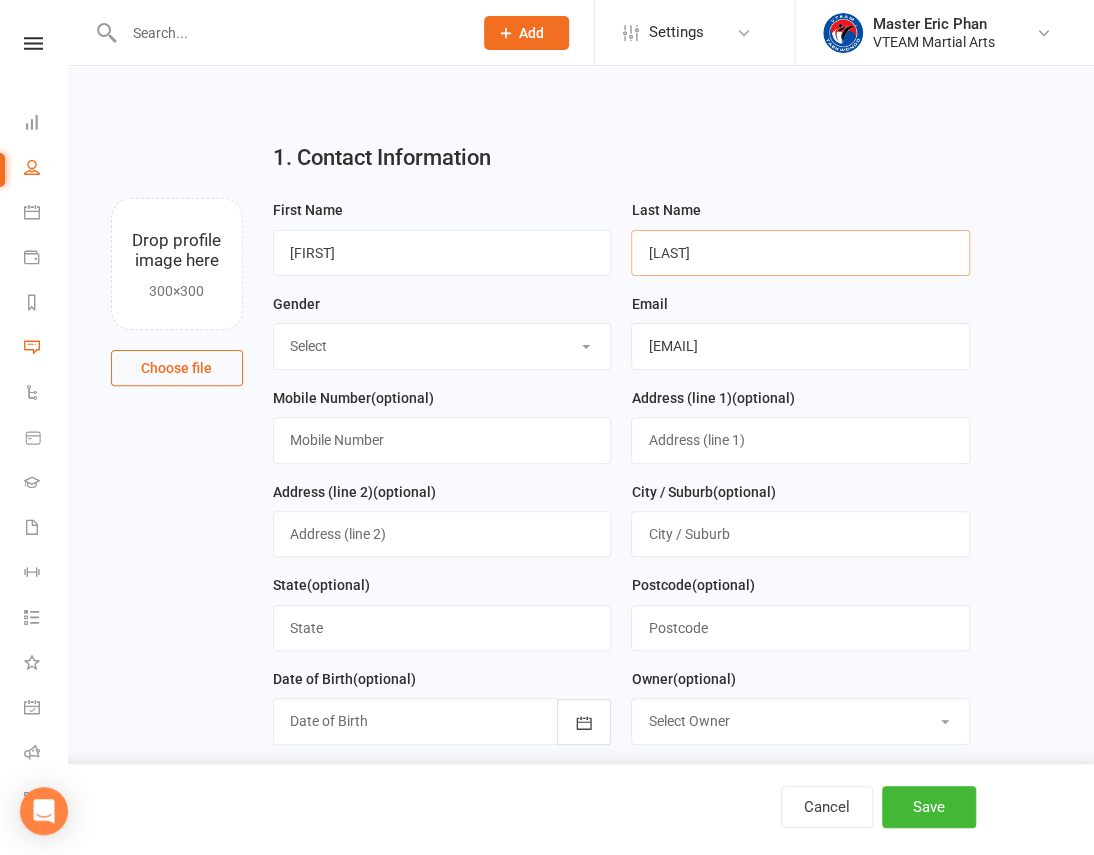 type on "[LAST]" 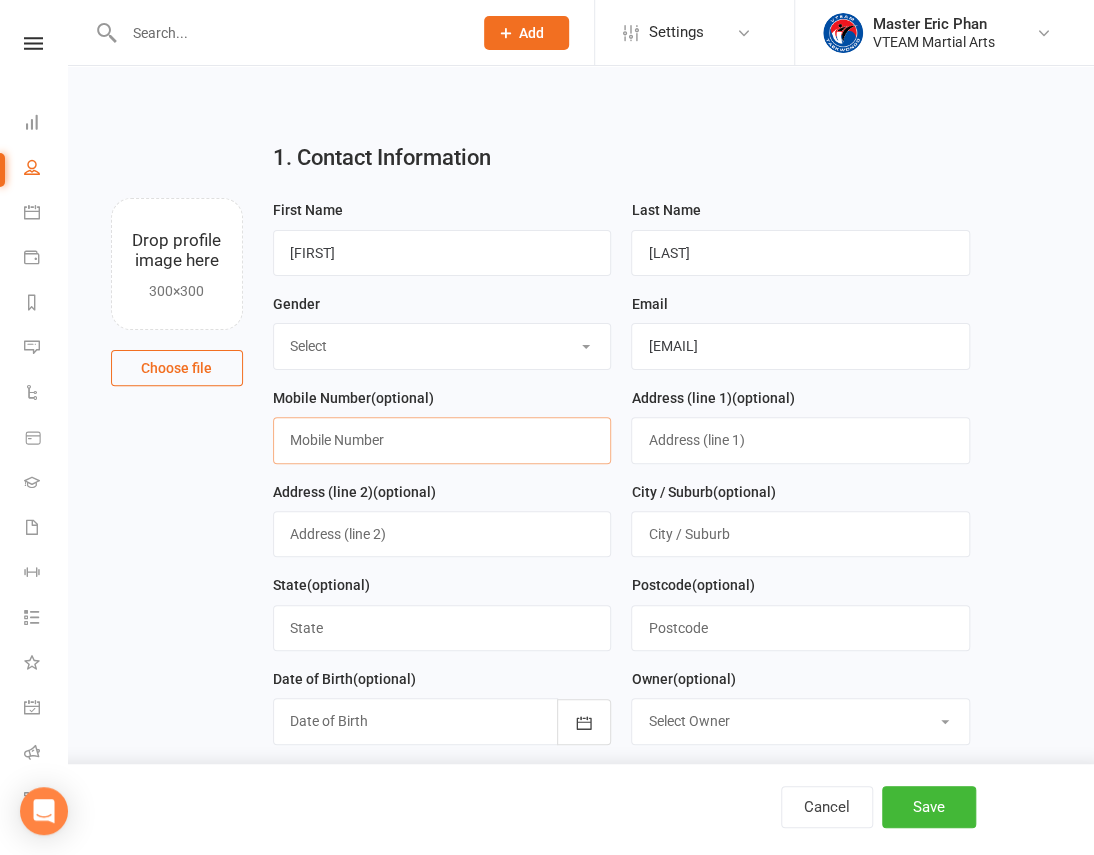 click at bounding box center (442, 440) 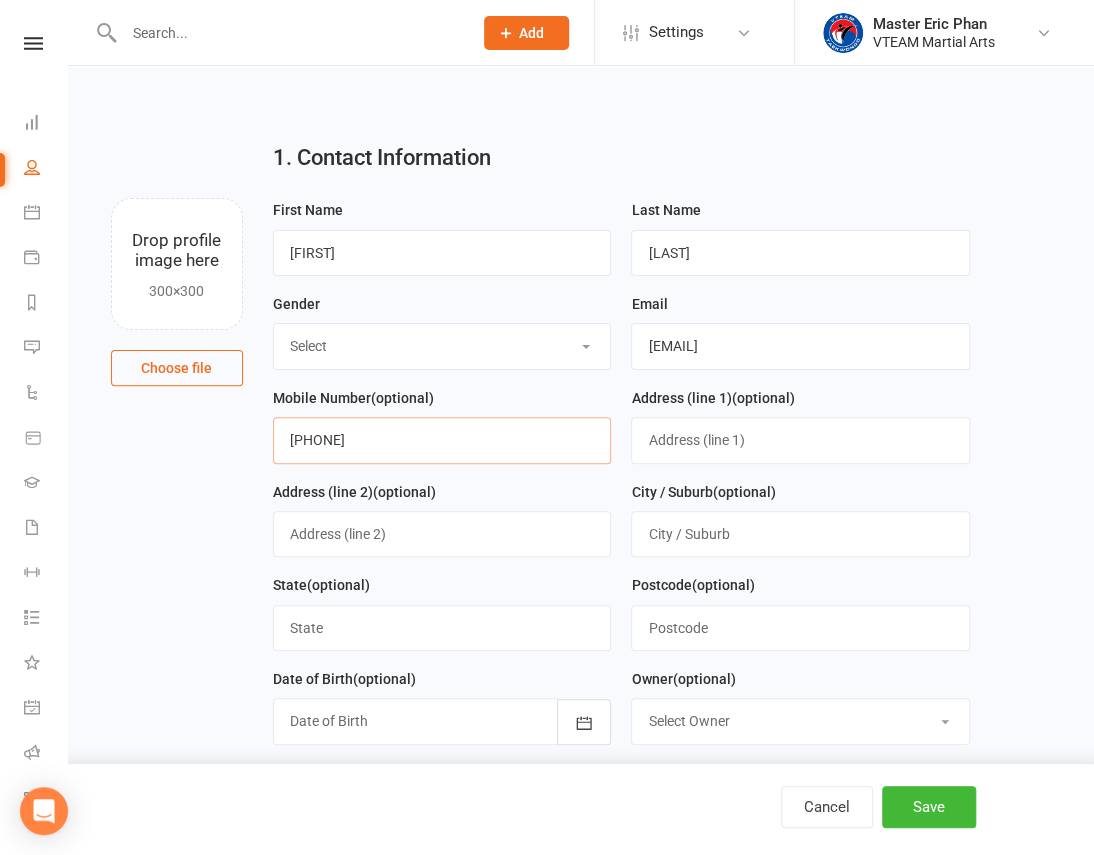 click on "[PHONE]" at bounding box center (442, 440) 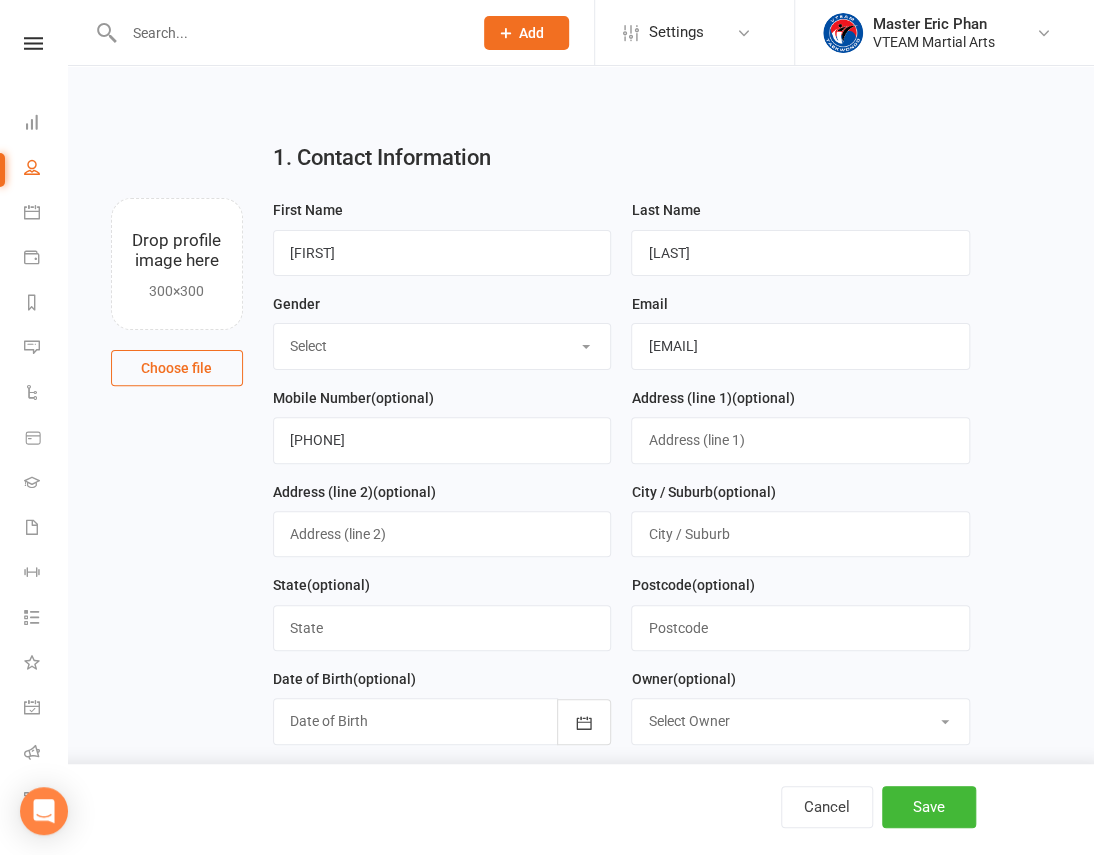 click on "Select Male Female" at bounding box center (442, 346) 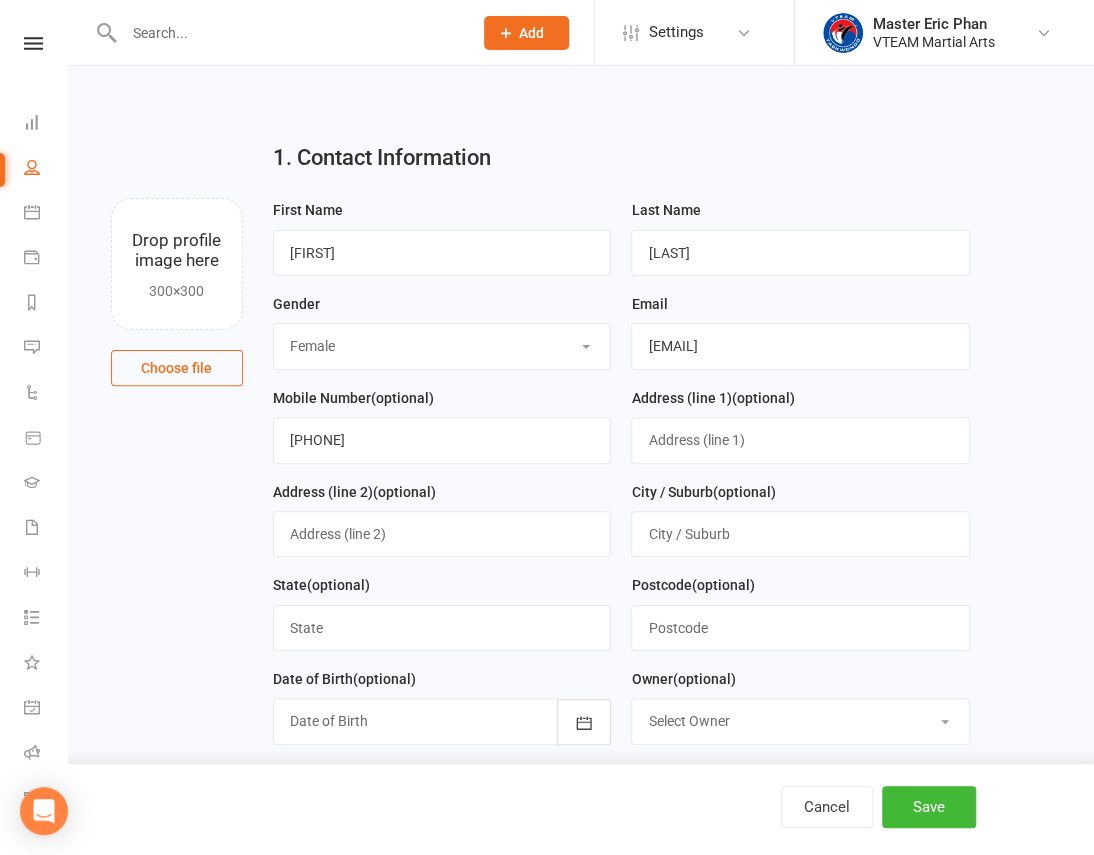 click on "Select Male Female" at bounding box center (442, 346) 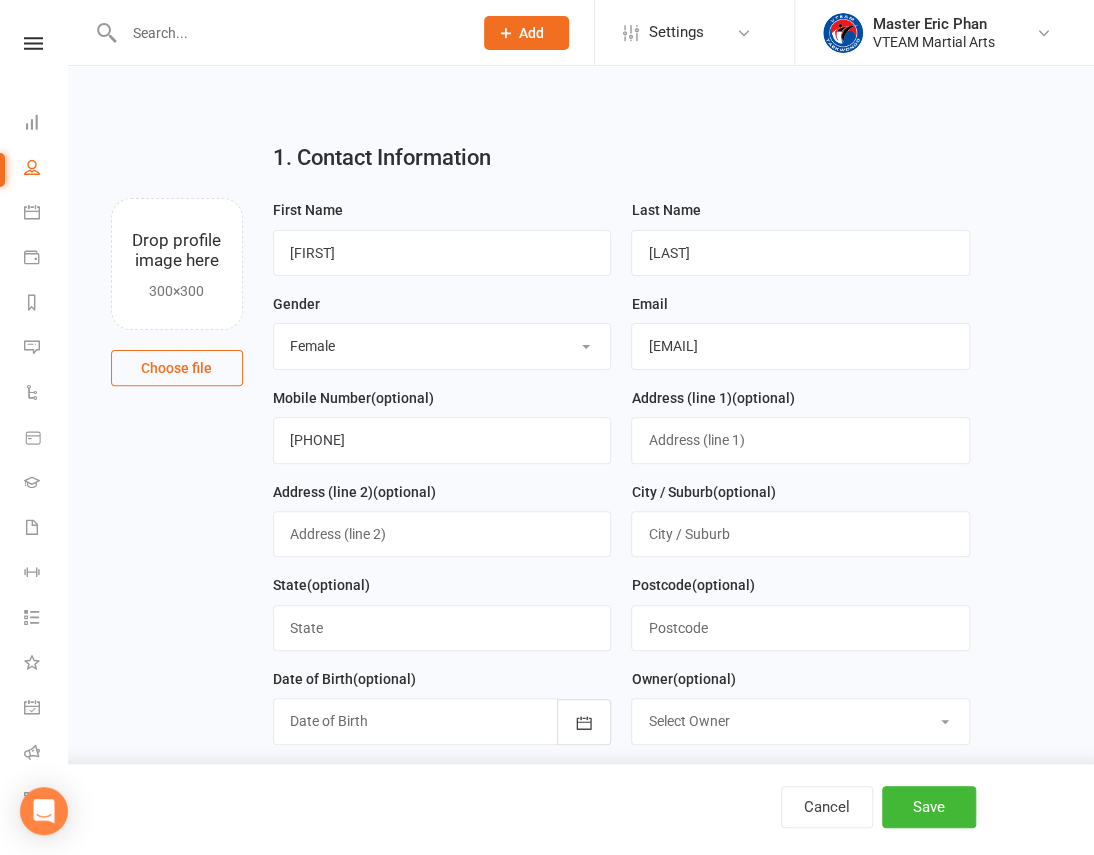 click on "1. Contact Information  Drop profile image here 300×300 Choose file
First Name  [FIRST]
Last Name  [LAST]
Gender  Select Male Female
Email  [EMAIL]
Mobile Number  (optional) [PHONE]
Address (line 1)  (optional)
Address (line 2)  (optional)
City / Suburb  (optional)
State  (optional)
Postcode  (optional)
Date of Birth  (optional)
2021 - 2040
2021
2022
2023
2024
2025
2026
2027
2028
2029
2030
2031
2032
2033
2034
2035
2036
2037
2038
2039
2040
Owner  (optional) Select Owner VTEAM Maidstone" at bounding box center (581, 615) 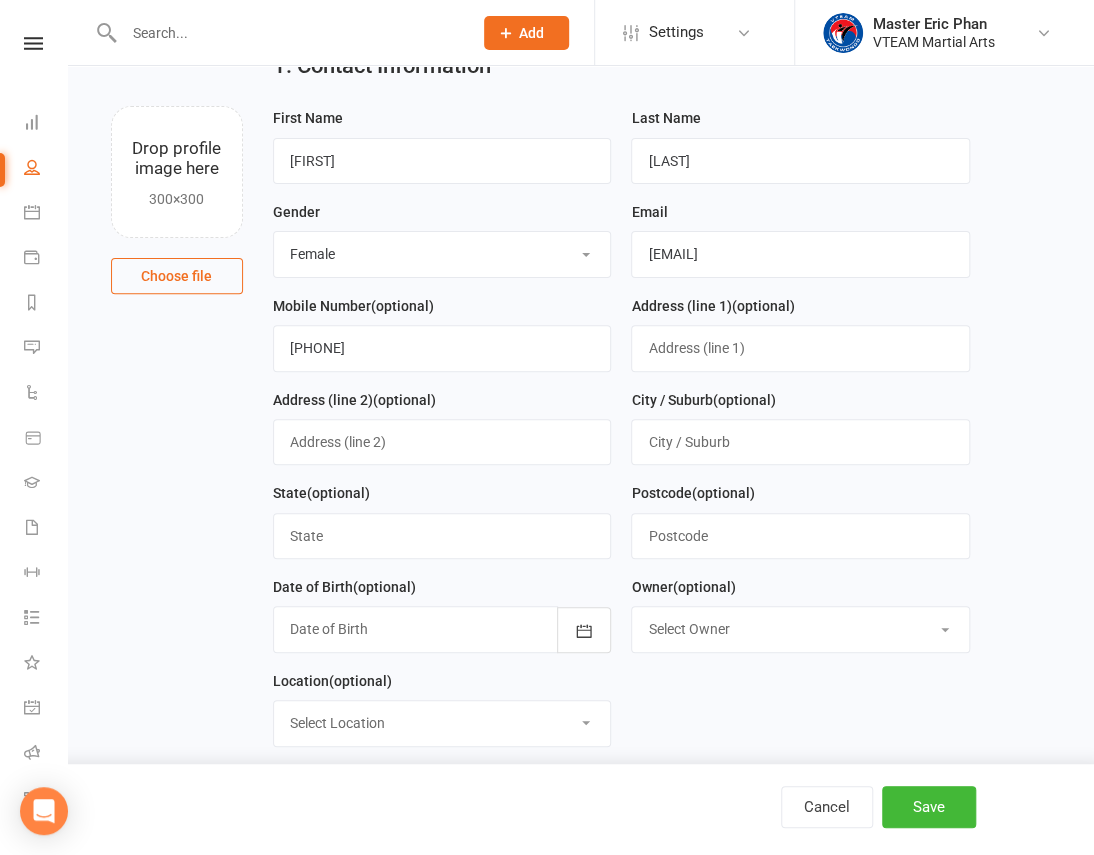 scroll, scrollTop: 423, scrollLeft: 0, axis: vertical 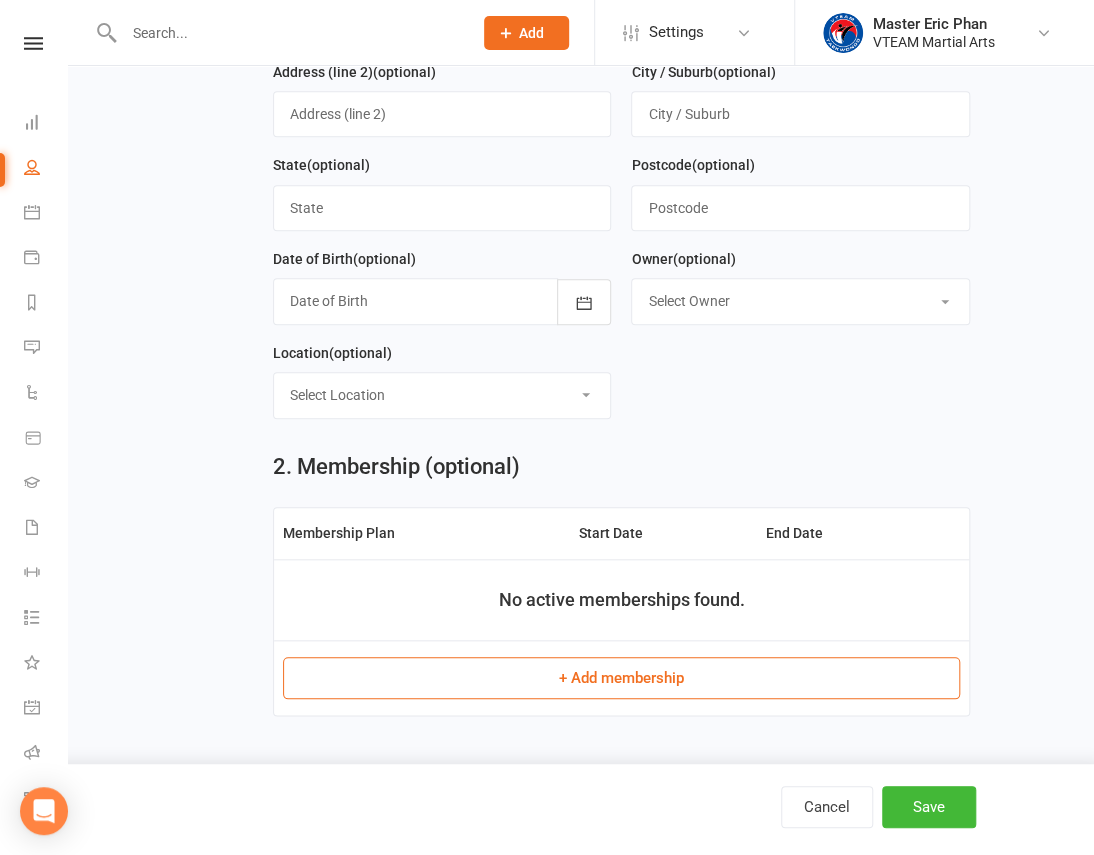 click on "Select Location Maidstone HQ" at bounding box center [442, 395] 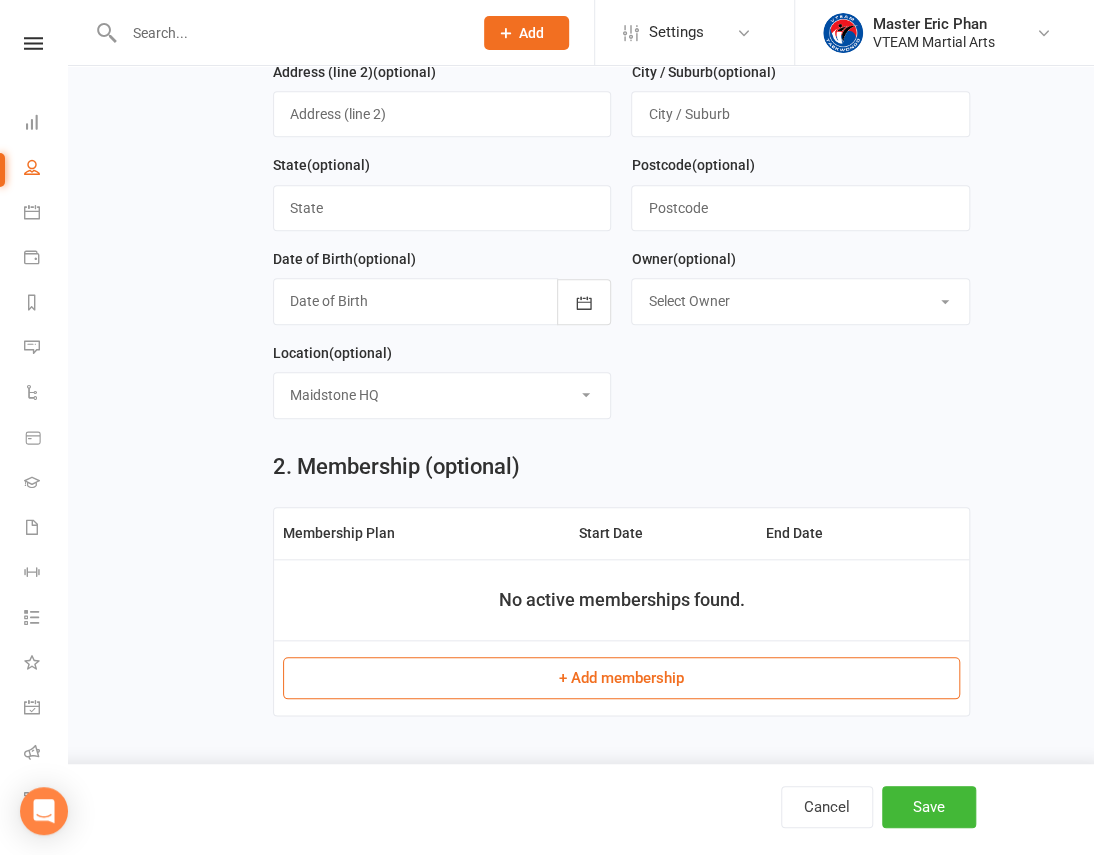 click on "Select Location Maidstone HQ" at bounding box center (442, 395) 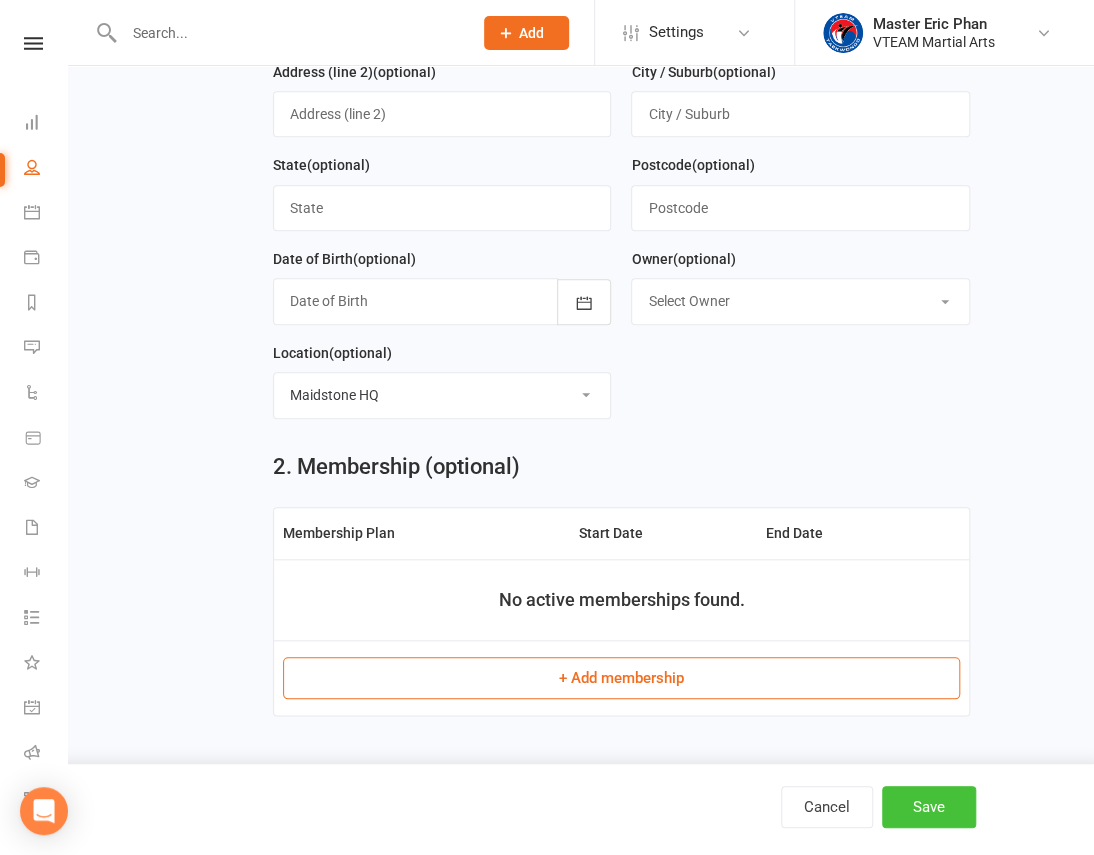 click on "Save" at bounding box center (929, 807) 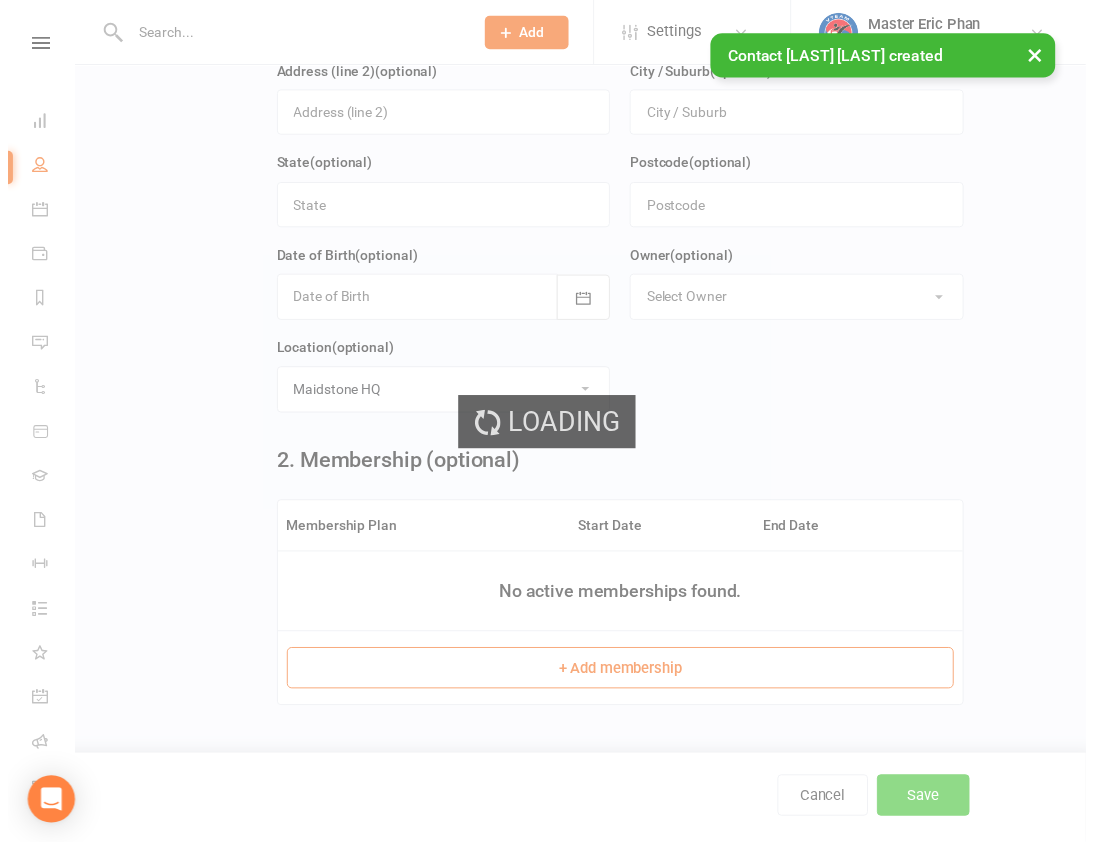 scroll, scrollTop: 0, scrollLeft: 0, axis: both 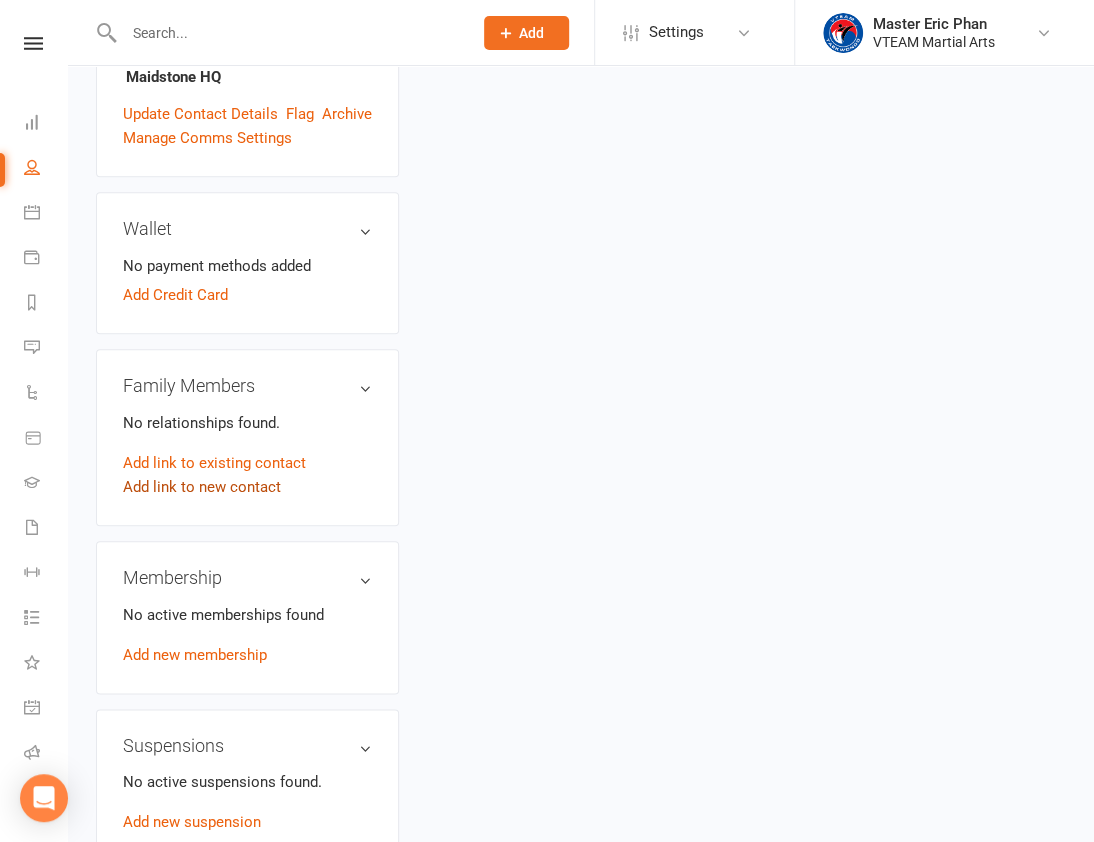 click on "Add link to new contact" at bounding box center [202, 487] 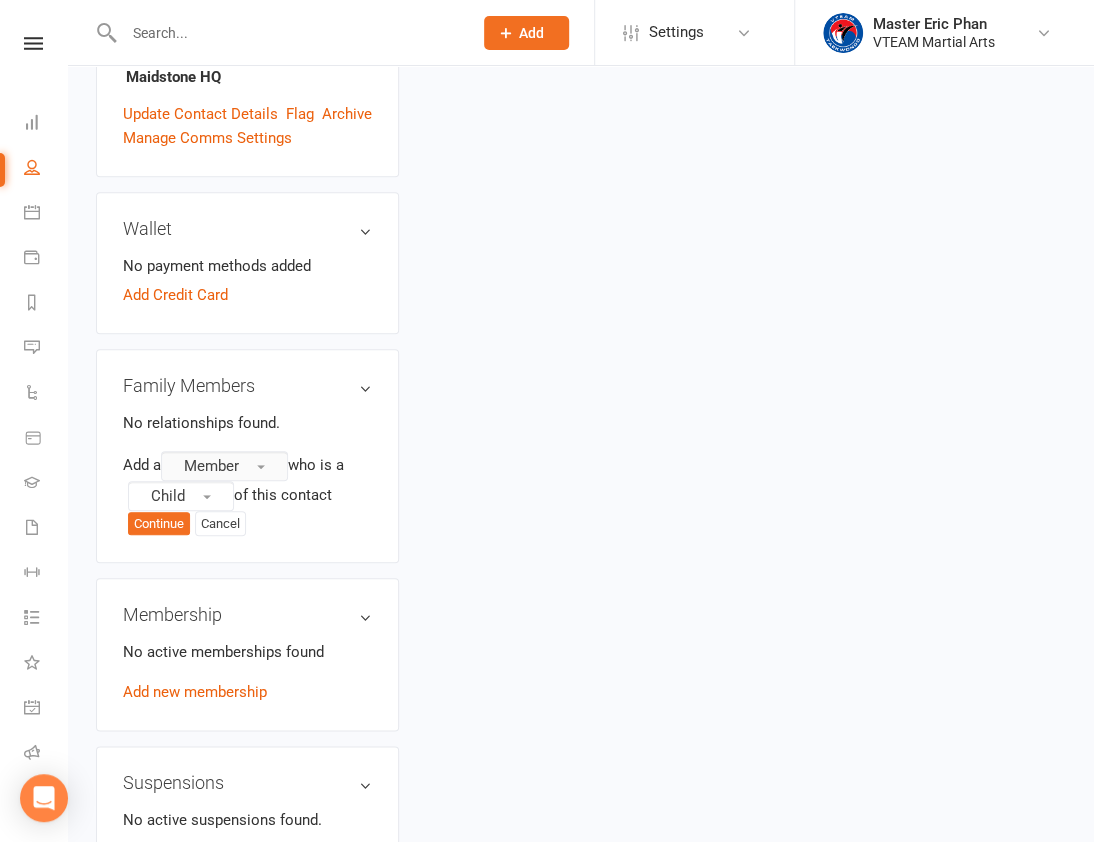 click on "Member" at bounding box center [211, 466] 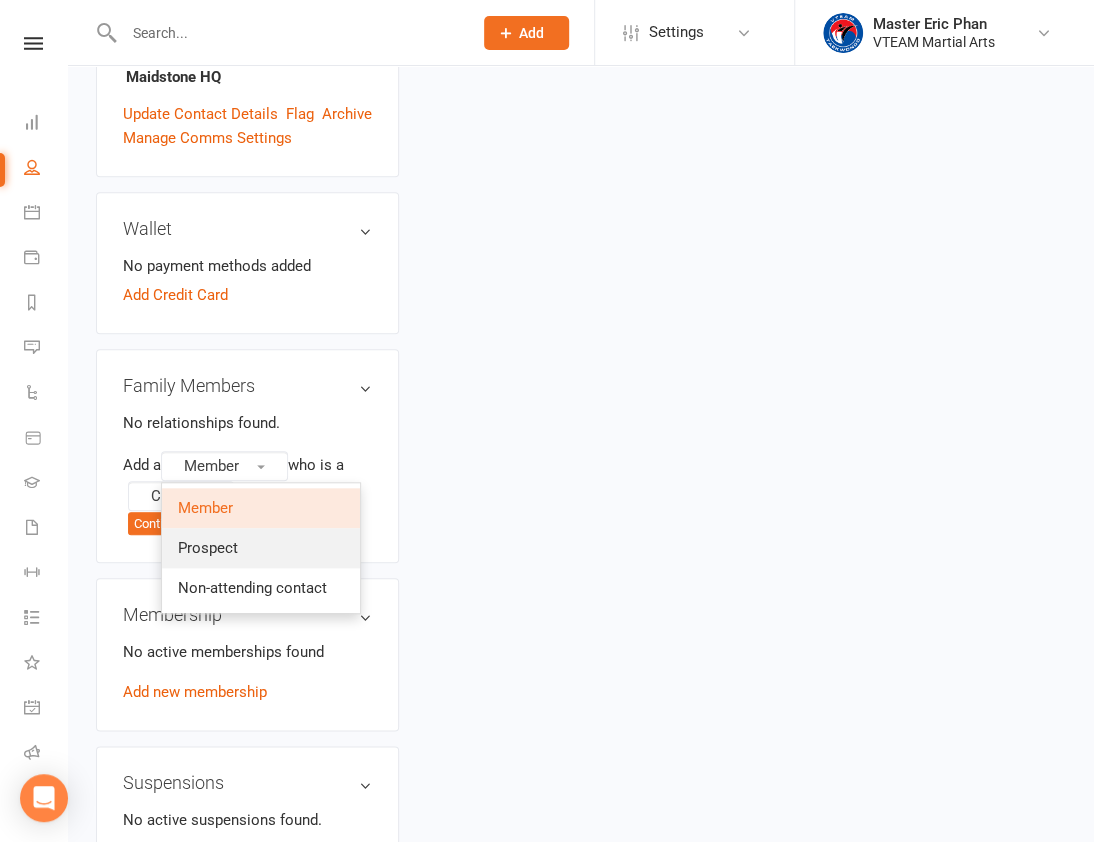 click on "Prospect" at bounding box center (261, 548) 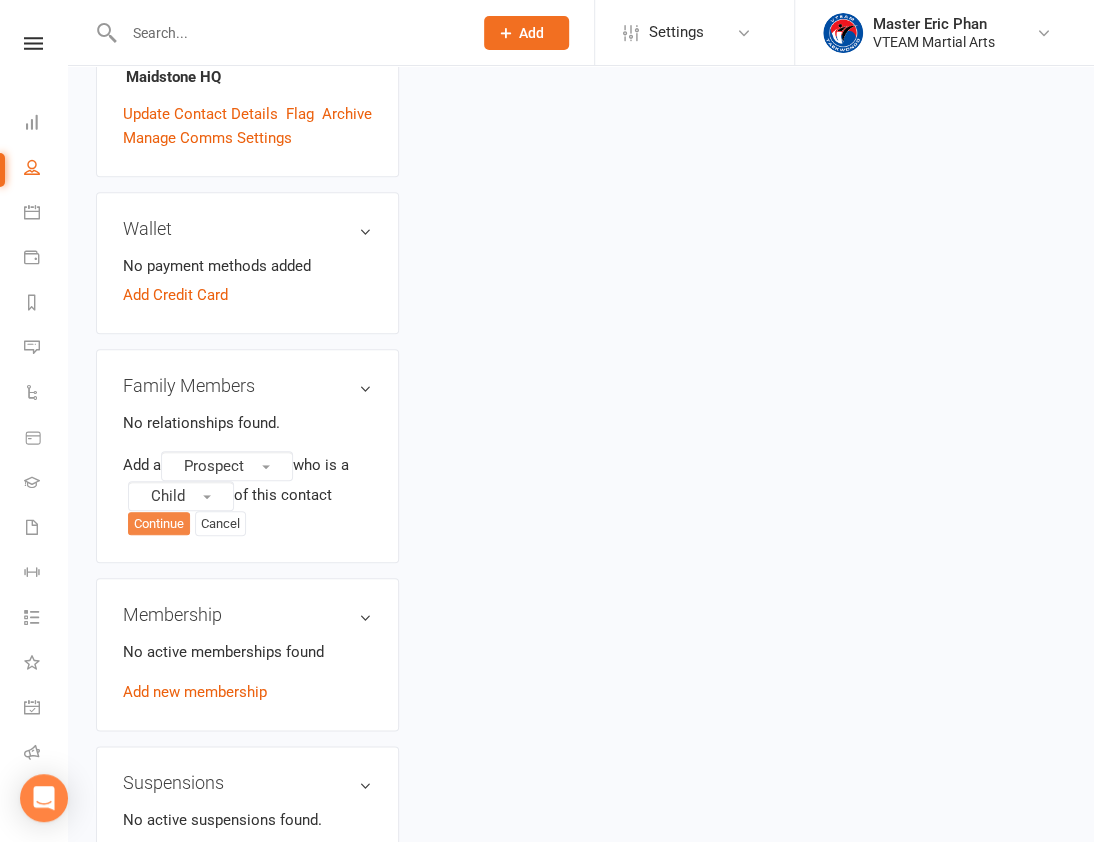 click on "Continue" at bounding box center [159, 524] 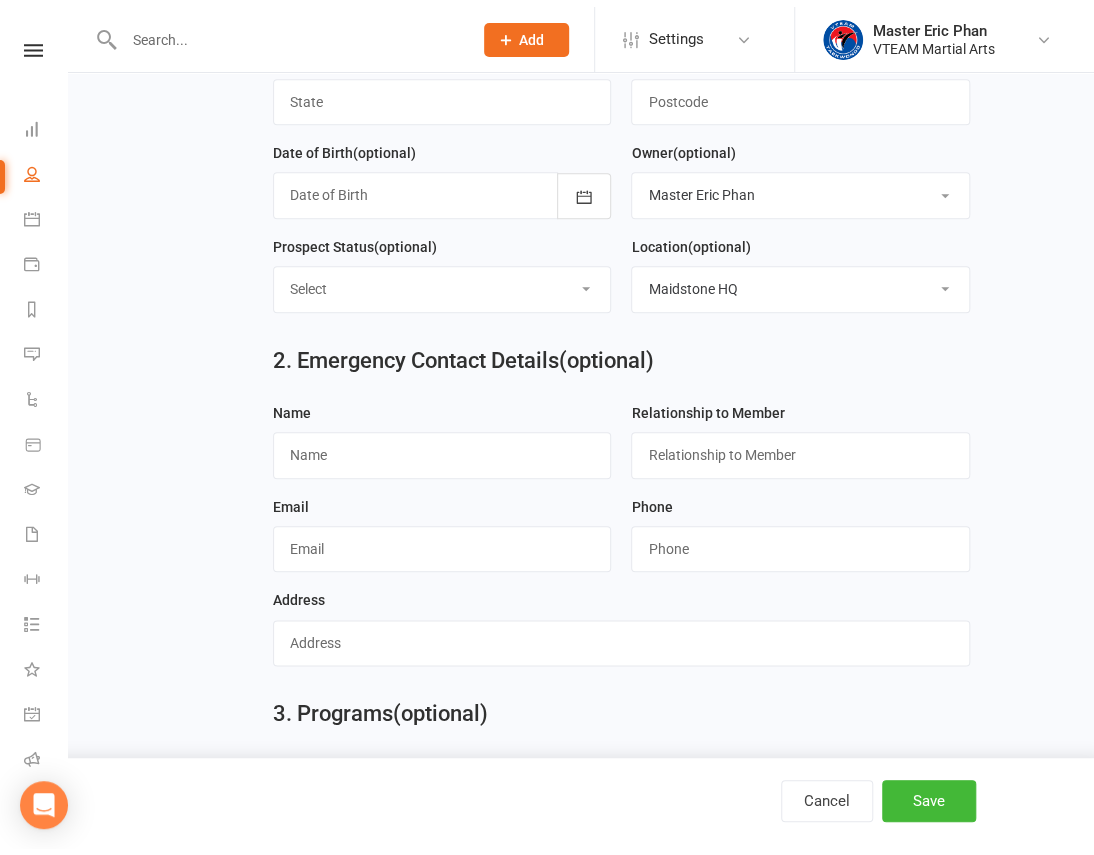 scroll, scrollTop: 0, scrollLeft: 0, axis: both 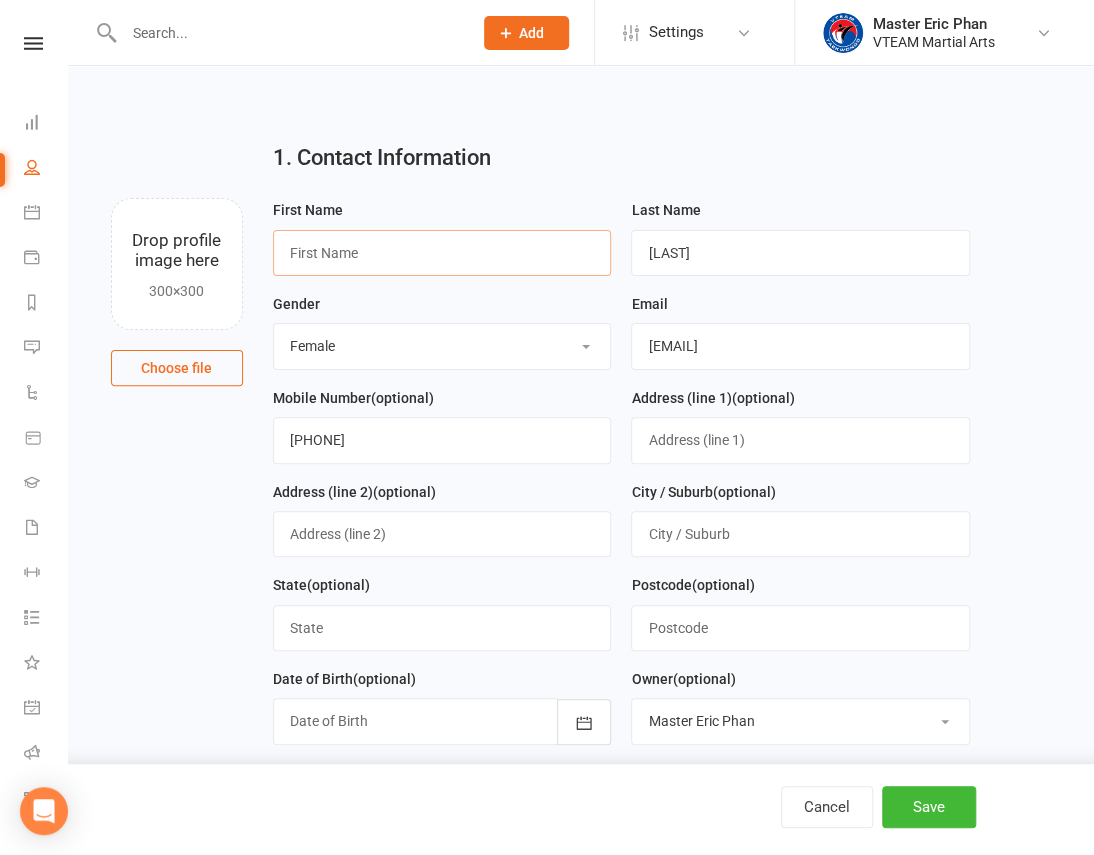 click at bounding box center [442, 253] 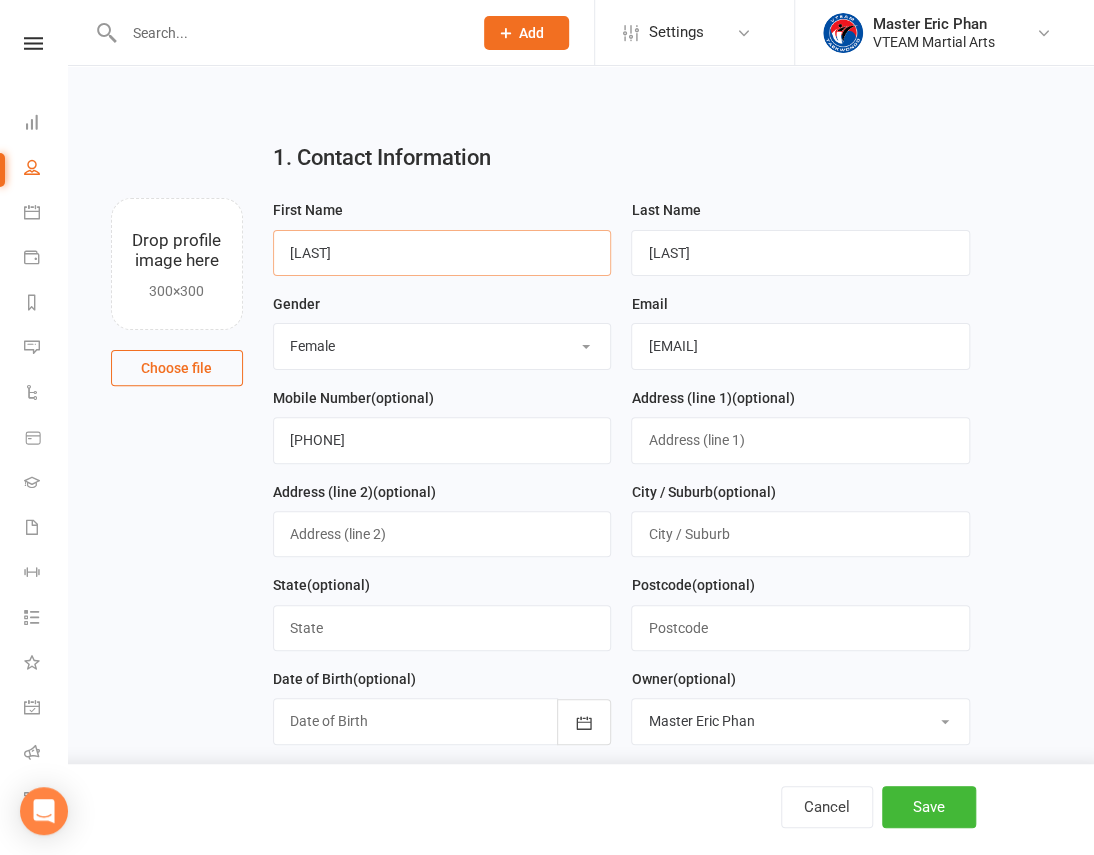 type on "[LAST]" 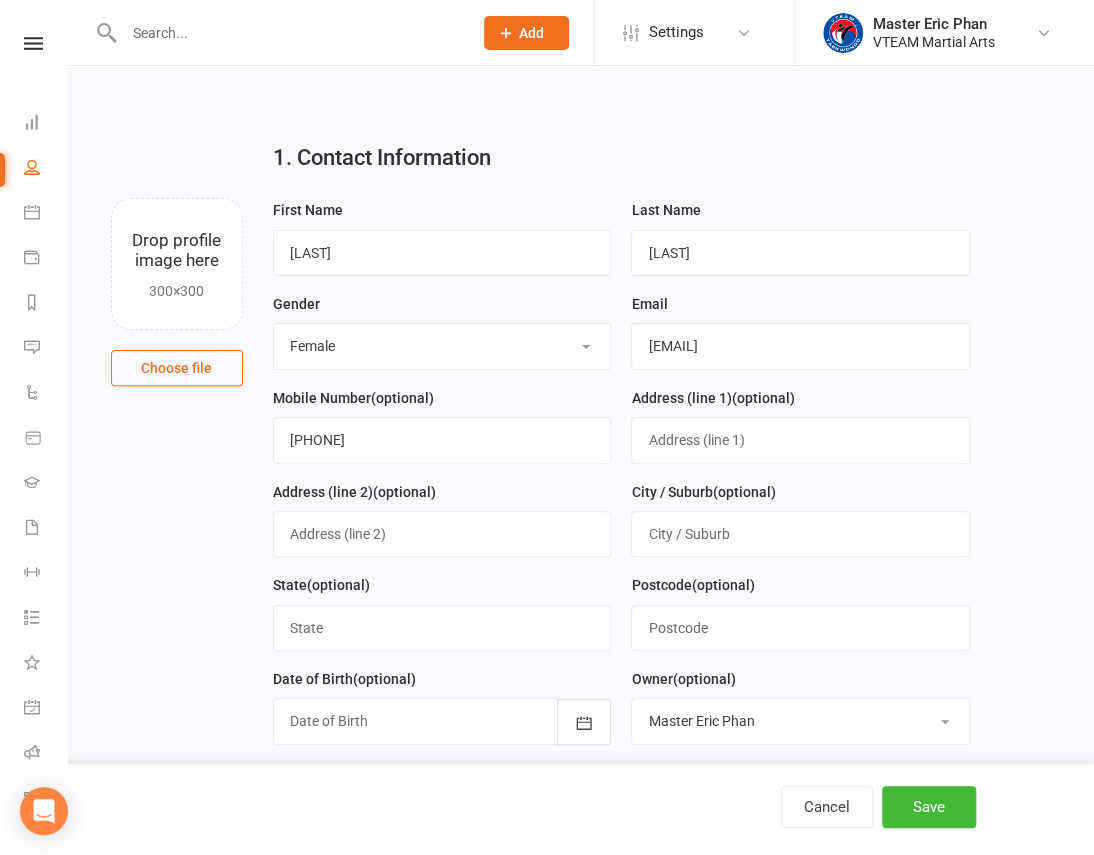 click on "1. Contact Information  Drop profile image here 300×300 Choose file
First Name  [FIRST]
Last Name  [LAST]
Gender  Select Male Female
Email  [EMAIL]
Mobile Number  (optional) [PHONE]
Address (line 1)  (optional)
Address (line 2)  (optional)
City / Suburb  (optional)
State  (optional)
Postcode  (optional)
Date of Birth  (optional)
2021 - 2040
2021
2022
2023
2024
2025
2026
2027
2028
2029
2030
2031
2032
2033
2034
2035
2036
2037
2038
2039
2040
Owner  (optional) Select Owner
(optional)" at bounding box center (581, 798) 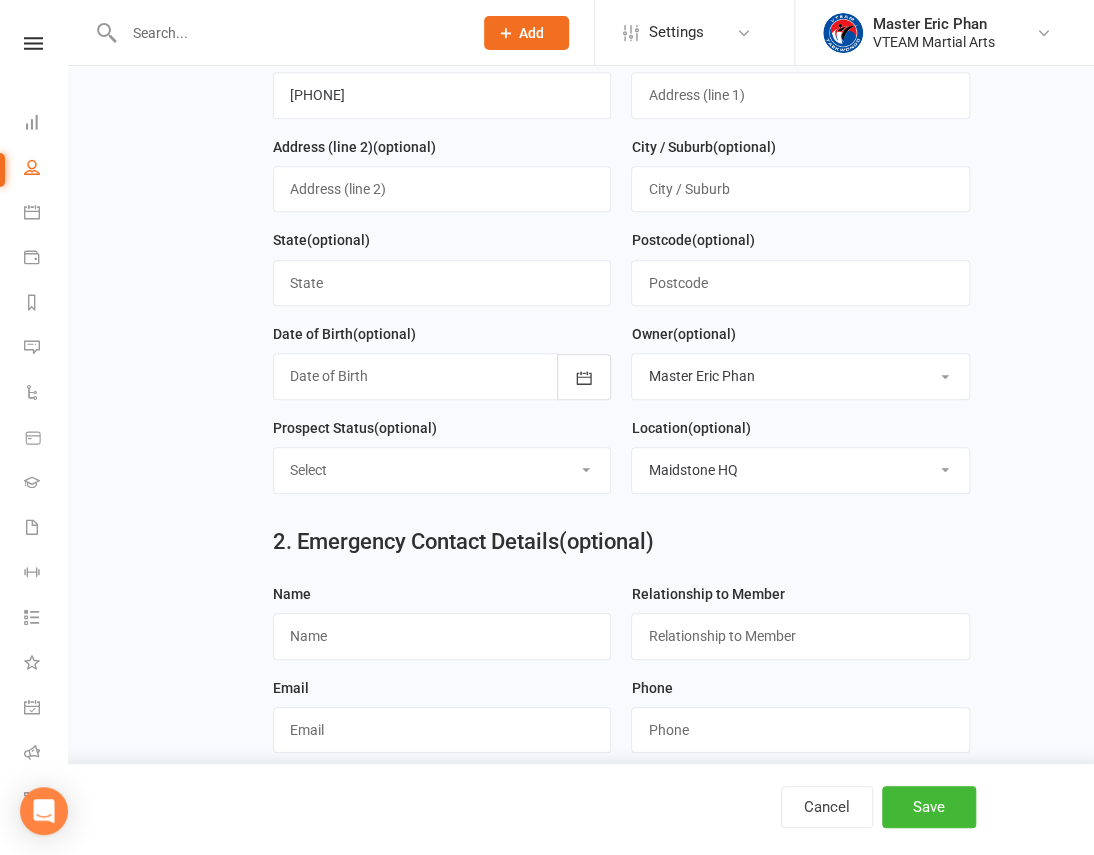 scroll, scrollTop: 363, scrollLeft: 0, axis: vertical 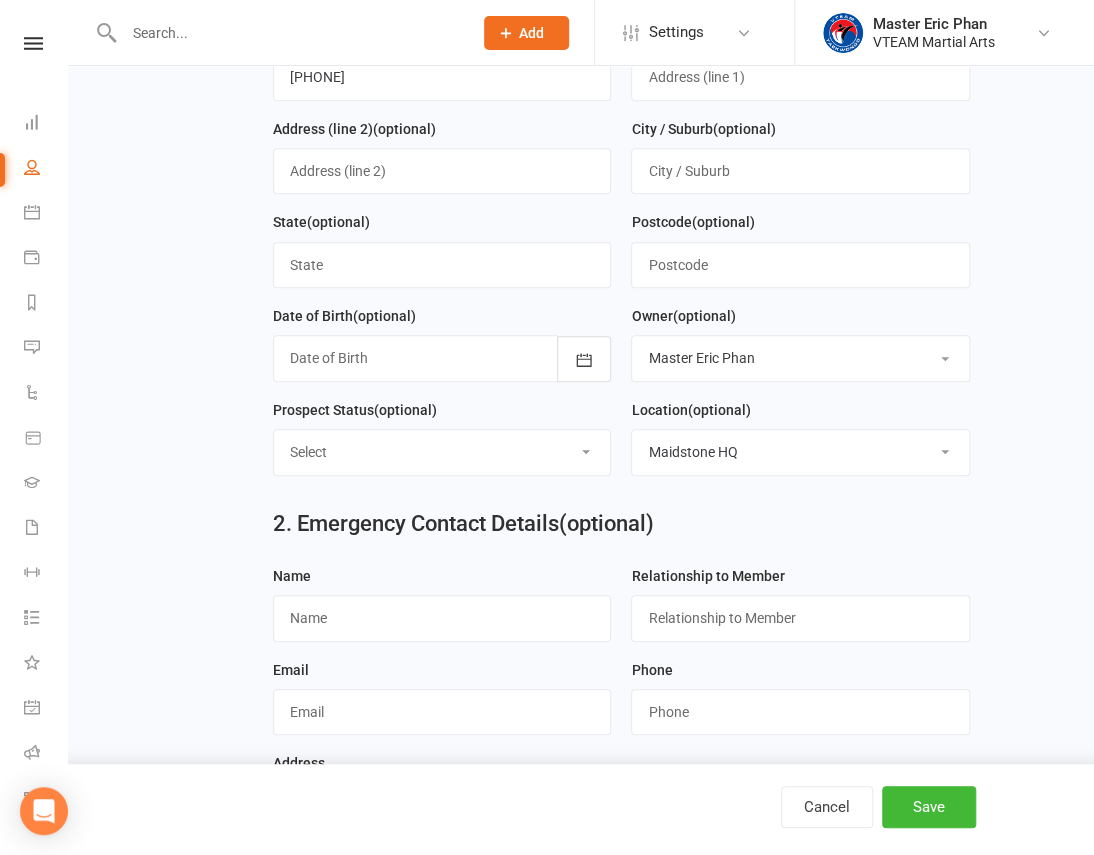 click on "Select Mini Tigers [3-5yrs] Little Tigers [6-8yrs] Young Warriors [8-10yrs] Young Champs [10-12yrs] Teens & Adults [13yrs+] Initial Contact Follow-up Call Follow-up Email Almost Ready Not Ready Not interested" at bounding box center (442, 452) 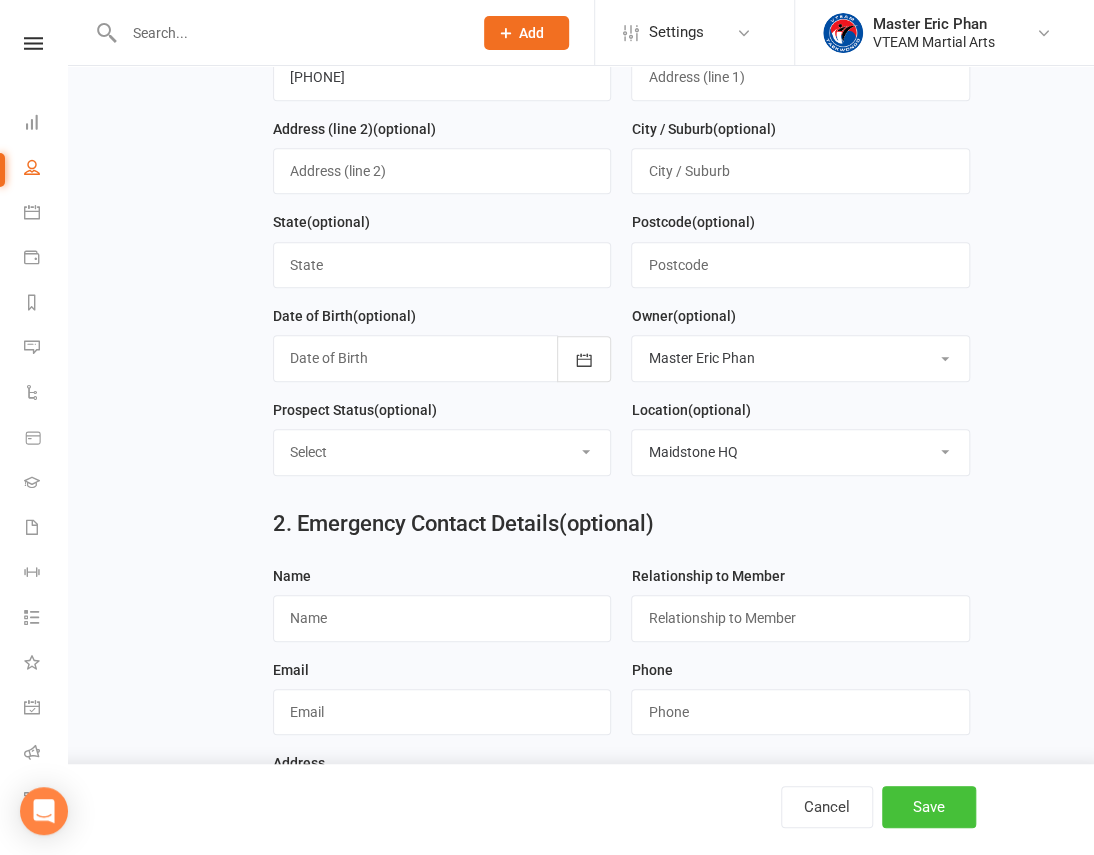 click on "Save" at bounding box center [929, 807] 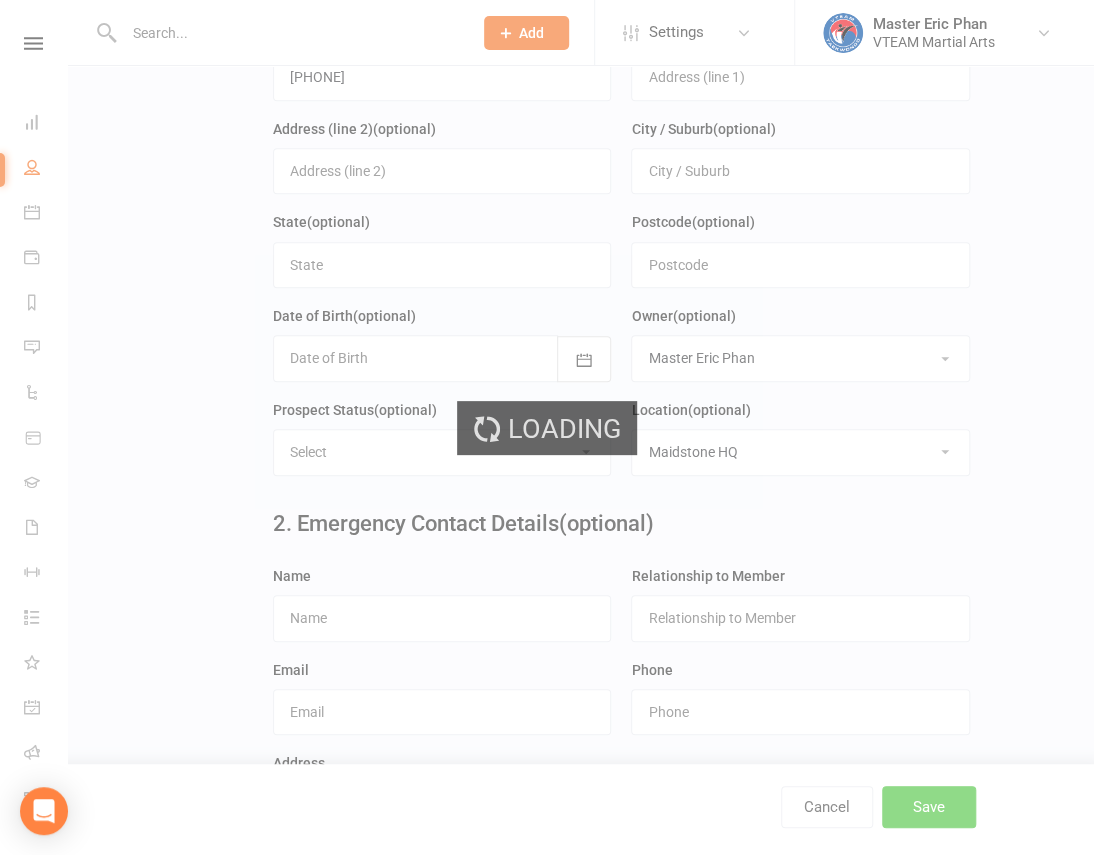 scroll, scrollTop: 0, scrollLeft: 0, axis: both 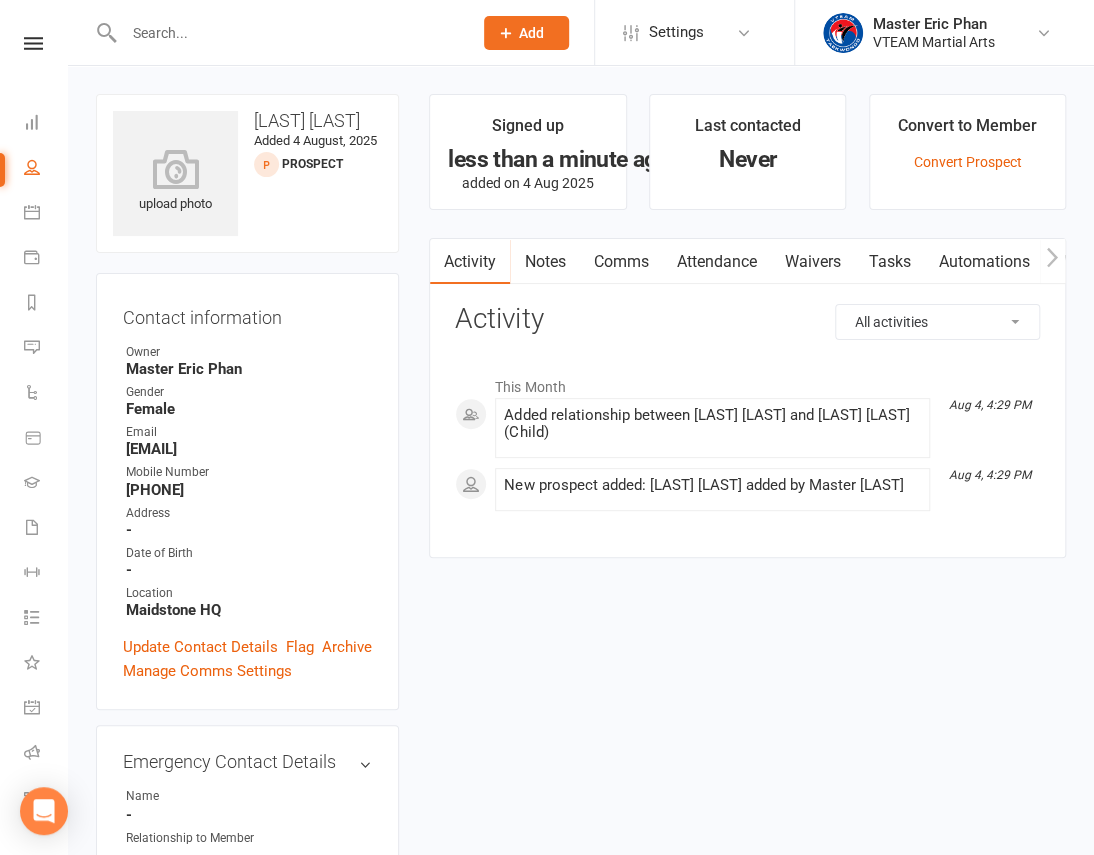 click on "Attendance" at bounding box center [716, 262] 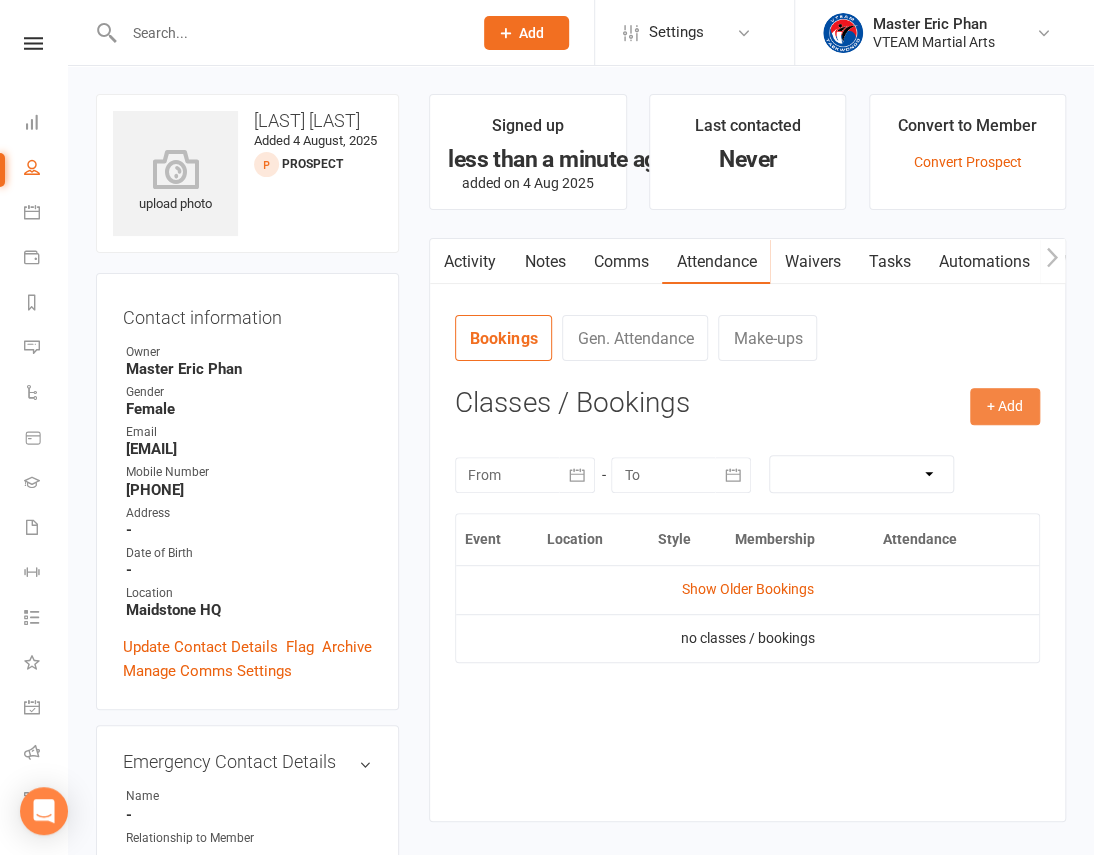 click on "+ Add" at bounding box center [1005, 406] 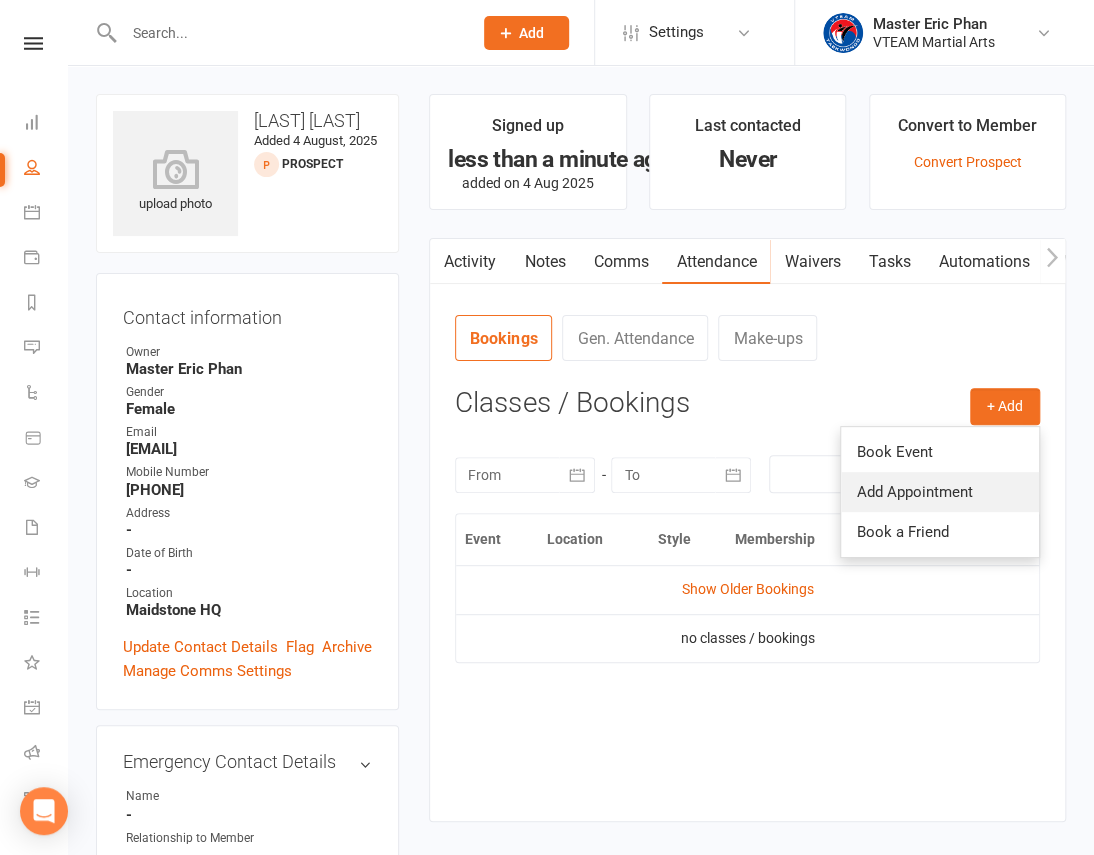 click on "Add Appointment" at bounding box center (940, 492) 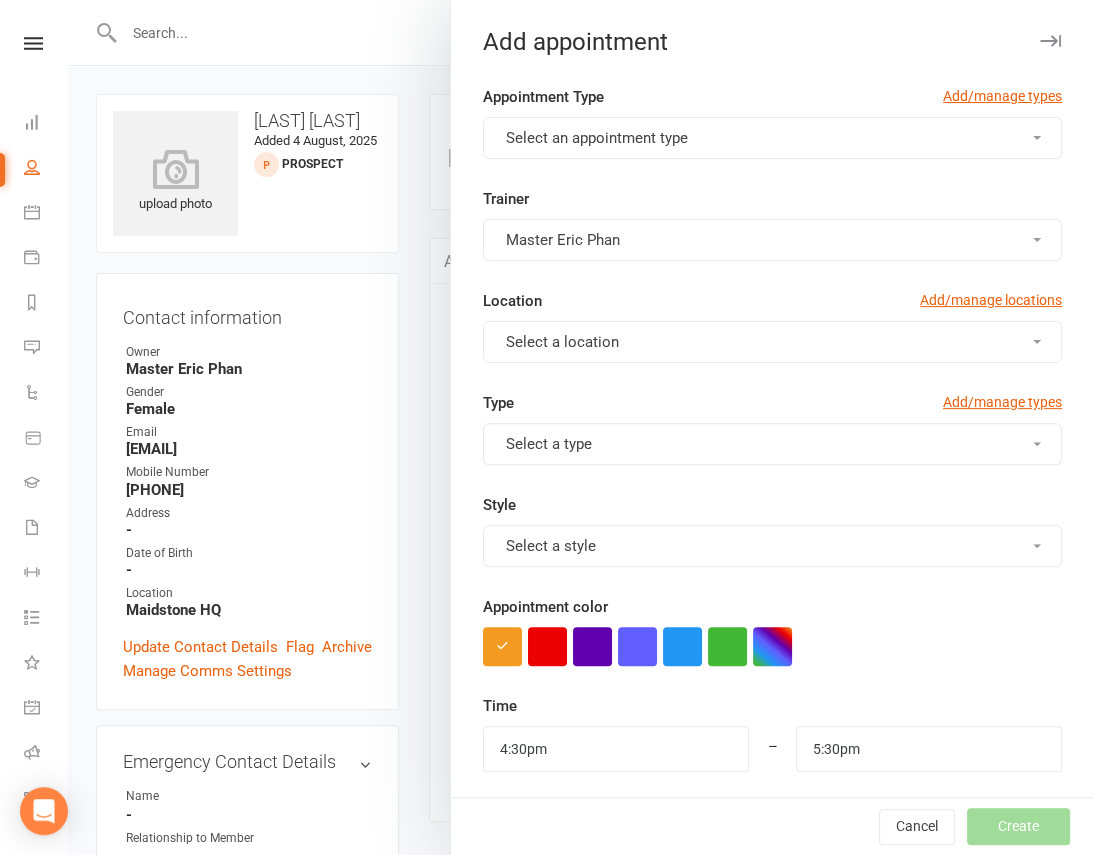 click on "Select an appointment type" at bounding box center (597, 138) 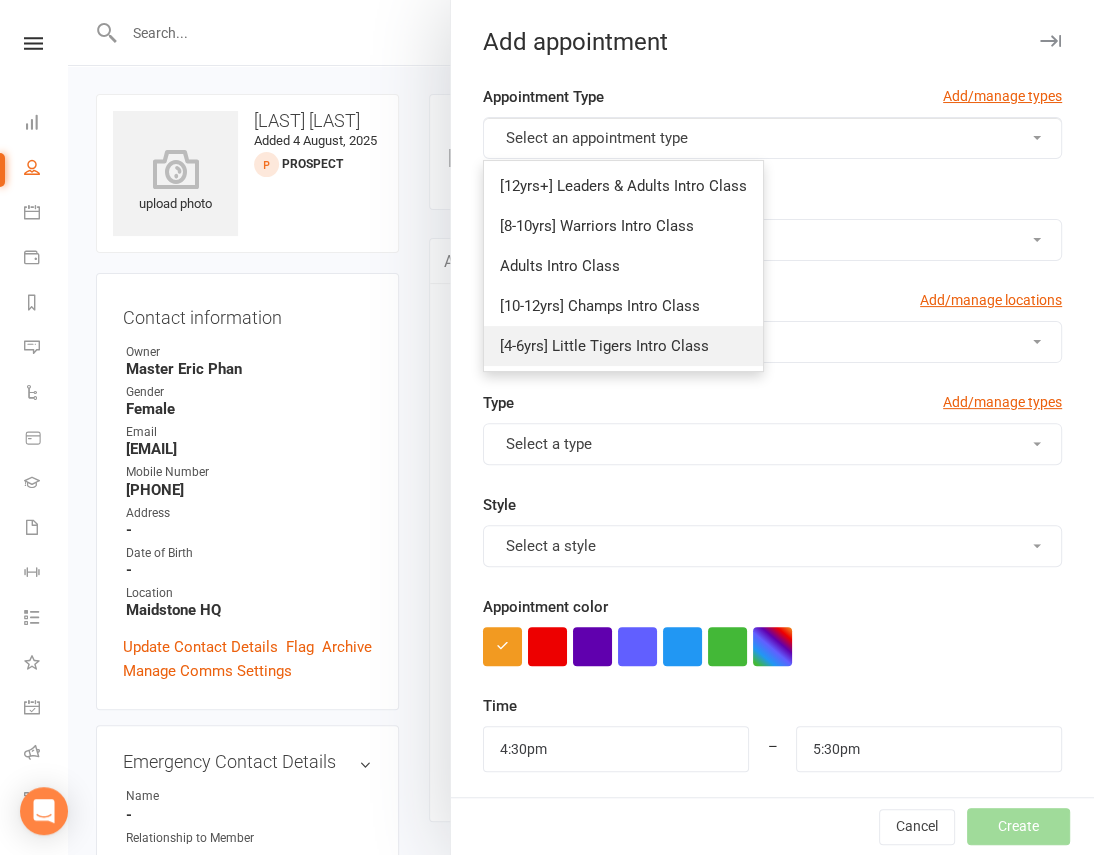 click on "[4-6yrs] Little Tigers Intro Class" at bounding box center (604, 346) 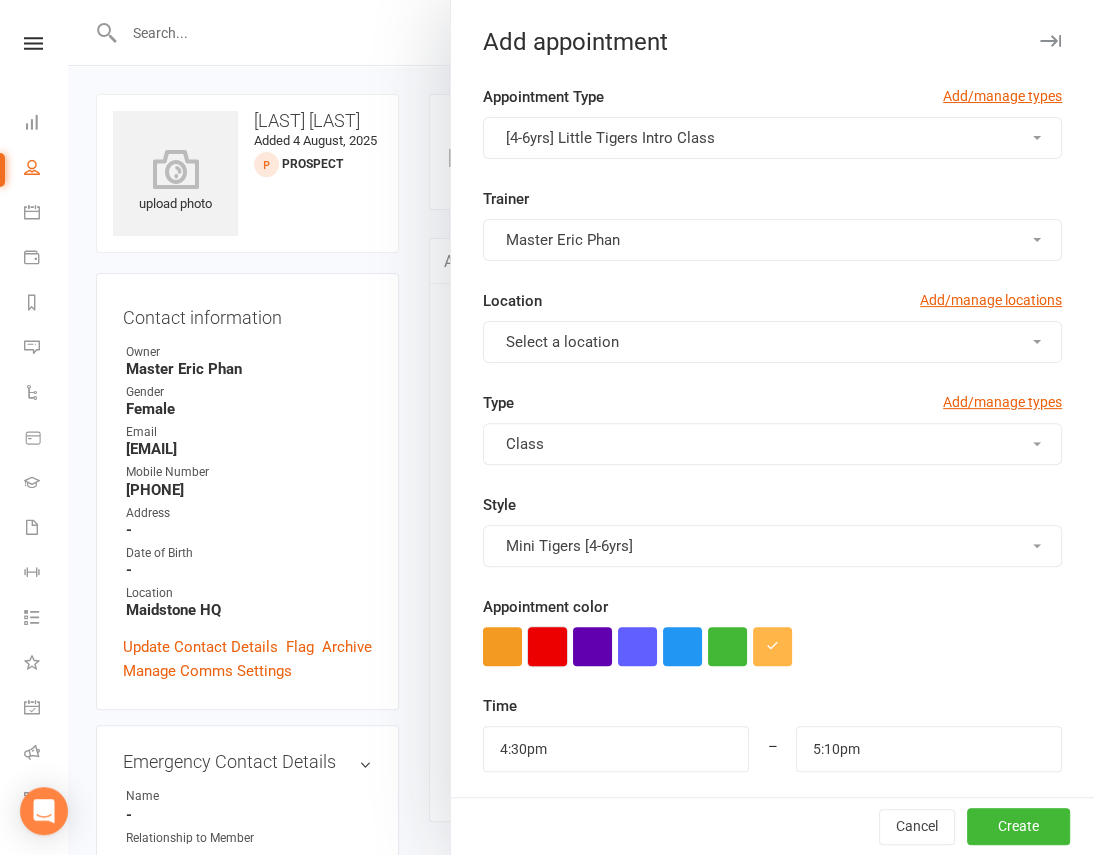 click at bounding box center (547, 646) 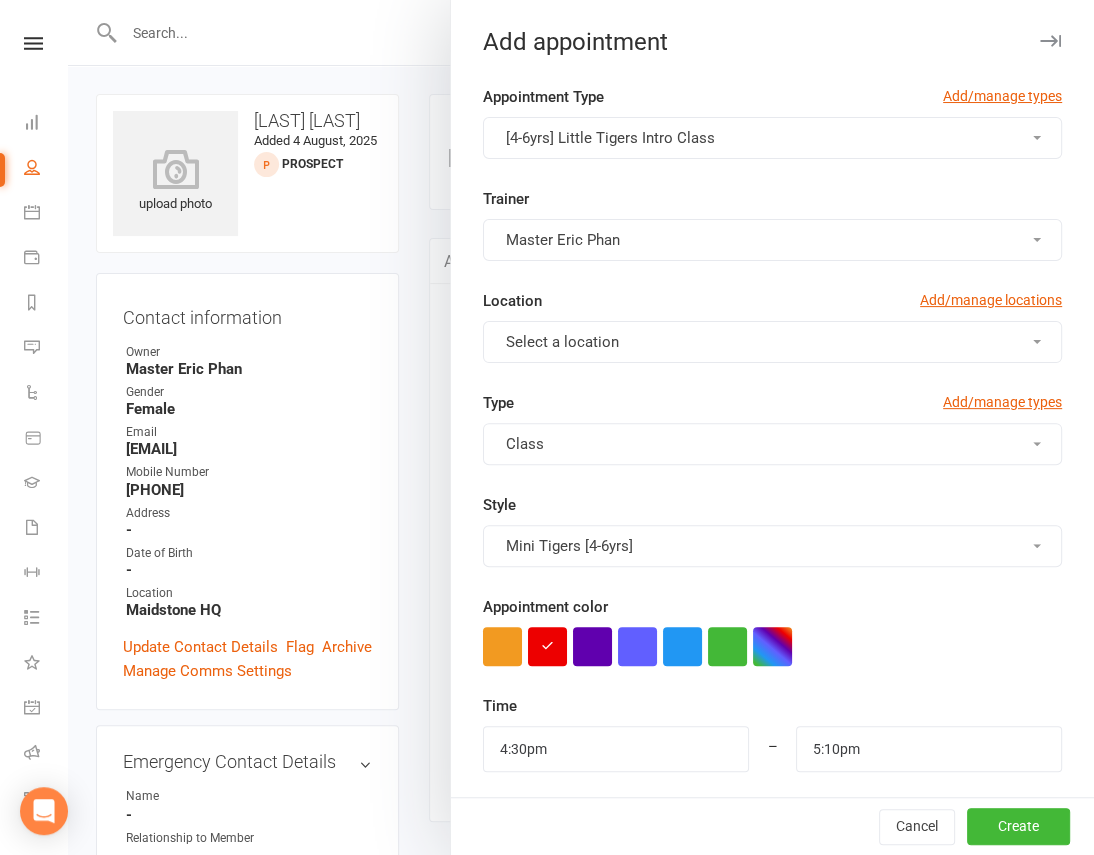 click on "Select a location" at bounding box center (772, 342) 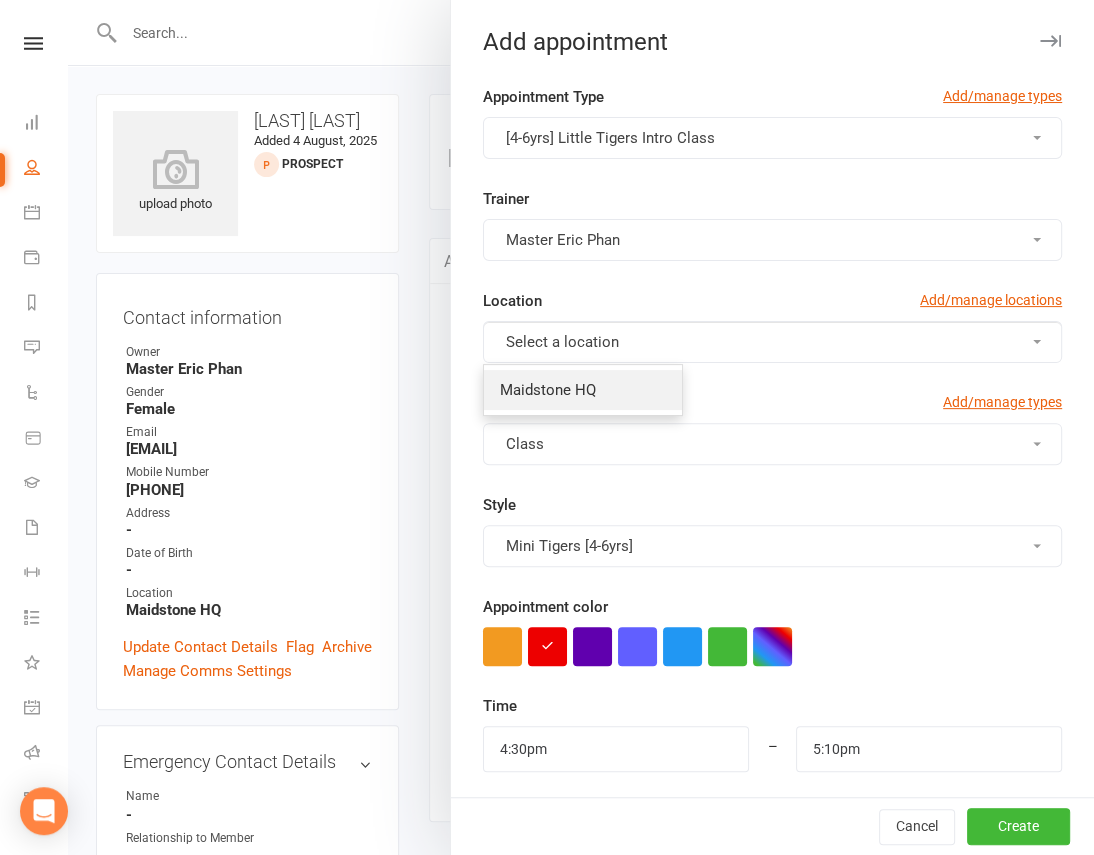 click on "Maidstone HQ" at bounding box center [583, 390] 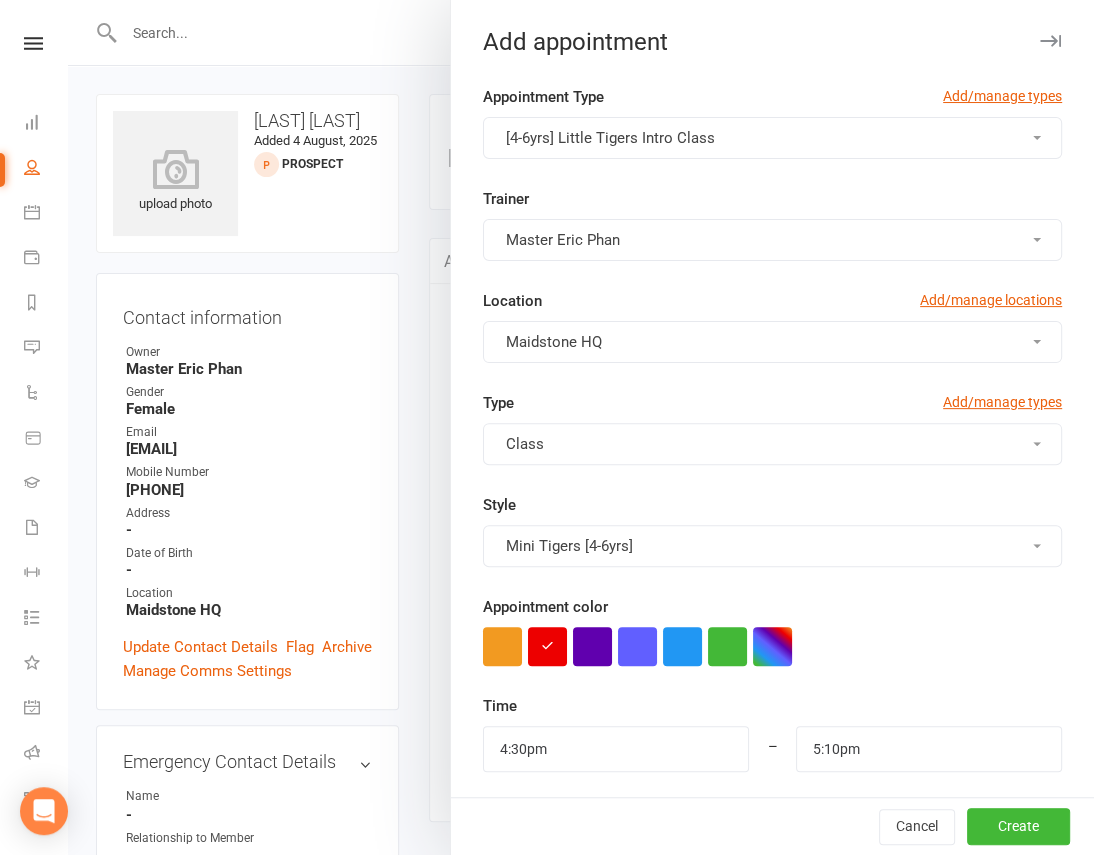 click on "Appointment color" at bounding box center [772, 630] 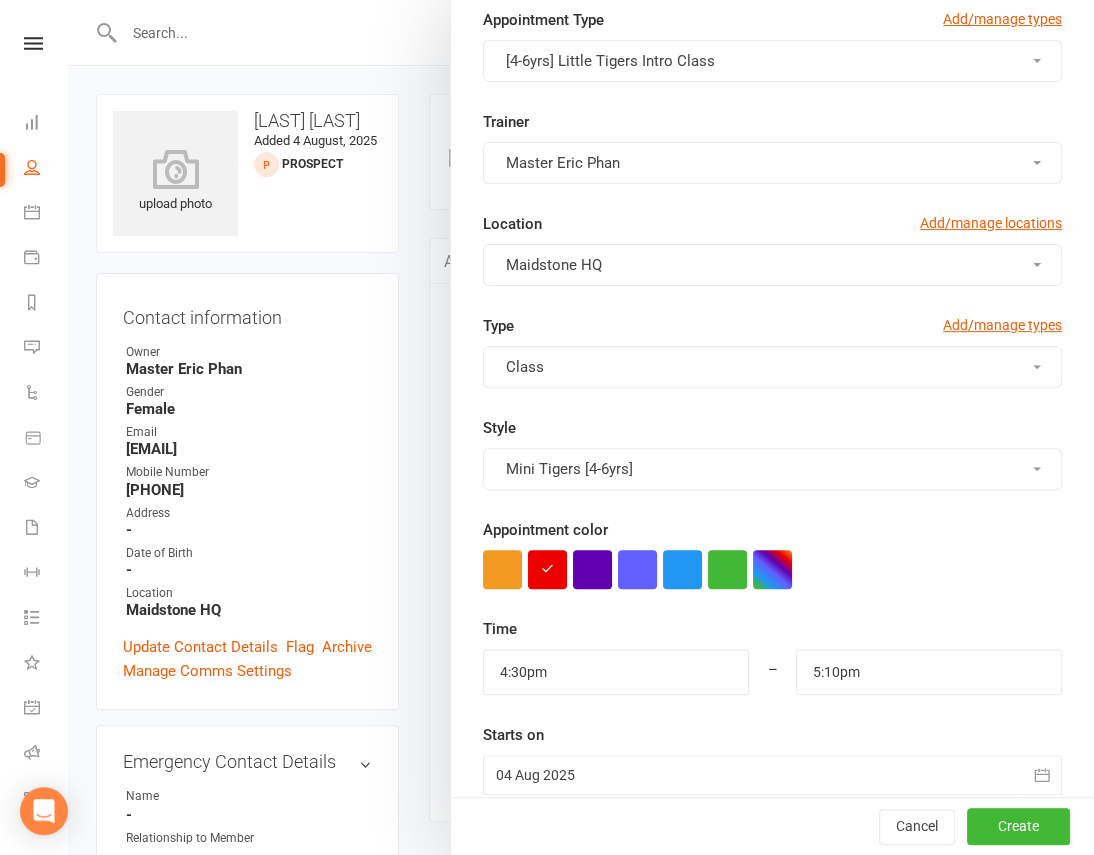 scroll, scrollTop: 181, scrollLeft: 0, axis: vertical 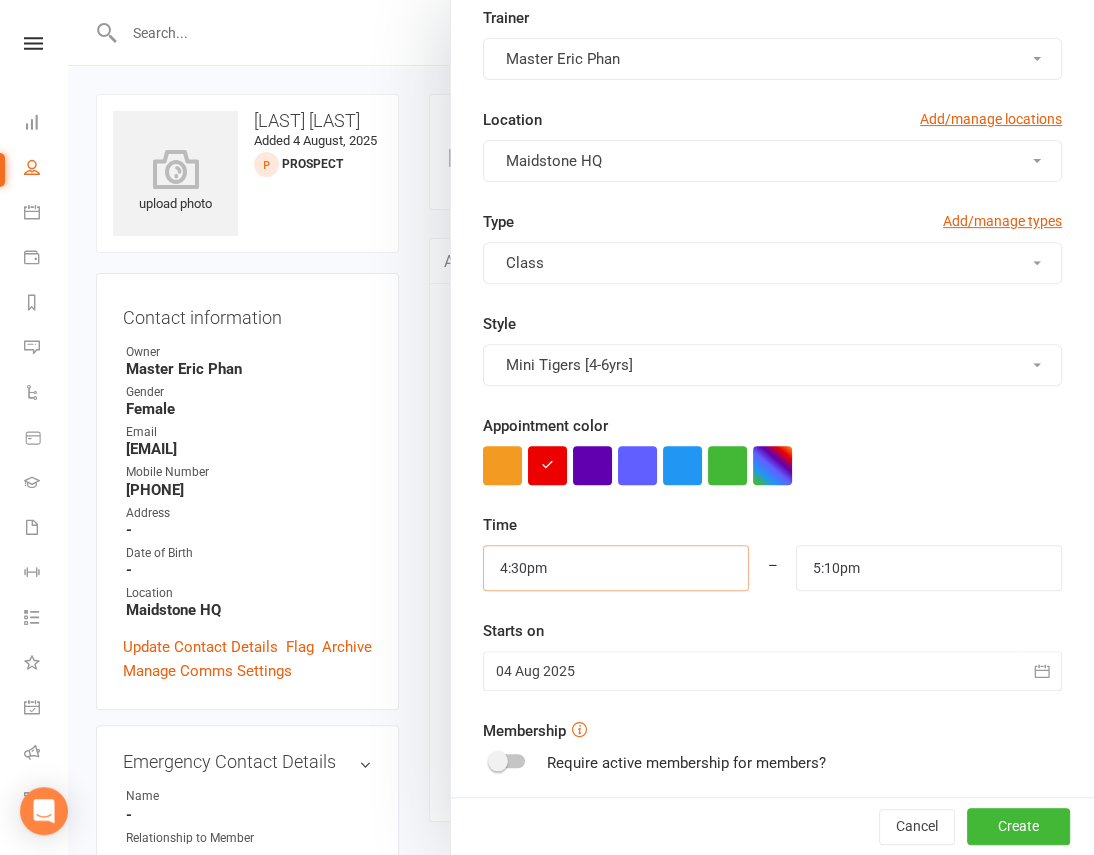 click on "4:30pm" at bounding box center [616, 568] 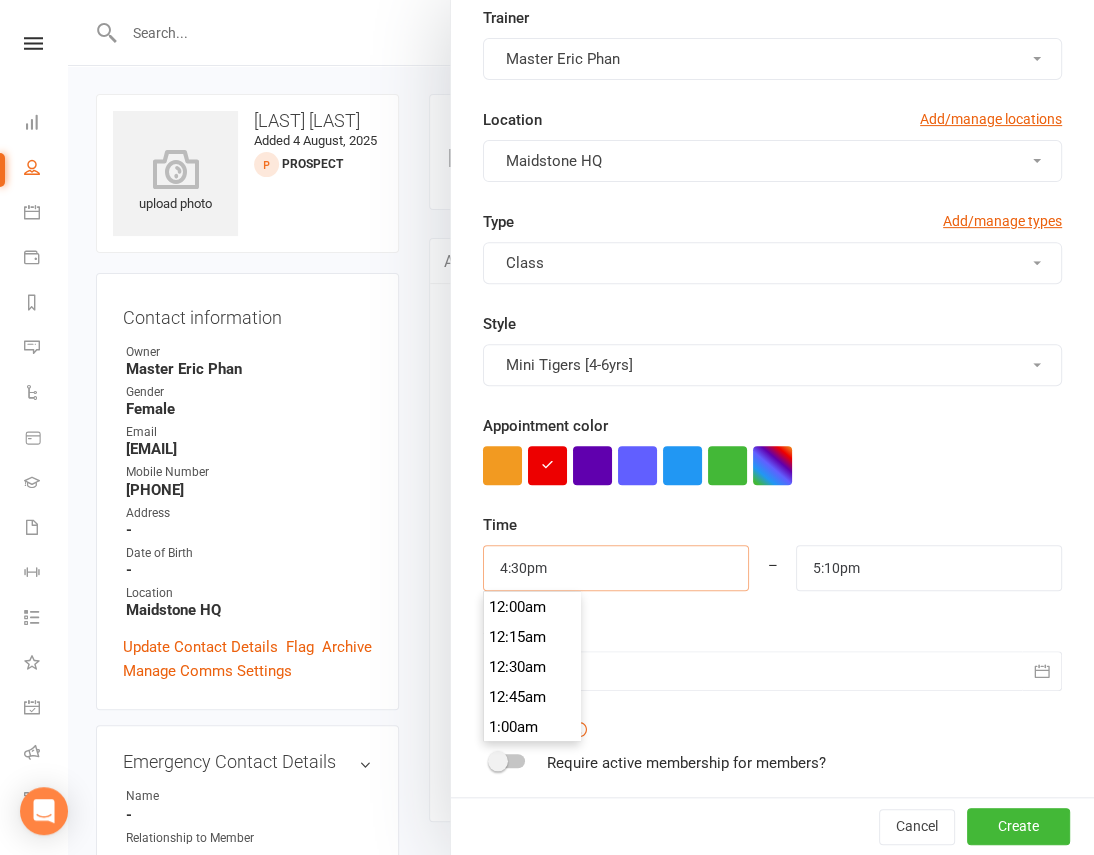scroll, scrollTop: 1949, scrollLeft: 0, axis: vertical 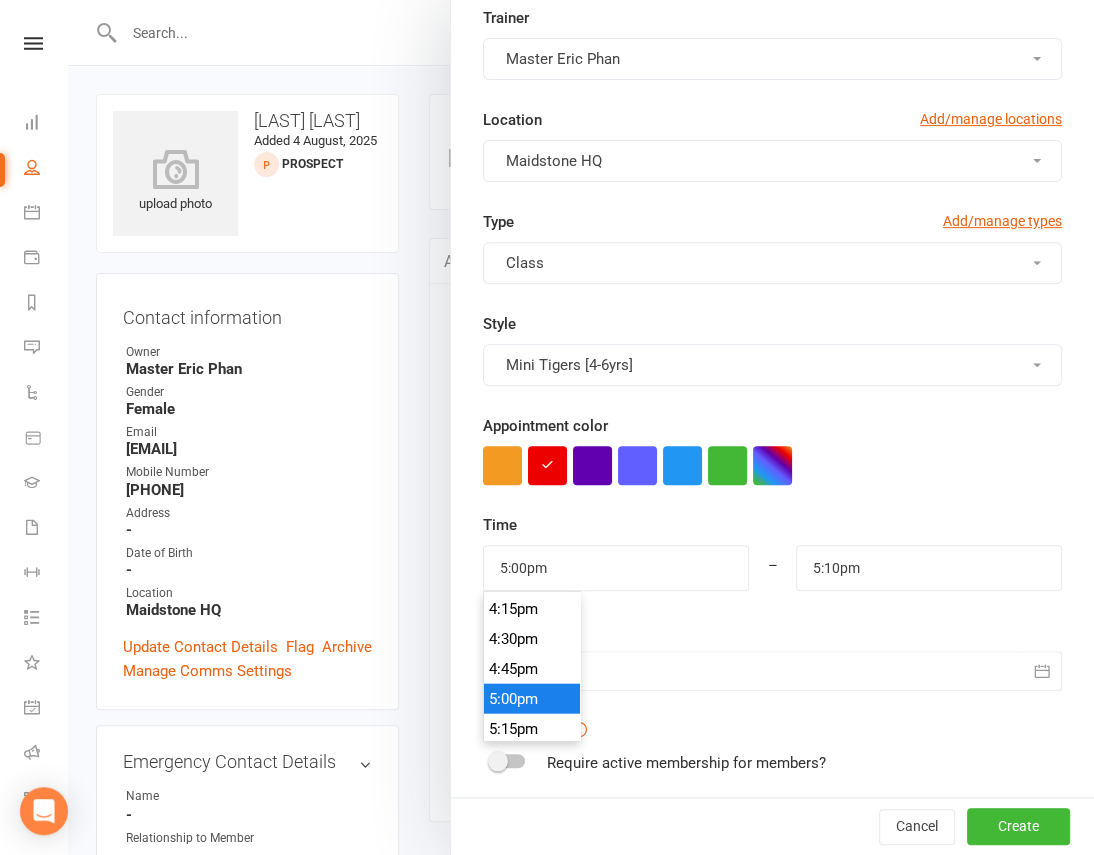 click on "5:00pm" at bounding box center [532, 698] 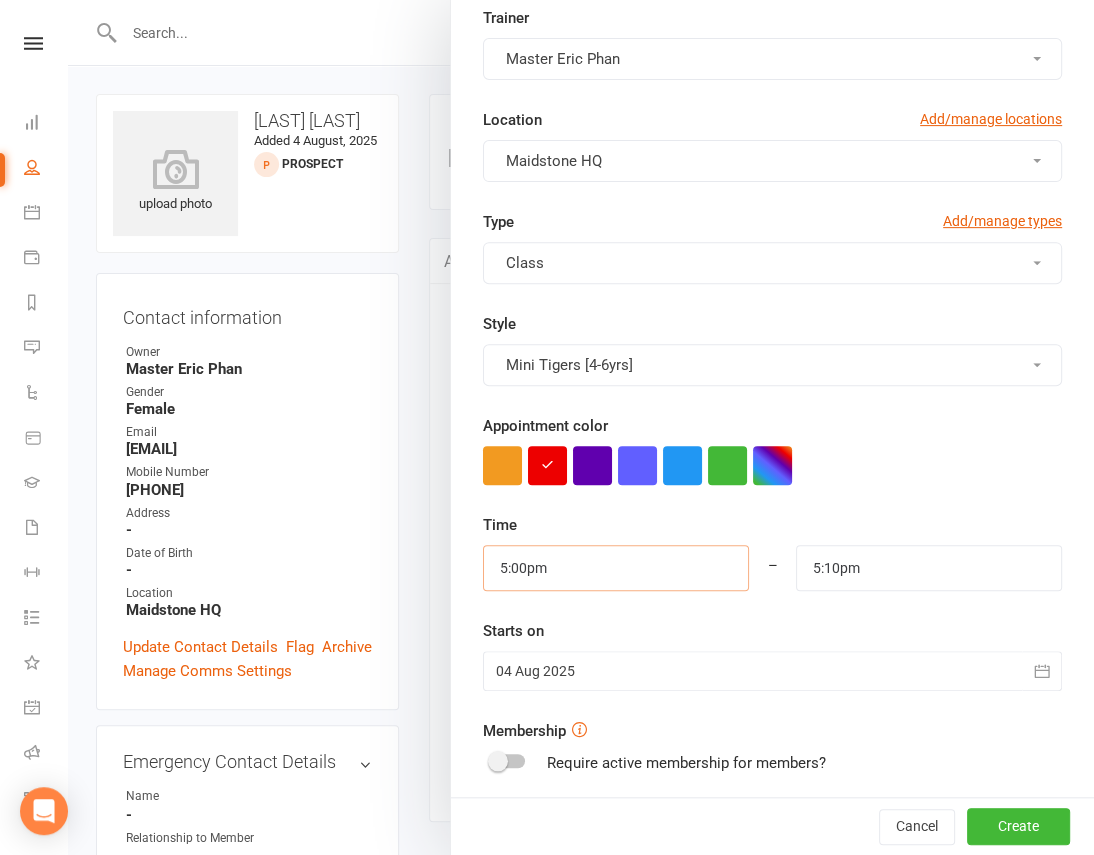 click on "5:00pm" at bounding box center [616, 568] 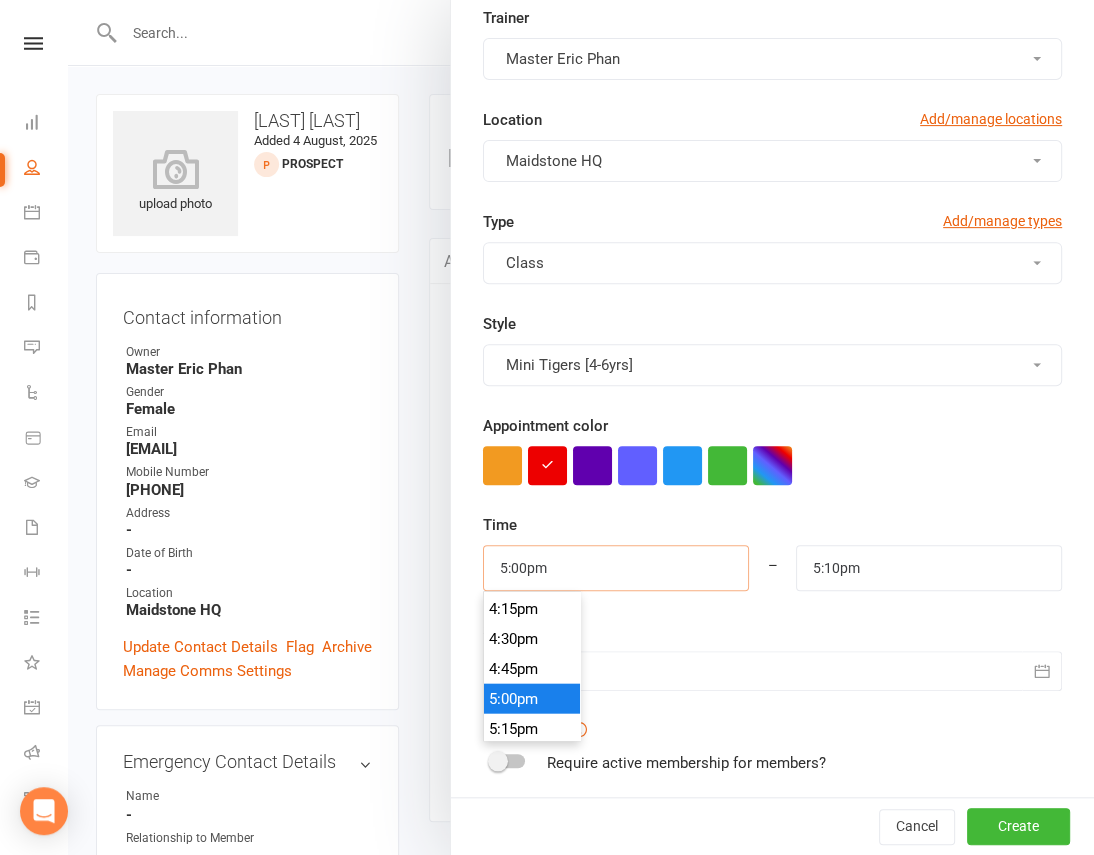 scroll, scrollTop: 2009, scrollLeft: 0, axis: vertical 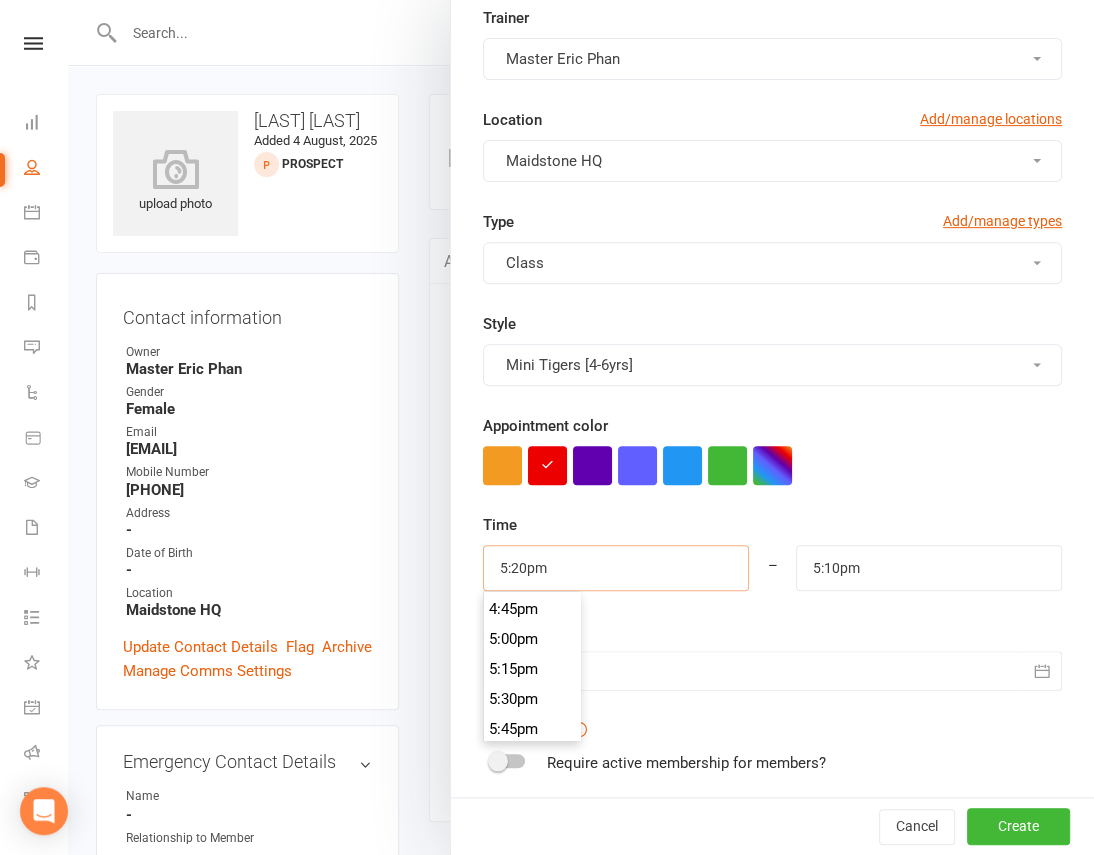 type on "5:20pm" 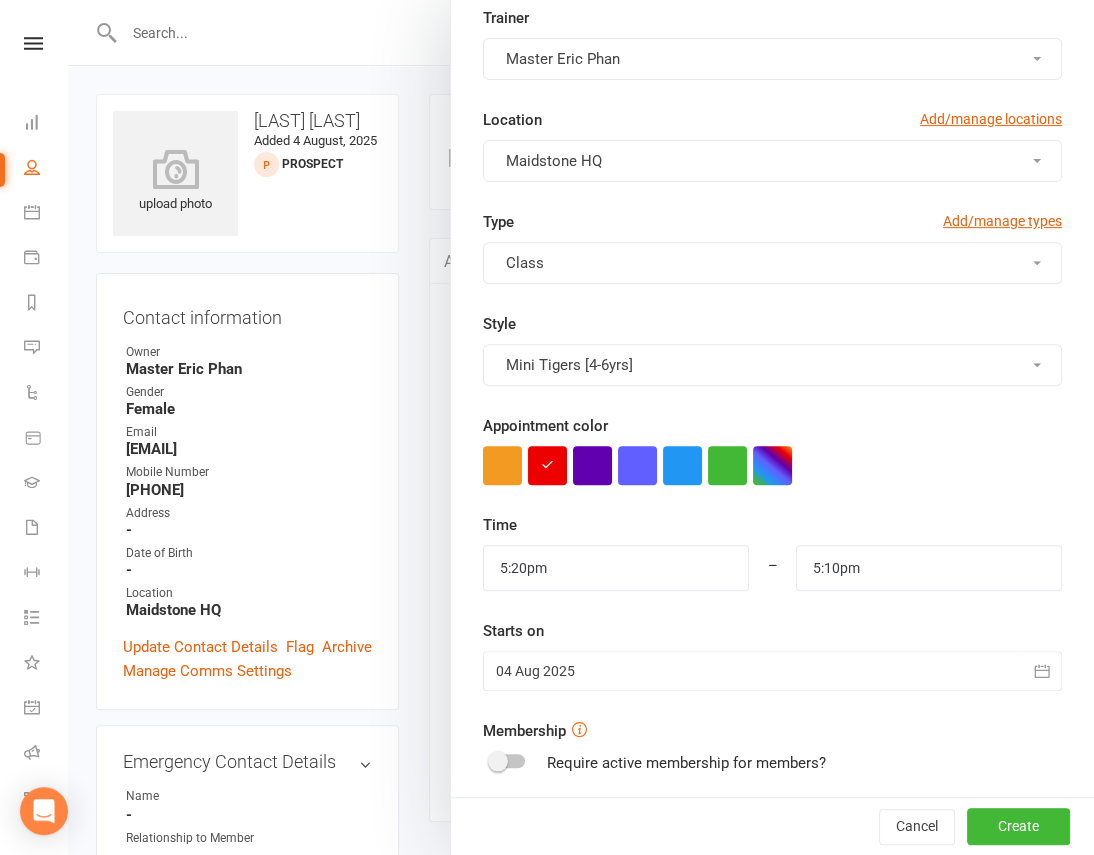click on "Starts on [DATE]
August 2025
Sun Mon Tue Wed Thu Fri Sat
31
27
28
29
30
31
01
02
32
03
04
05
06
07
08
09
33
10
11
12
13
14
15
16
34
17
18
19
20
21
22
23
35
24
25
26
27
28
29
30
36 31" at bounding box center [772, 655] 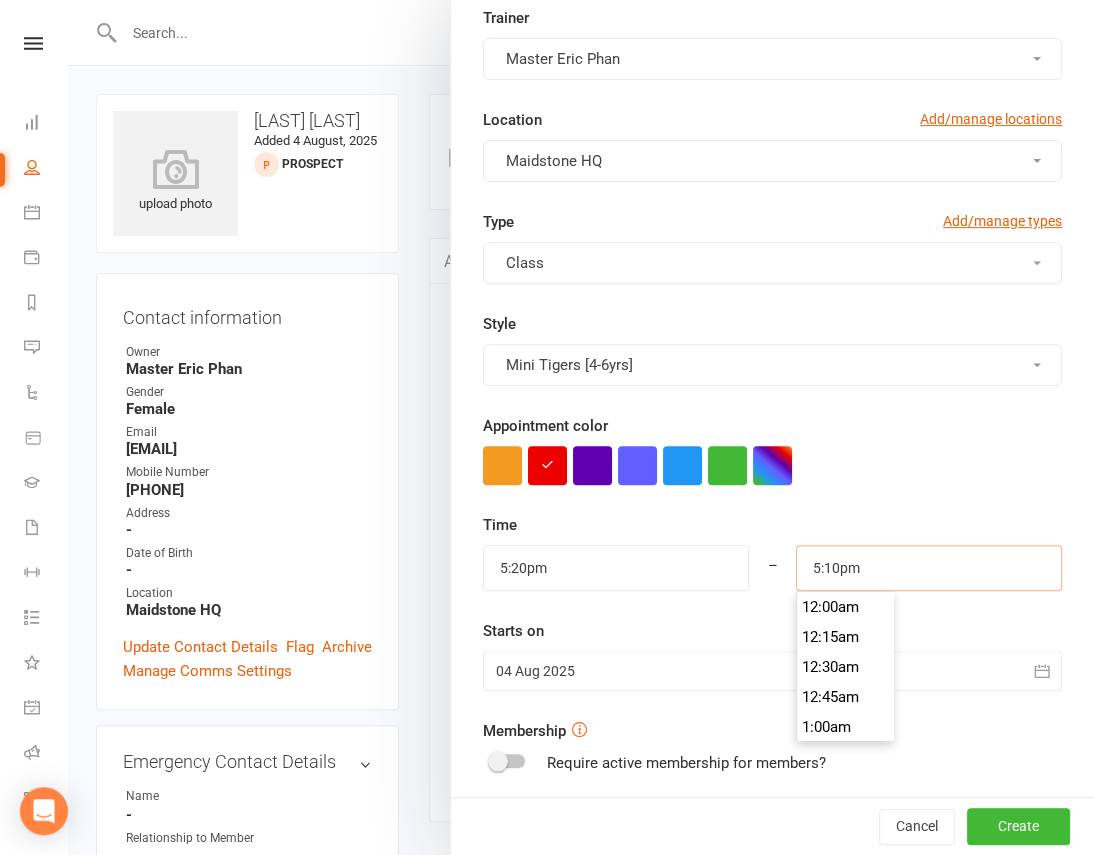 scroll, scrollTop: 2039, scrollLeft: 0, axis: vertical 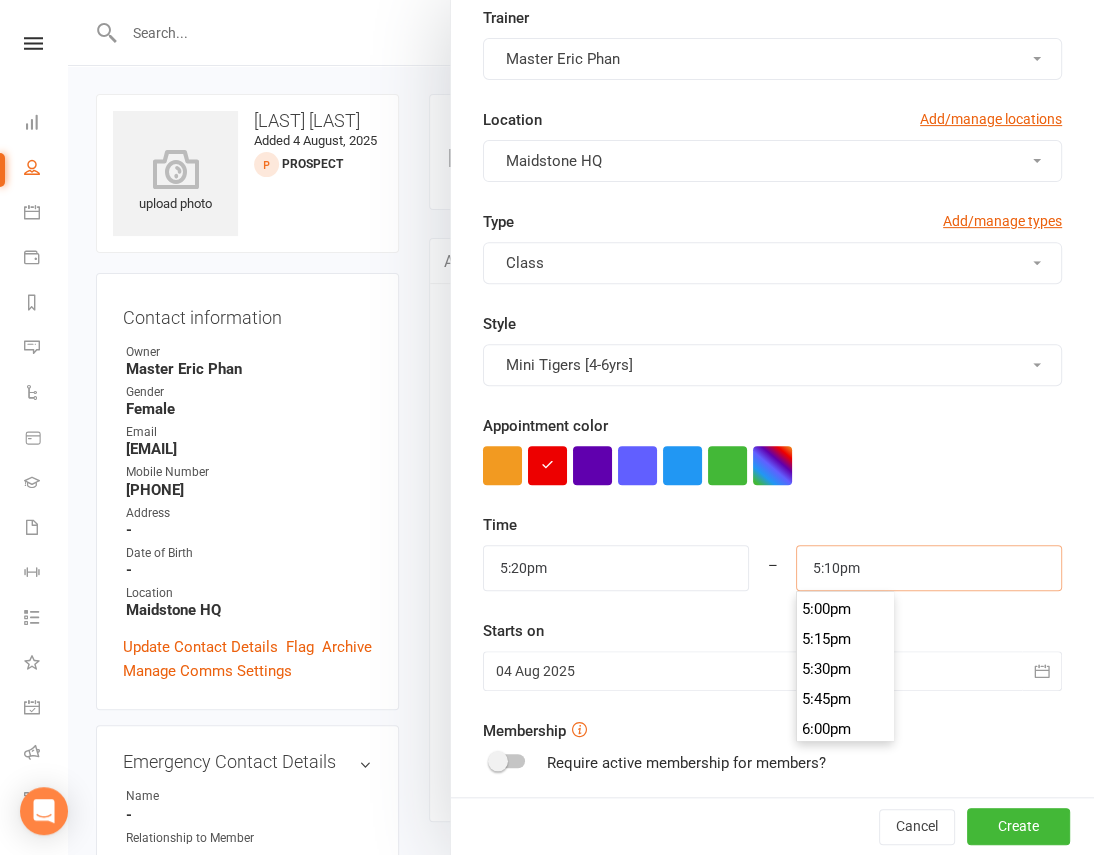 click on "5:10pm" at bounding box center [929, 568] 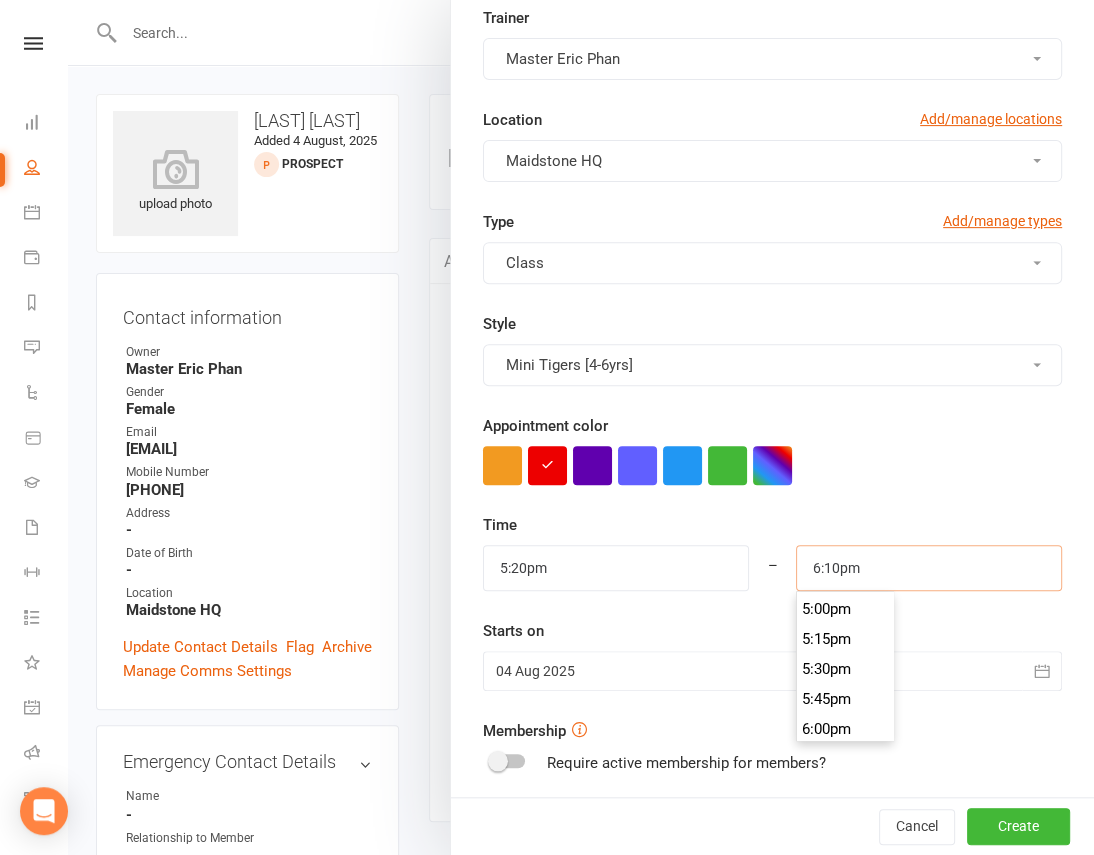 scroll, scrollTop: 2159, scrollLeft: 0, axis: vertical 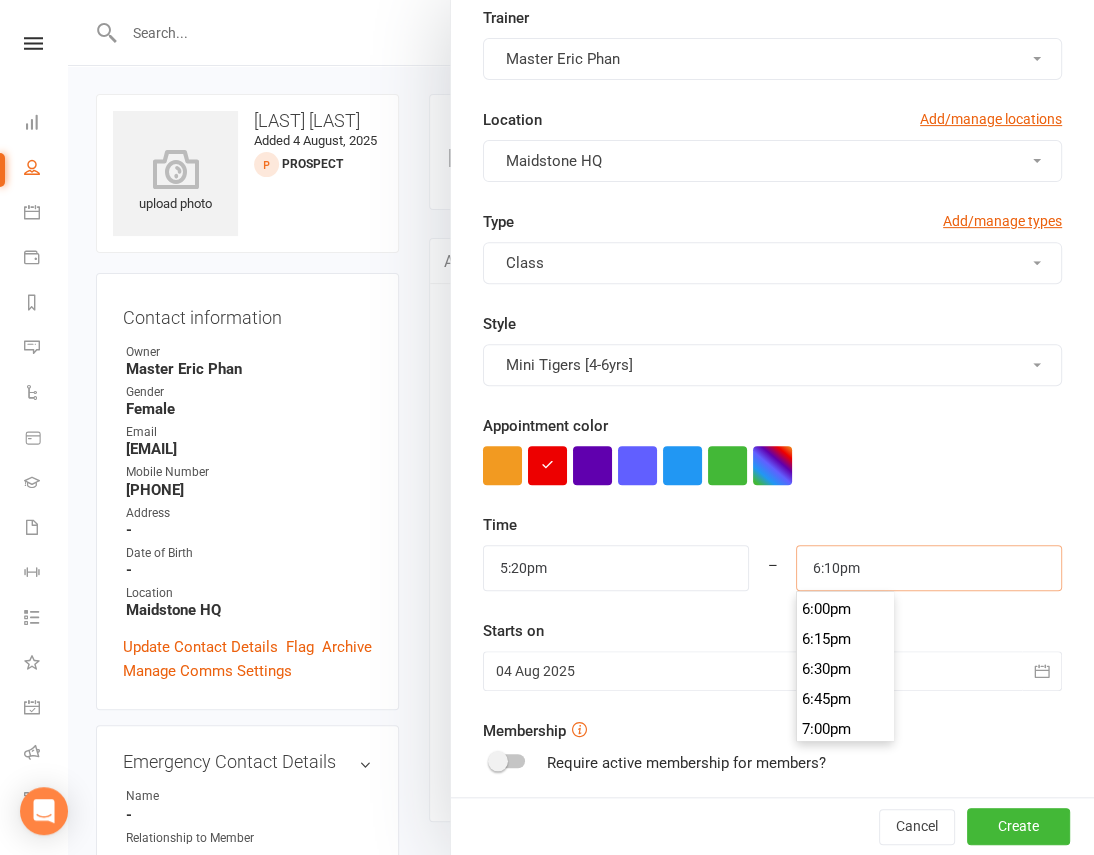 type on "6:10pm" 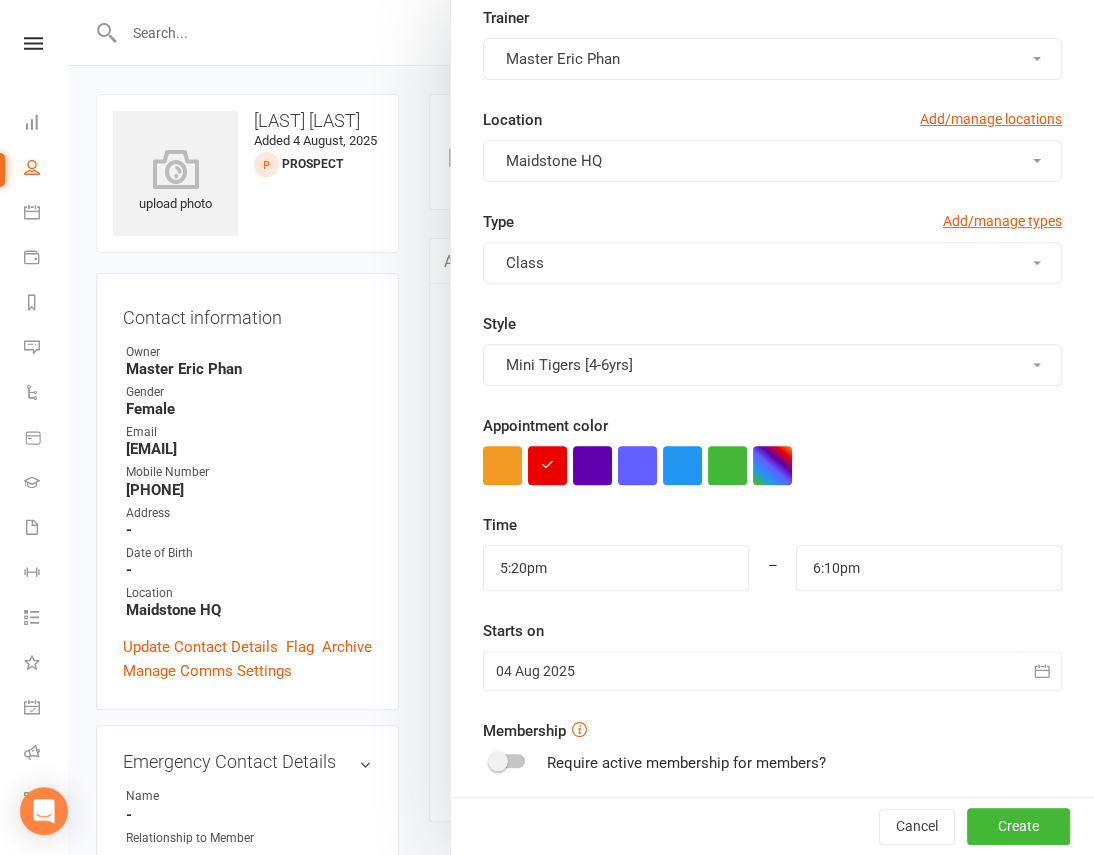 click on "Appointment Type Add/manage types
[4-6yrs] Little Tigers Intro Class
Trainer
Master [LAST]
Location Add/manage locations
Maidstone HQ
Type Add/manage types
Class
Style
Mini Tigers [4-6yrs]
Appointment color Time 5:20pm 12:00am 12:15am 12:30am 12:45am 1:00am 1:15am 1:30am 1:45am 2:00am 2:15am 2:30am 2:45am 3:00am 3:15am 3:30am 3:45am 4:00am 4:15am 4:30am 4:45am 5:00am 5:15am 5:30am 5:45am 6:00am 6:15am 6:30am 6:45am 7:00am 7:15am 7:30am 7:45am 8:00am 8:15am 8:30am 8:45am 9:00am 9:15am 9:30am 9:45am 10:00am 10:15am 10:30am 10:45am 11:00am 11:15am 11:30am 11:45am 12:00pm 12:15pm 12:30pm 12:45pm 1:00pm 1:15pm 1:30pm 1:45pm 2:00pm 2:15pm 2:30pm 2:45pm 3:00pm 3:15pm 3:30pm 3:45pm 4:00pm 4:15pm –" at bounding box center [772, 518] 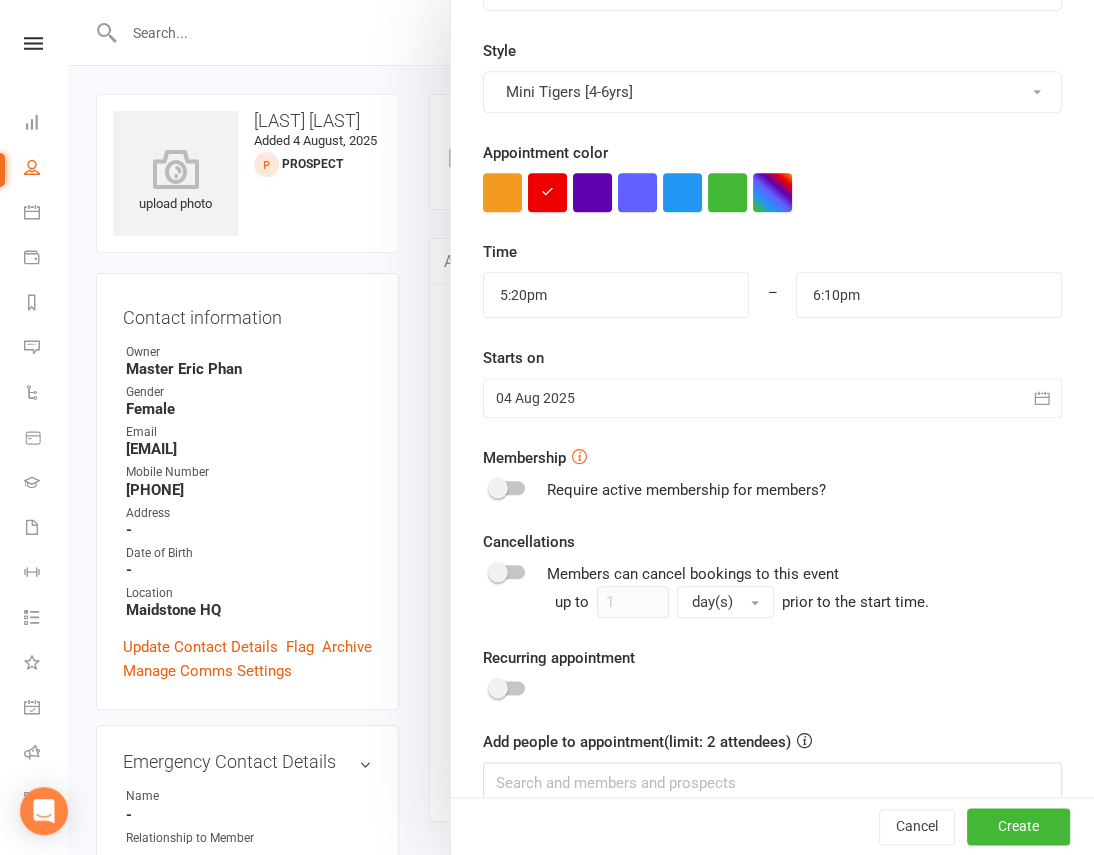 scroll, scrollTop: 541, scrollLeft: 0, axis: vertical 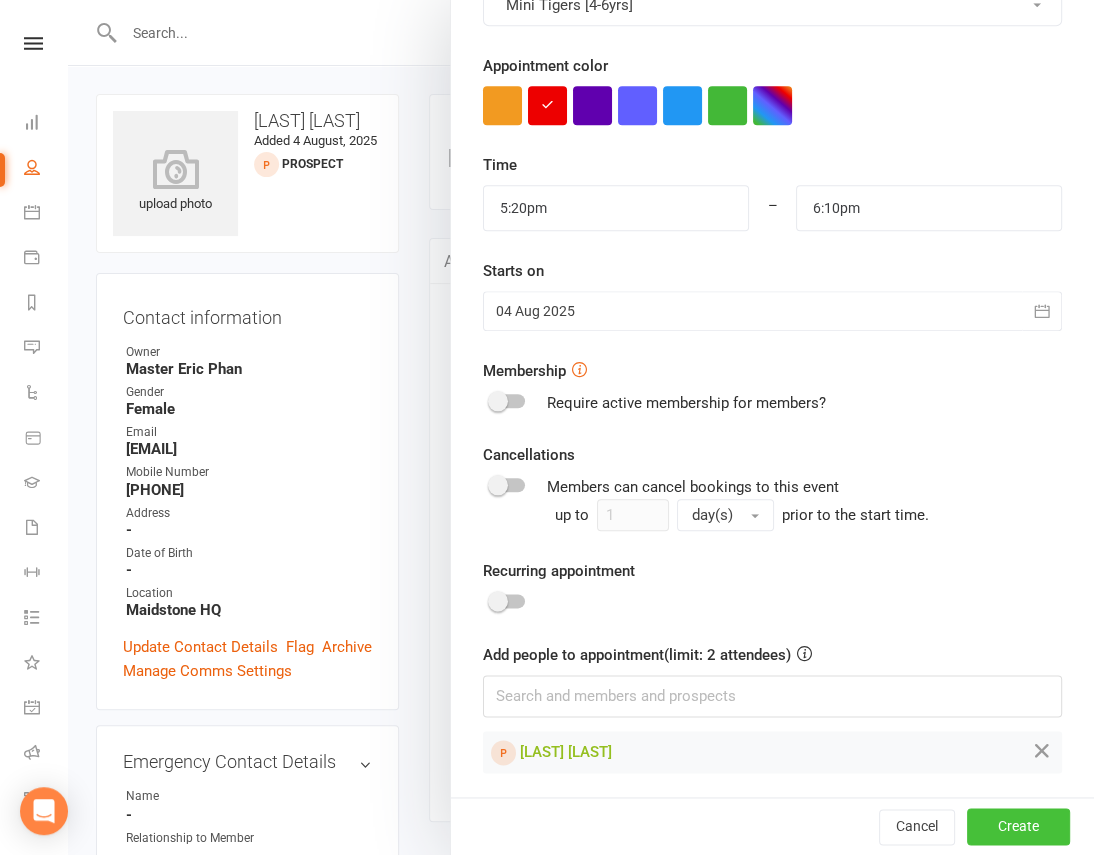 click on "Create" at bounding box center (1018, 827) 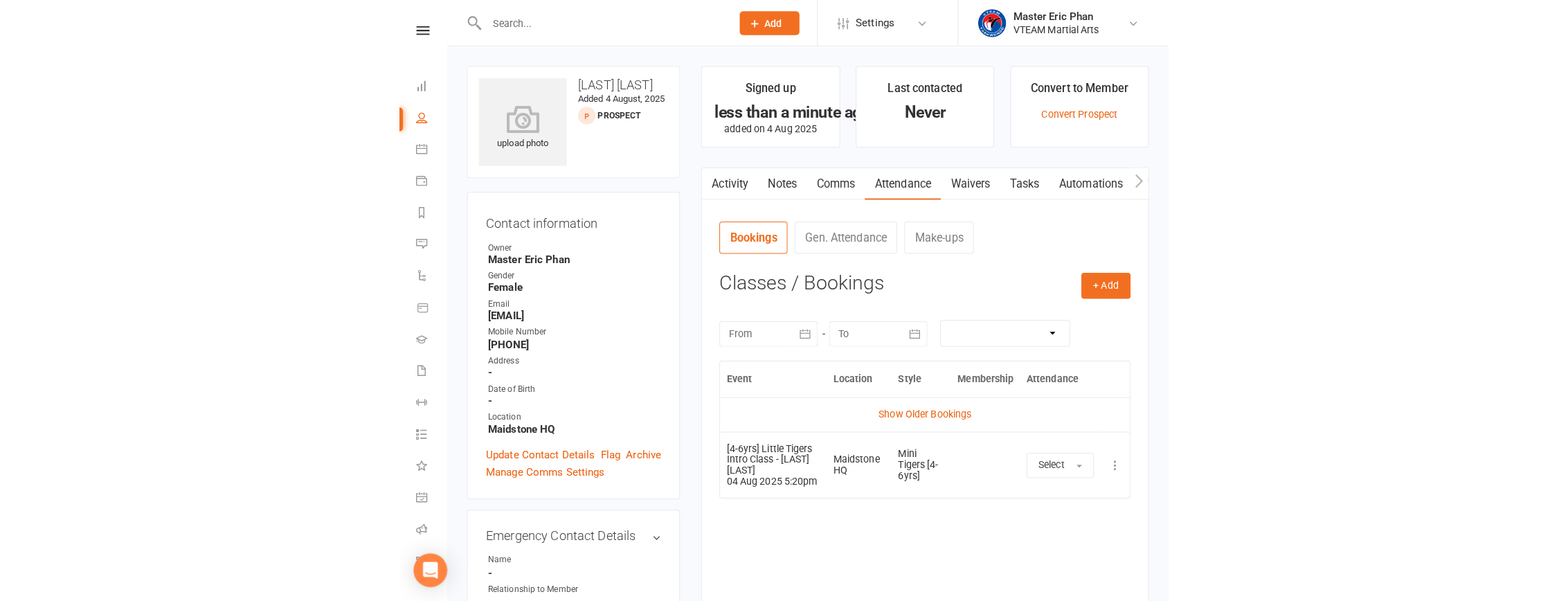 scroll, scrollTop: 0, scrollLeft: 0, axis: both 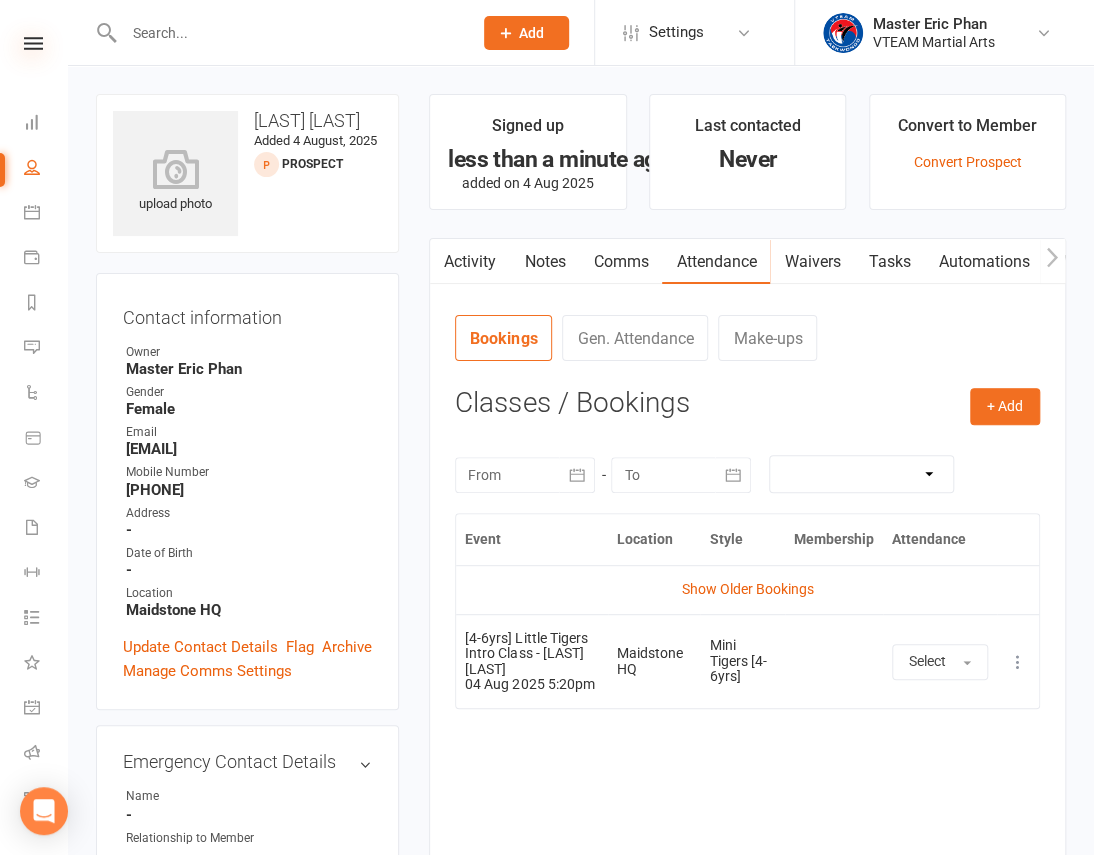 click at bounding box center (33, 43) 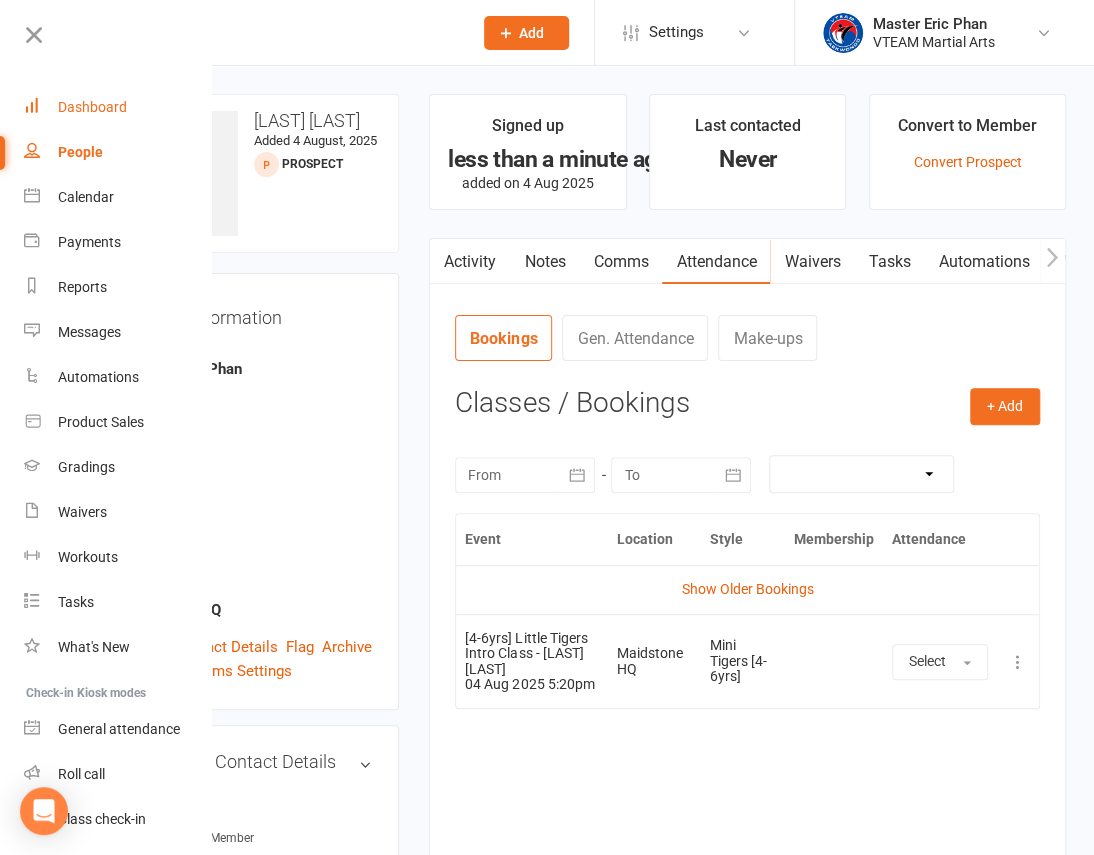 click on "Dashboard" at bounding box center (92, 107) 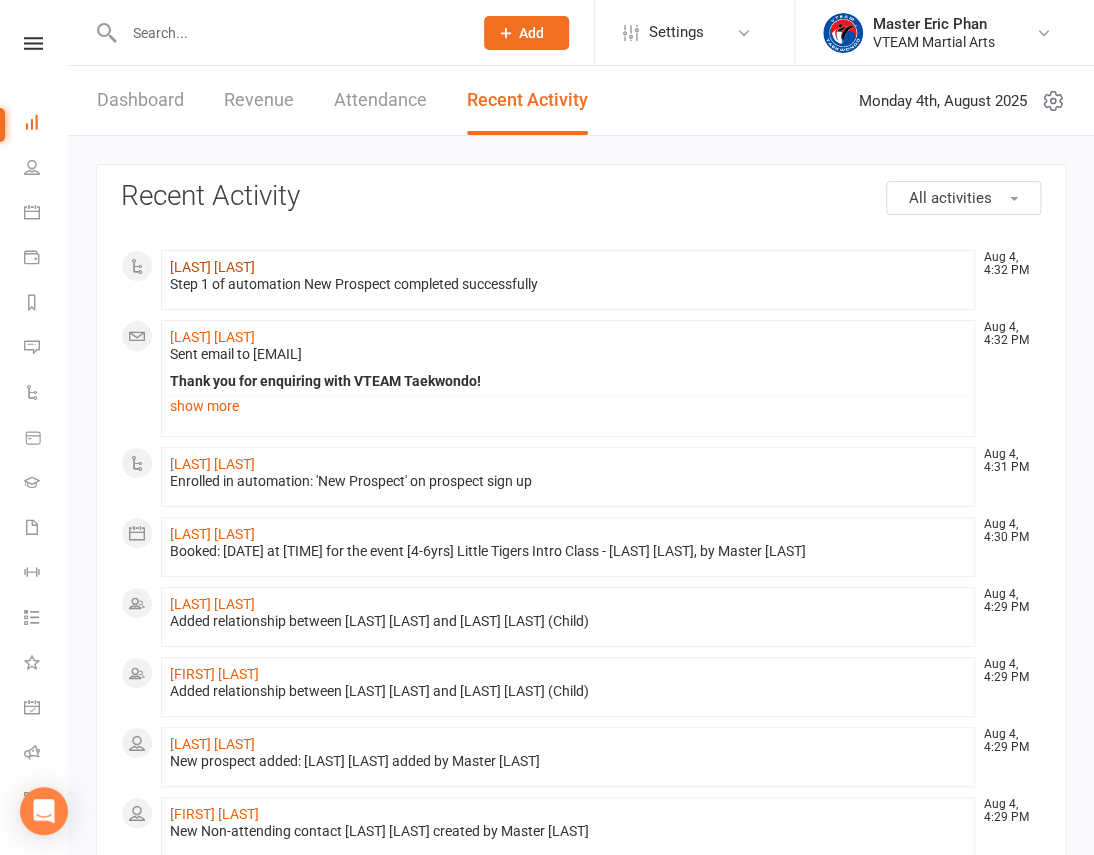 click on "[LAST] [LAST]" at bounding box center (212, 267) 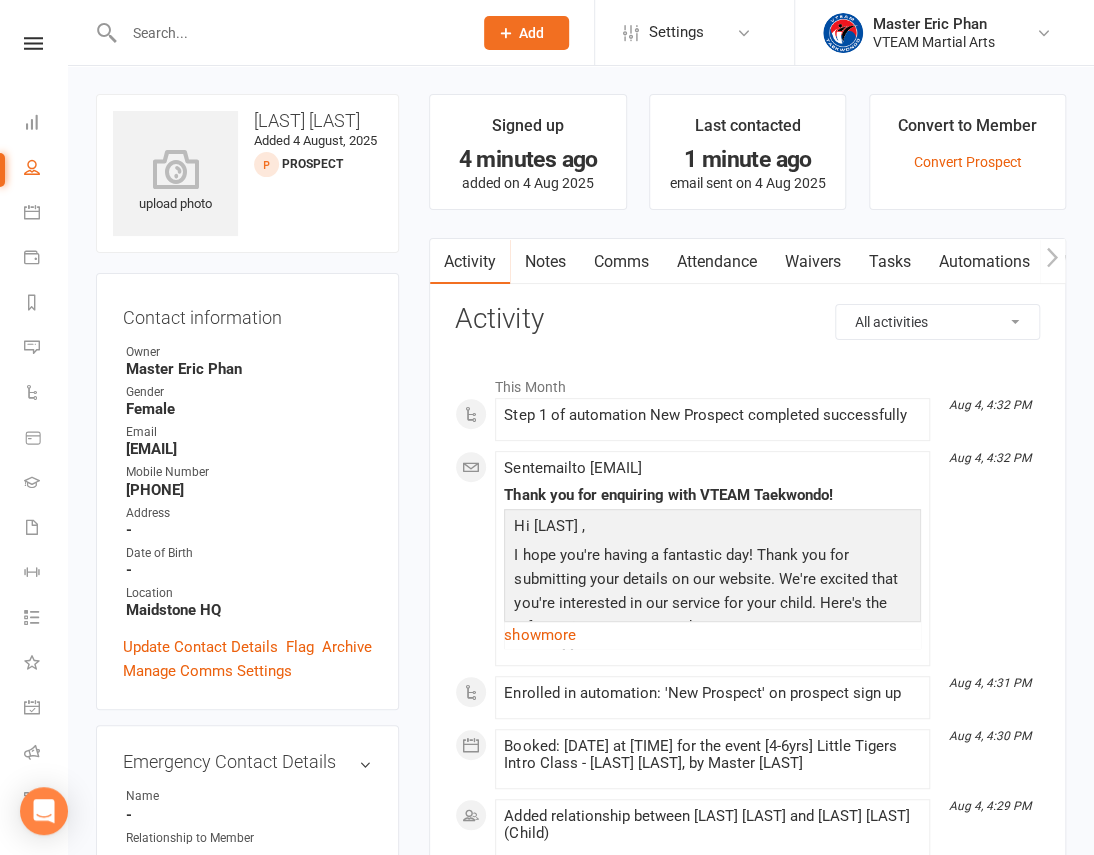click on "Automations" at bounding box center [983, 262] 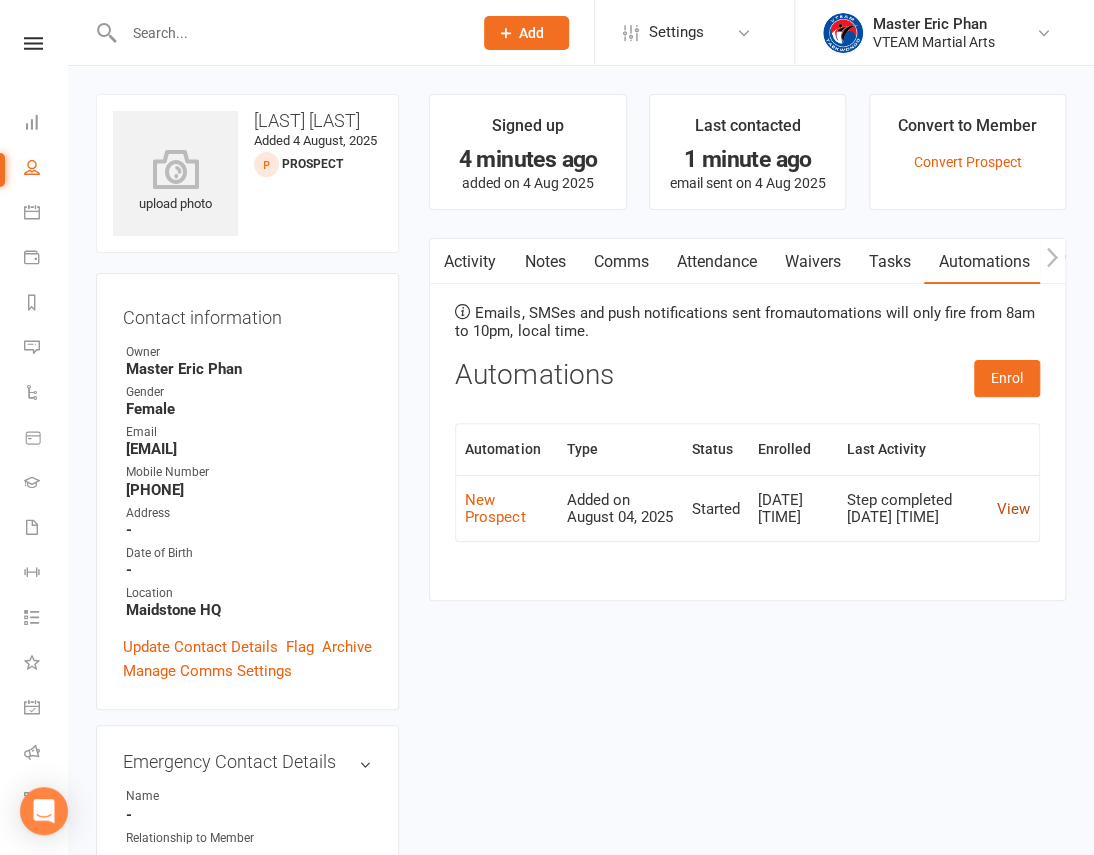 click on "View" at bounding box center (1013, 509) 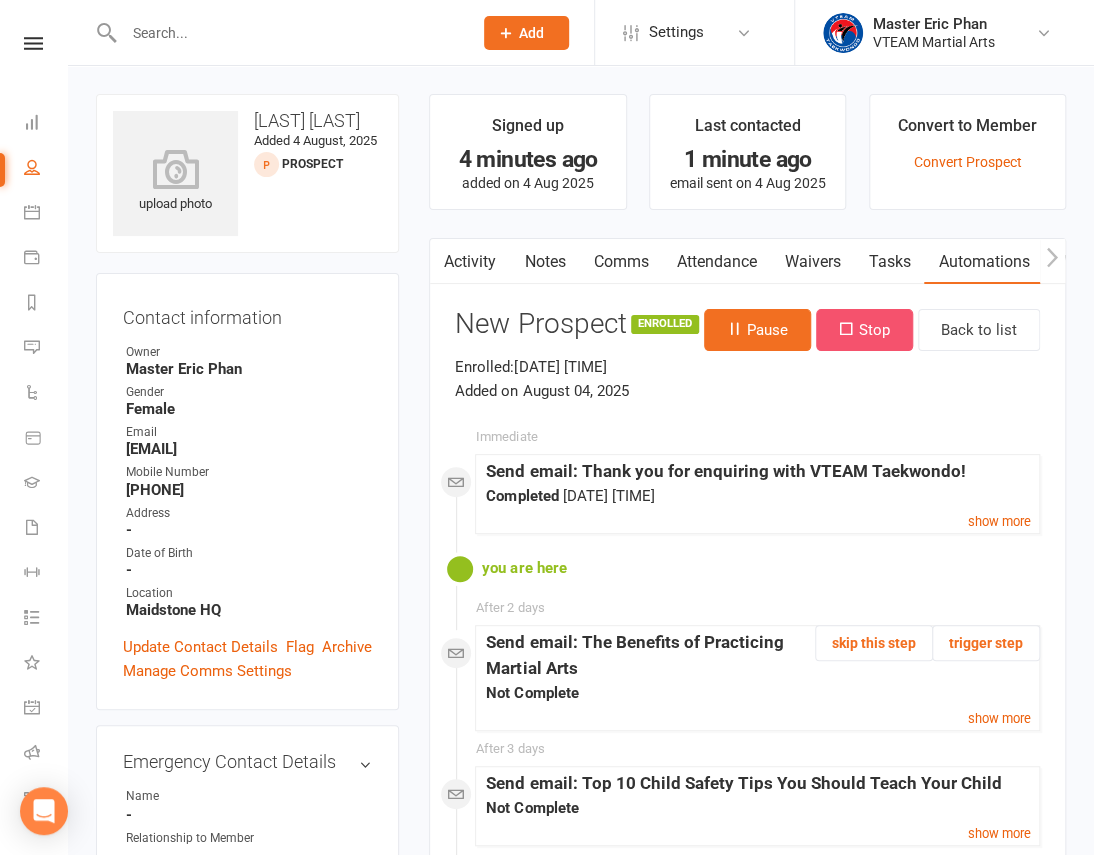 click on "Stop" at bounding box center (864, 330) 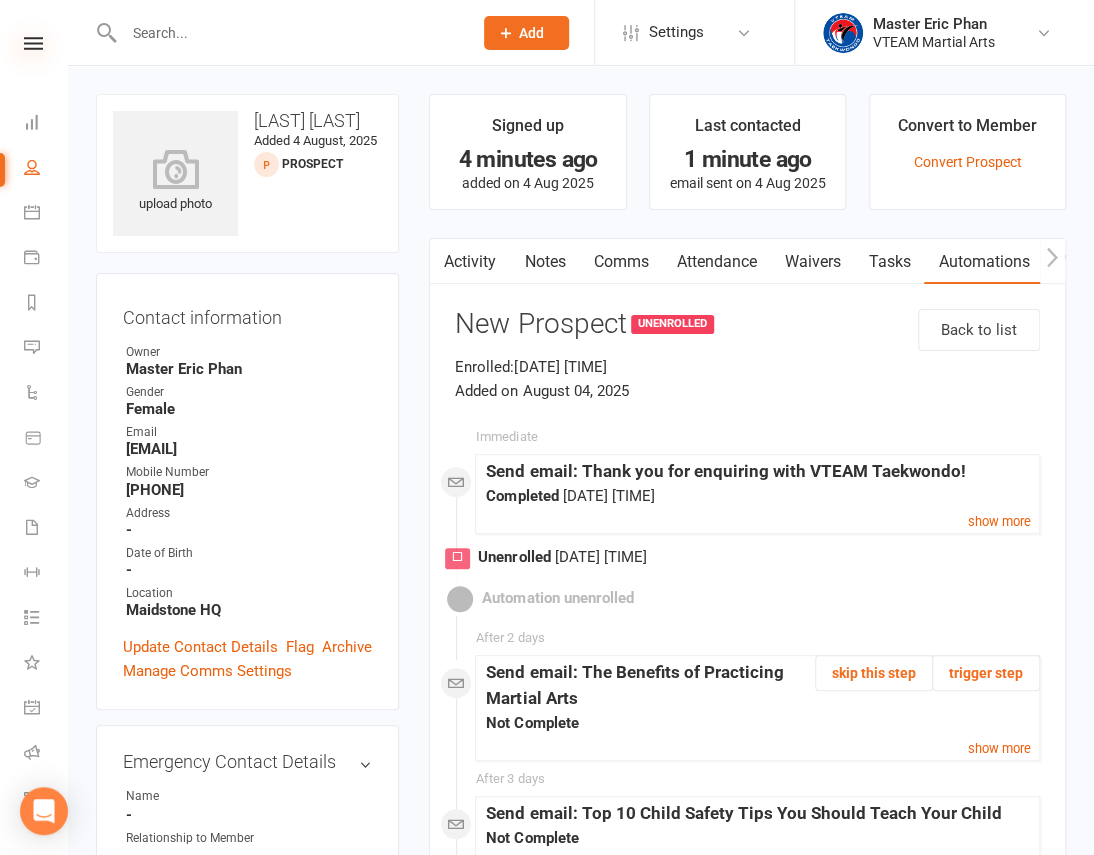 click at bounding box center (33, 43) 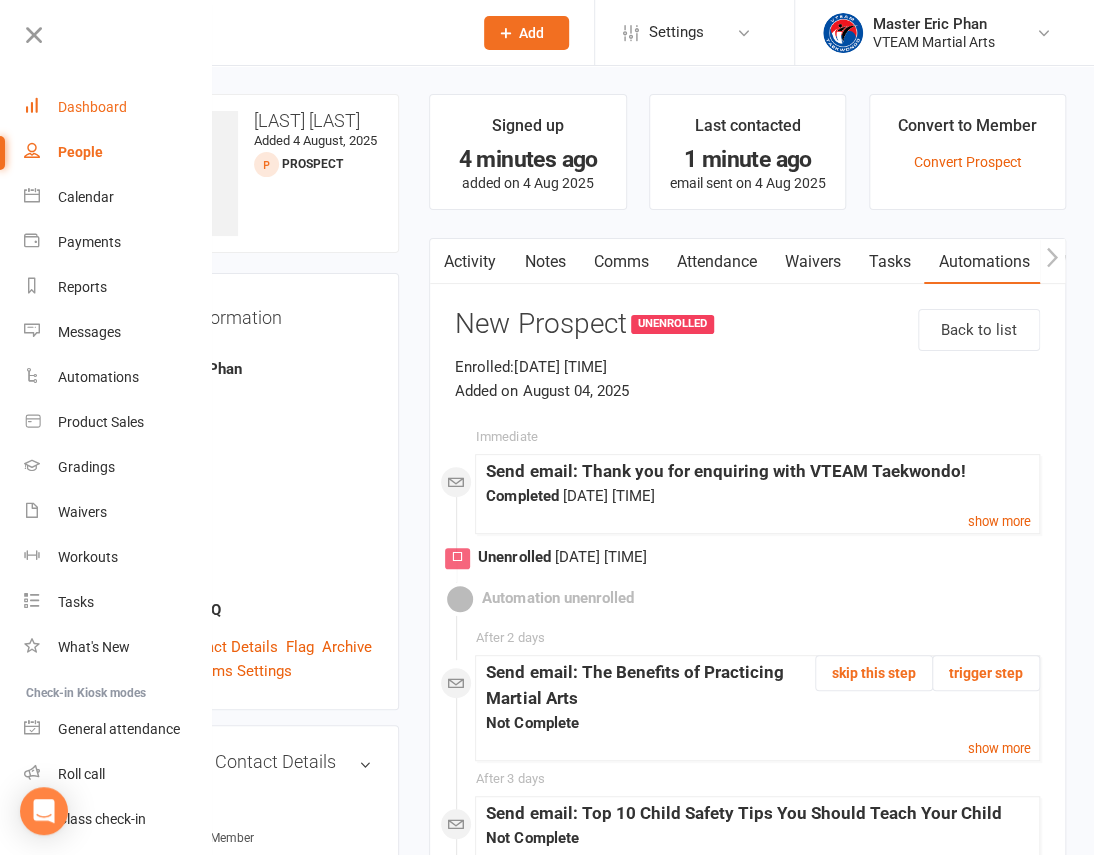 click on "Dashboard" at bounding box center (92, 107) 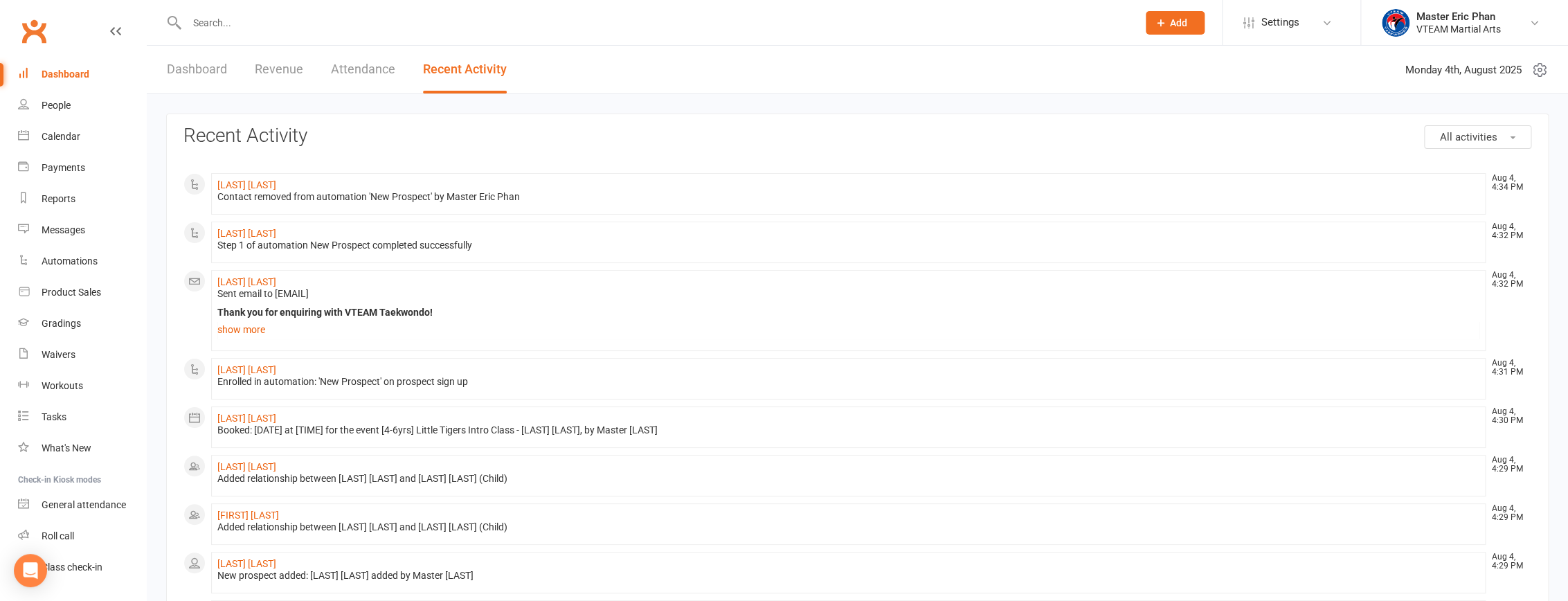 click on "Dashboard" at bounding box center [197, 69] 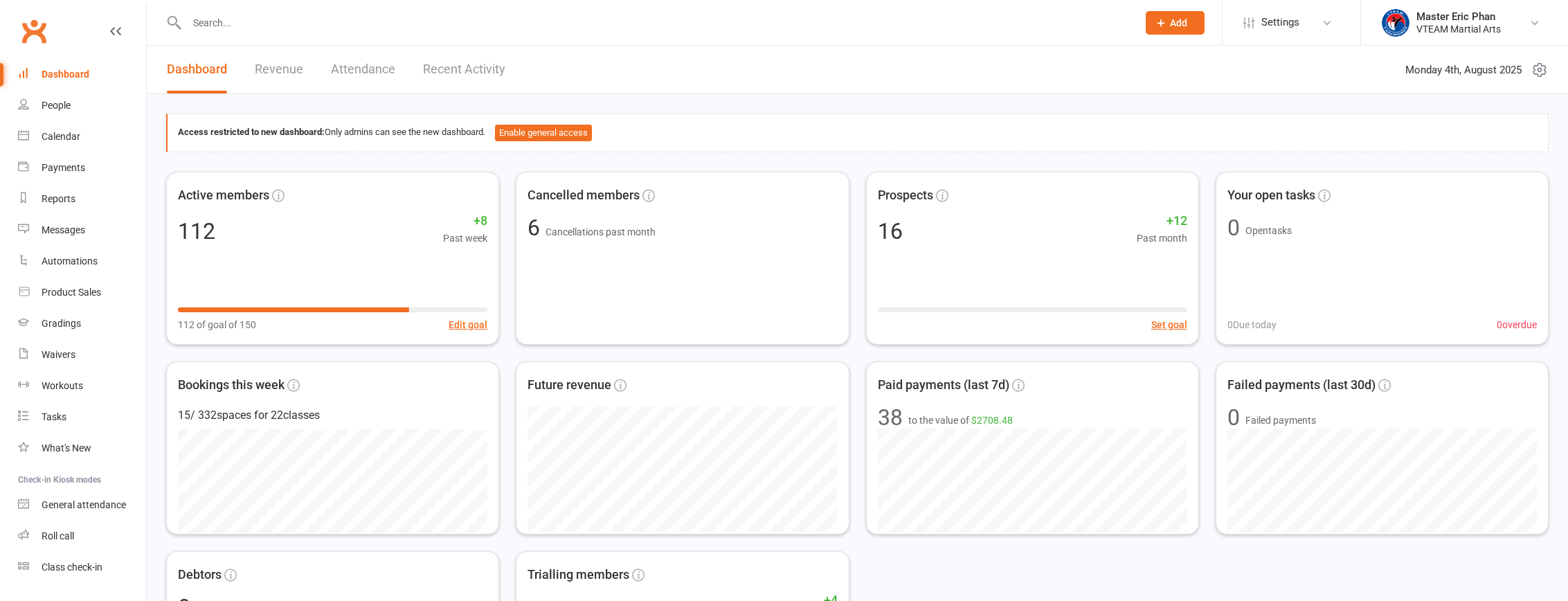 scroll, scrollTop: 0, scrollLeft: 0, axis: both 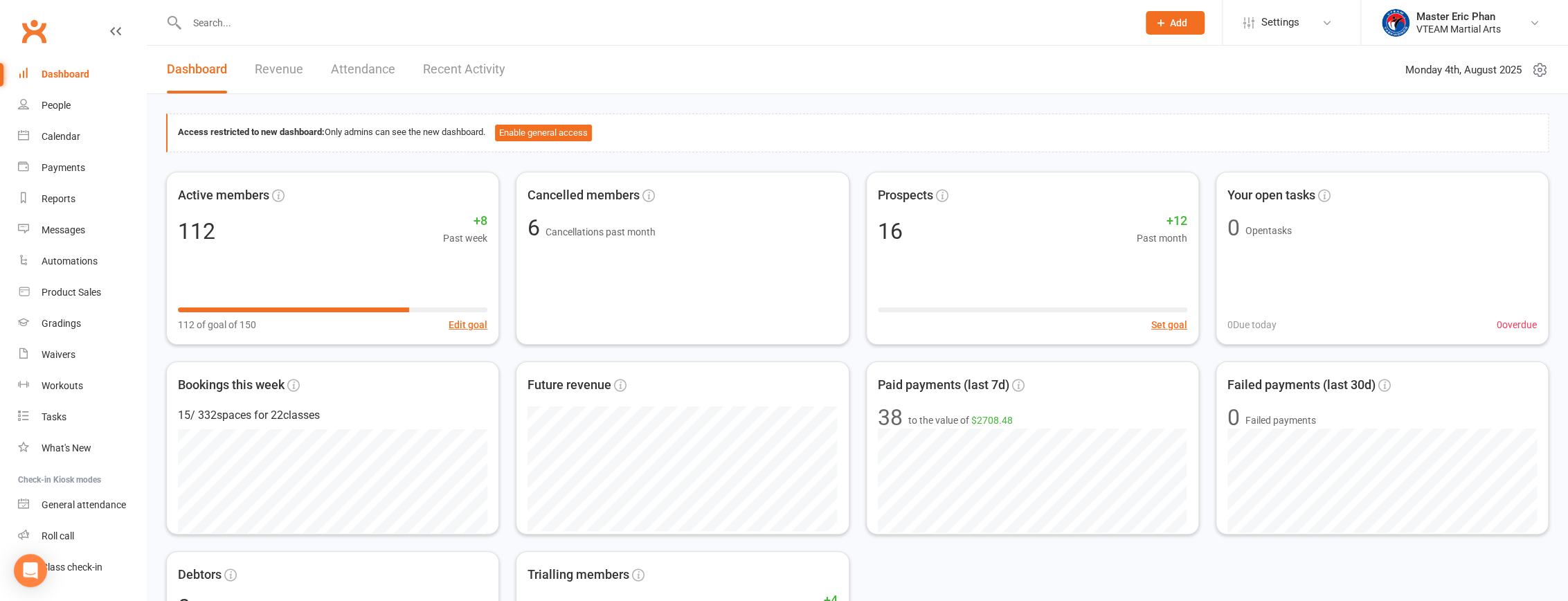 click on "Recent Activity" at bounding box center (464, 69) 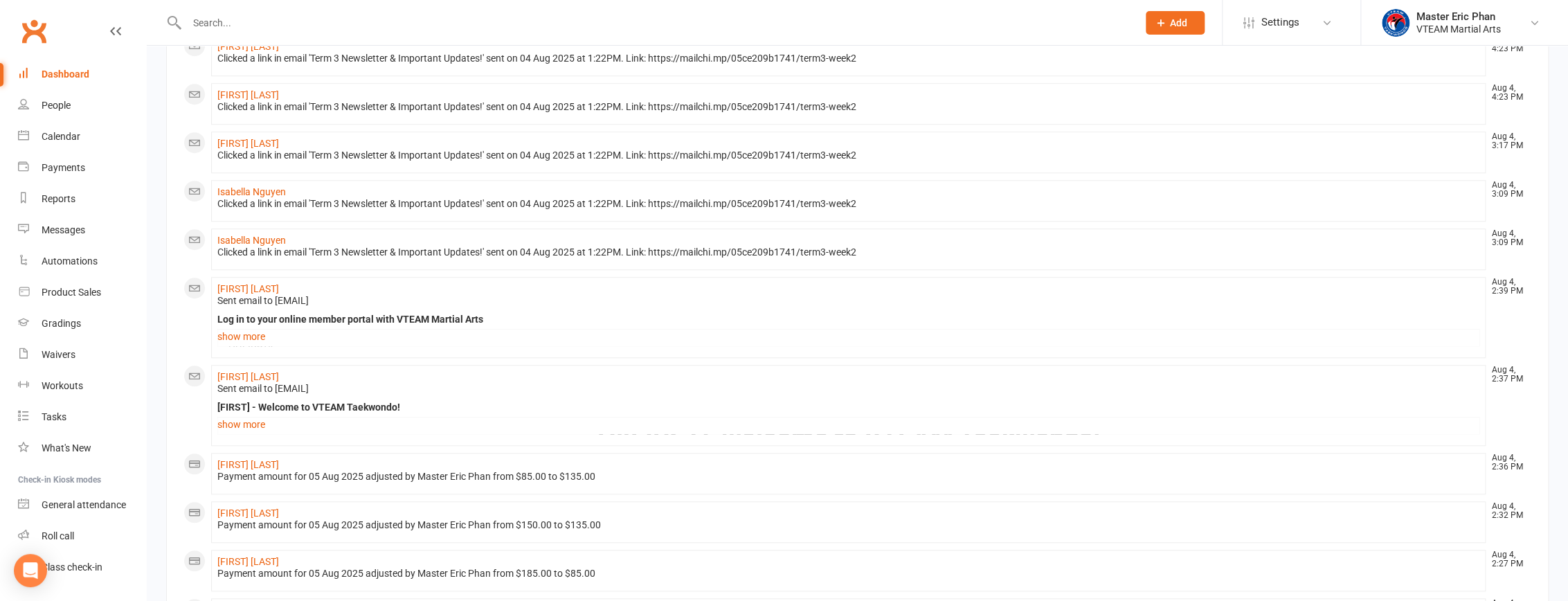 scroll, scrollTop: 724, scrollLeft: 0, axis: vertical 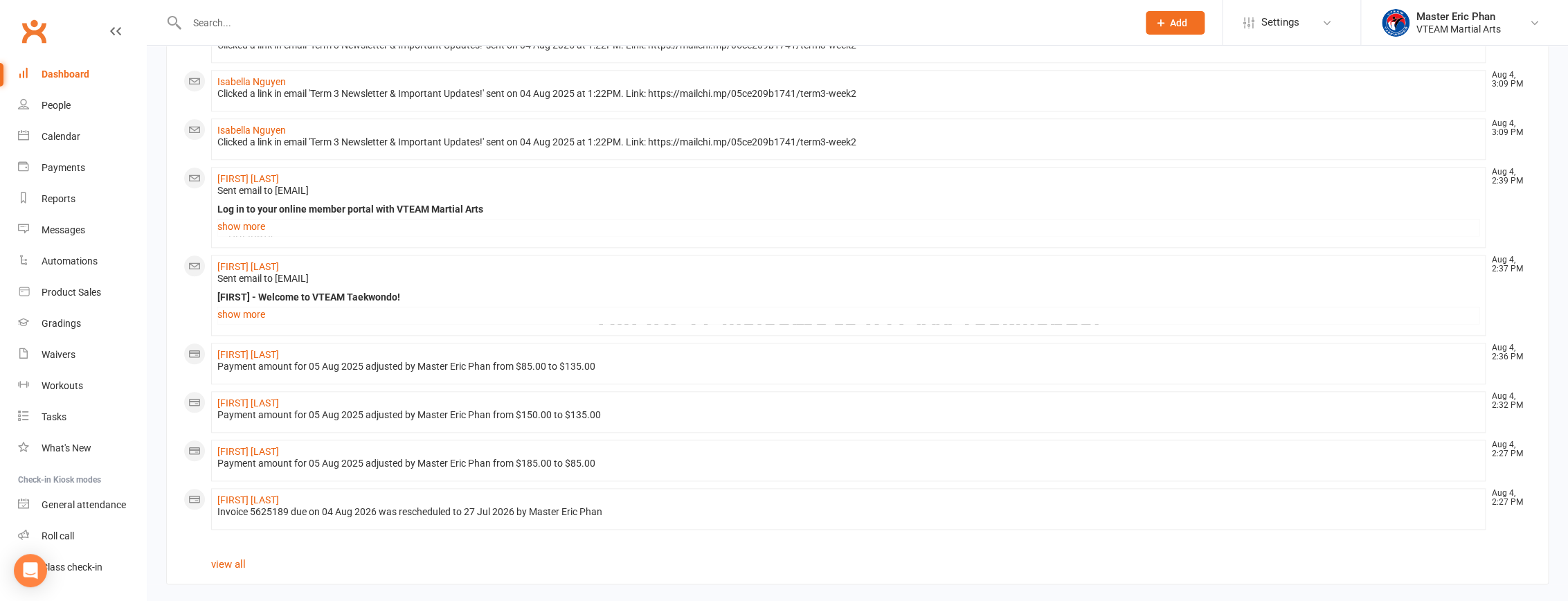 click on "Dashboard" at bounding box center (82, 74) 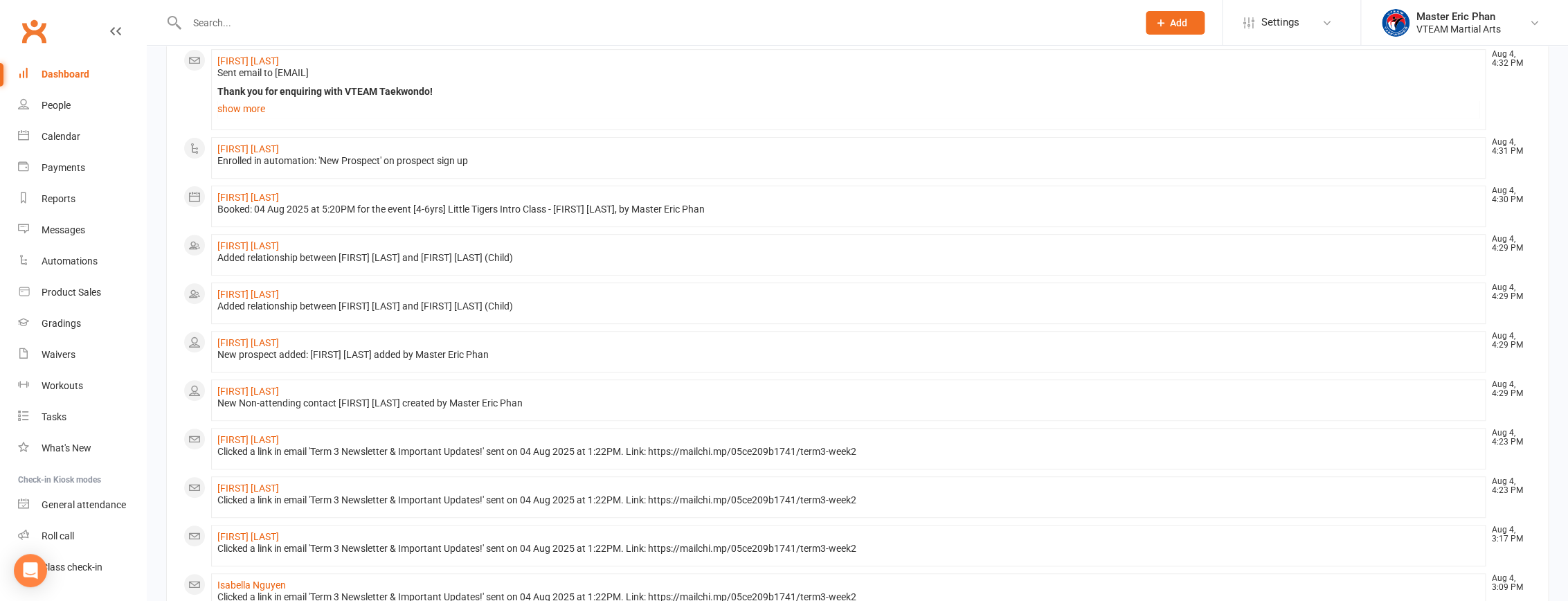 scroll, scrollTop: 0, scrollLeft: 0, axis: both 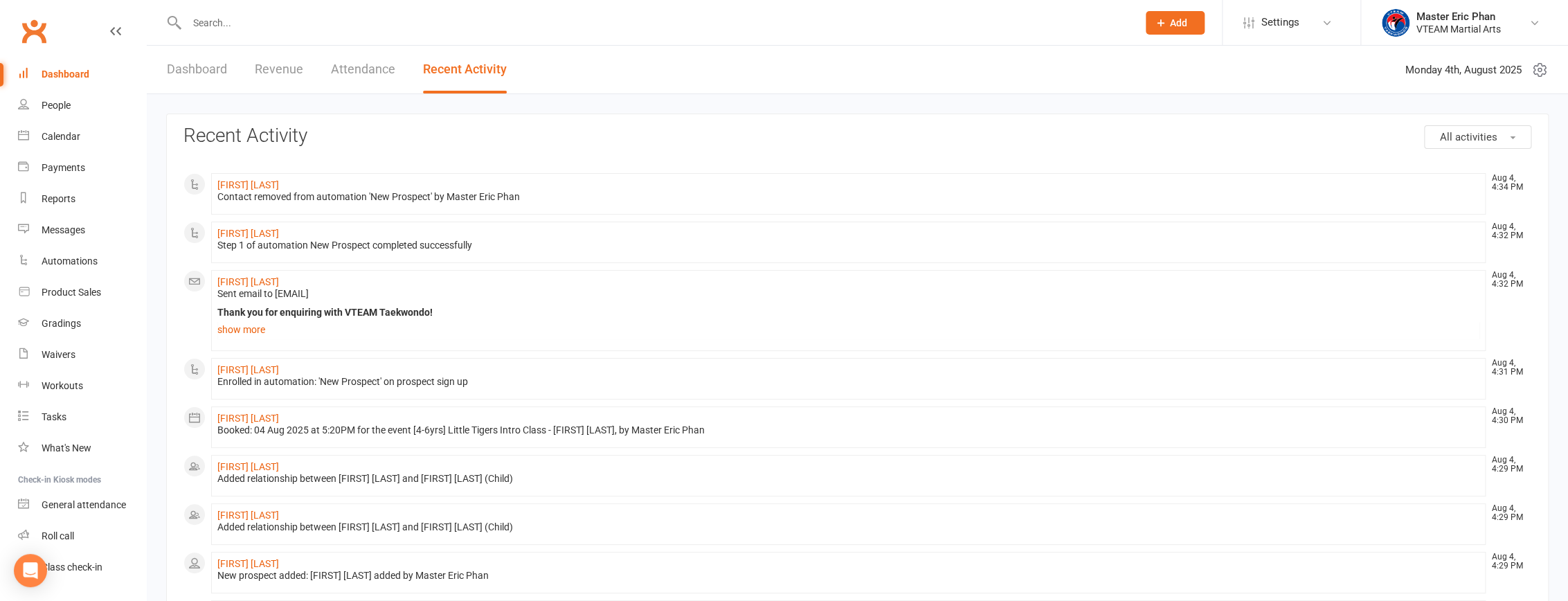 click on "Dashboard" at bounding box center [197, 69] 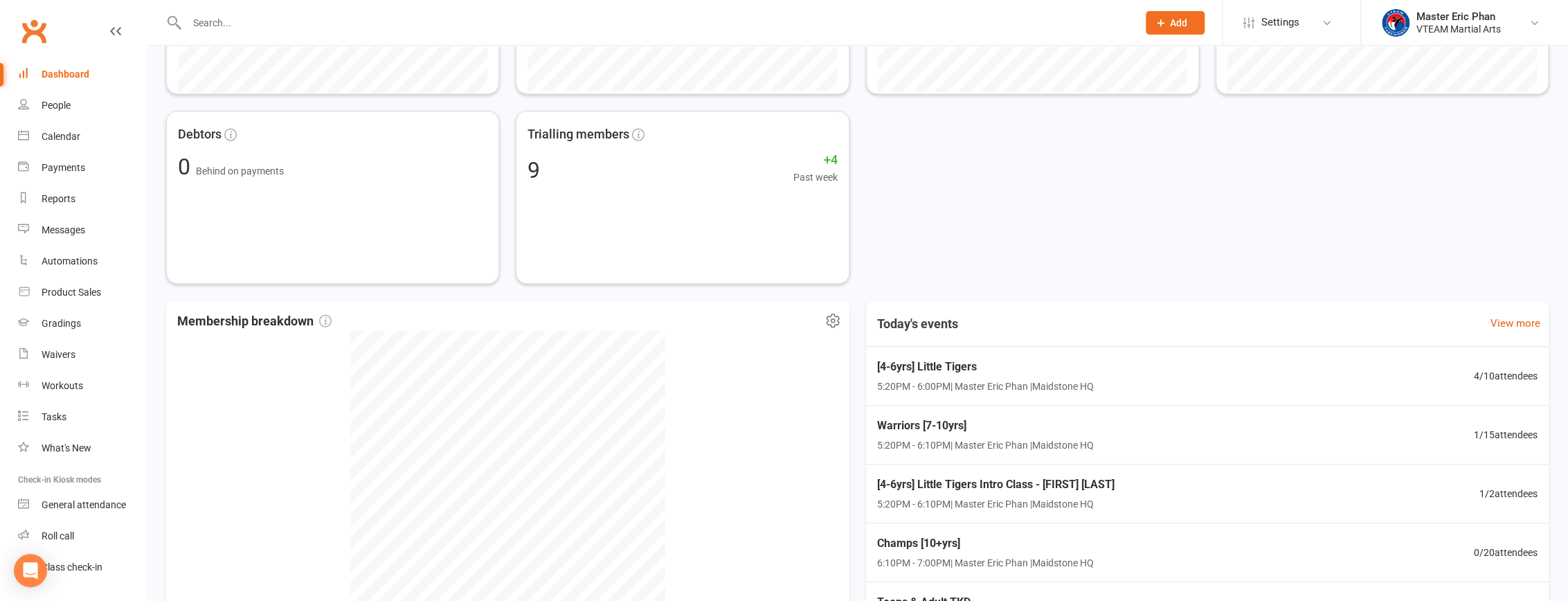scroll, scrollTop: 609, scrollLeft: 0, axis: vertical 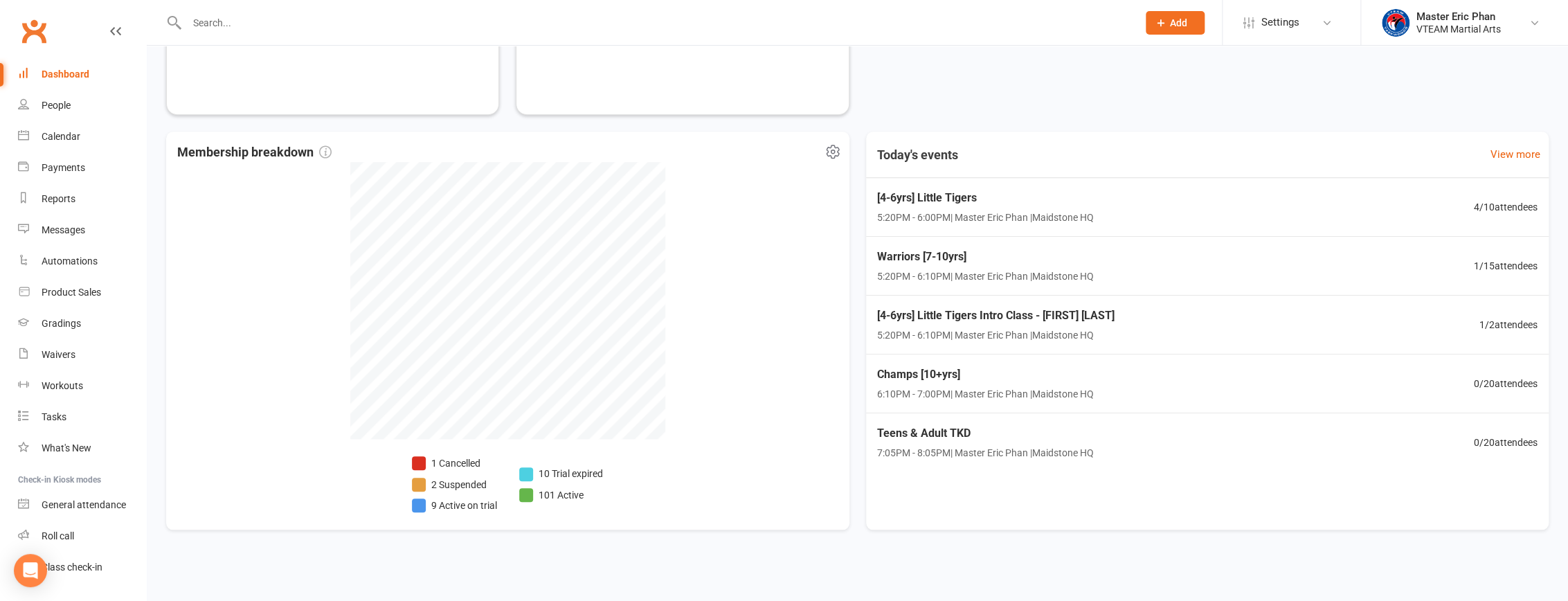 click on "10 Trial expired" at bounding box center [561, 474] 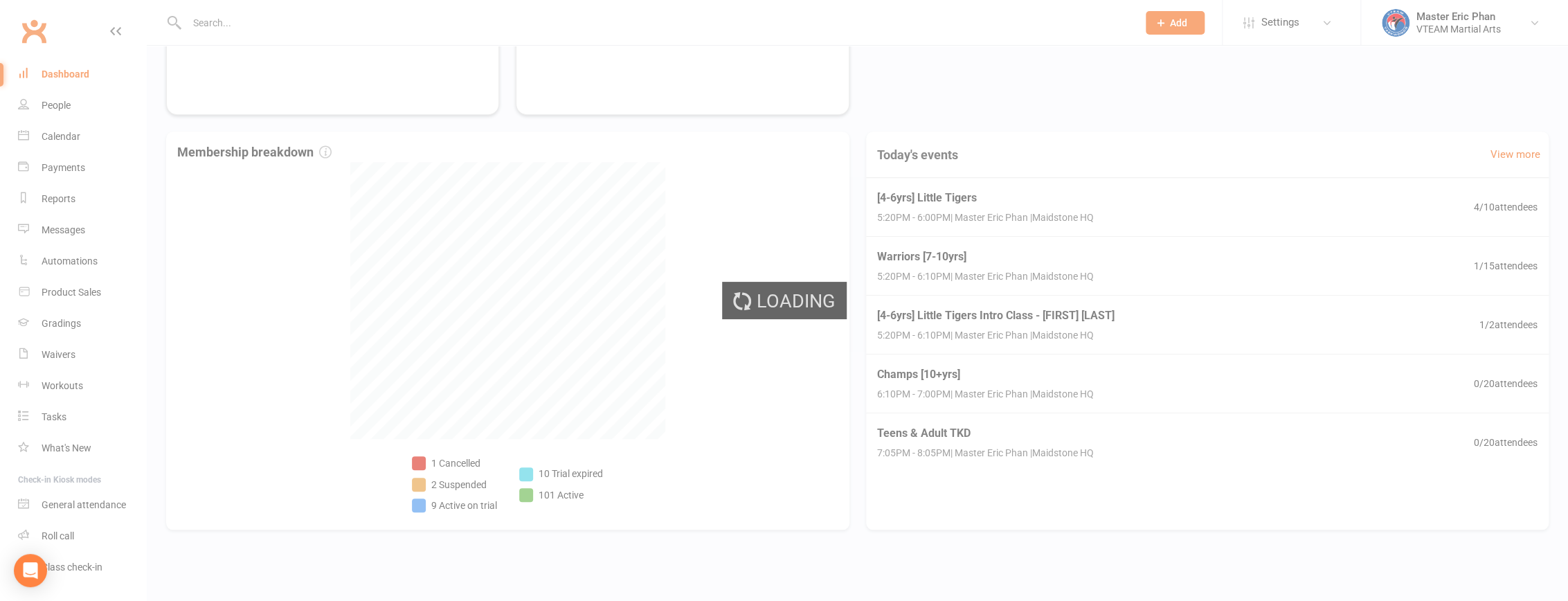 scroll, scrollTop: 0, scrollLeft: 0, axis: both 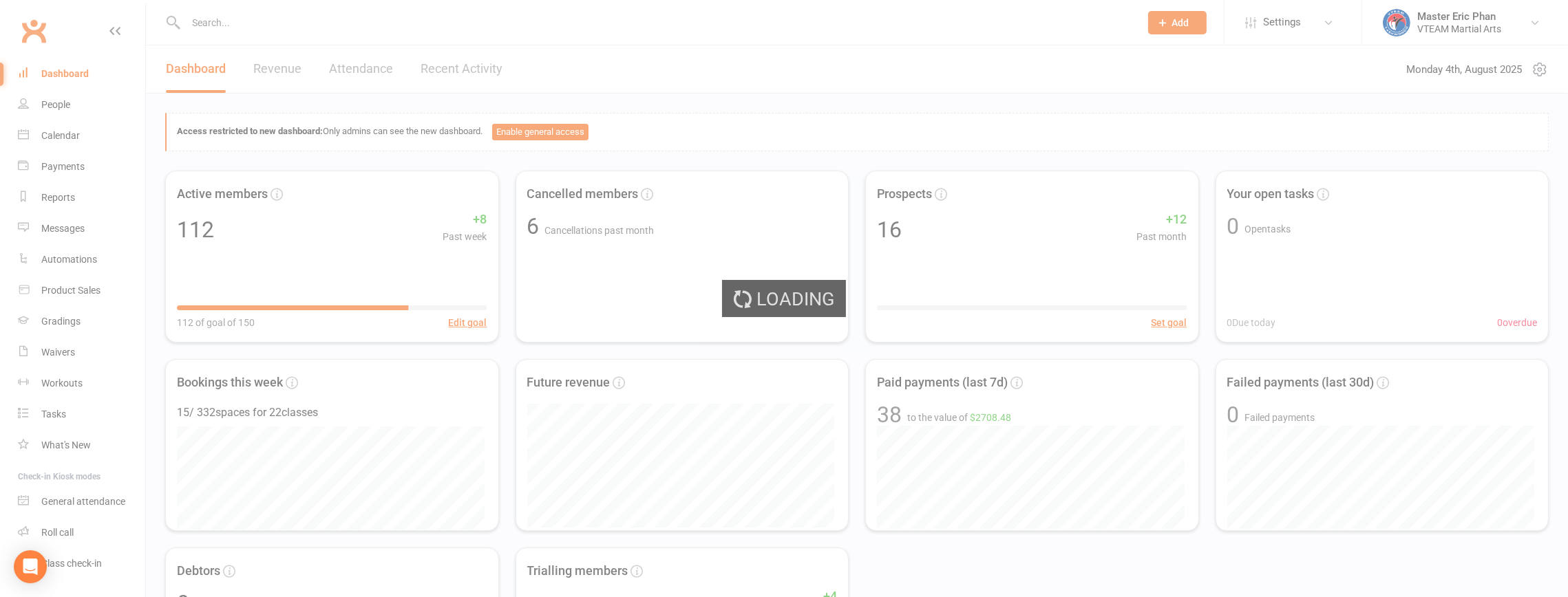 select on "trial_expired" 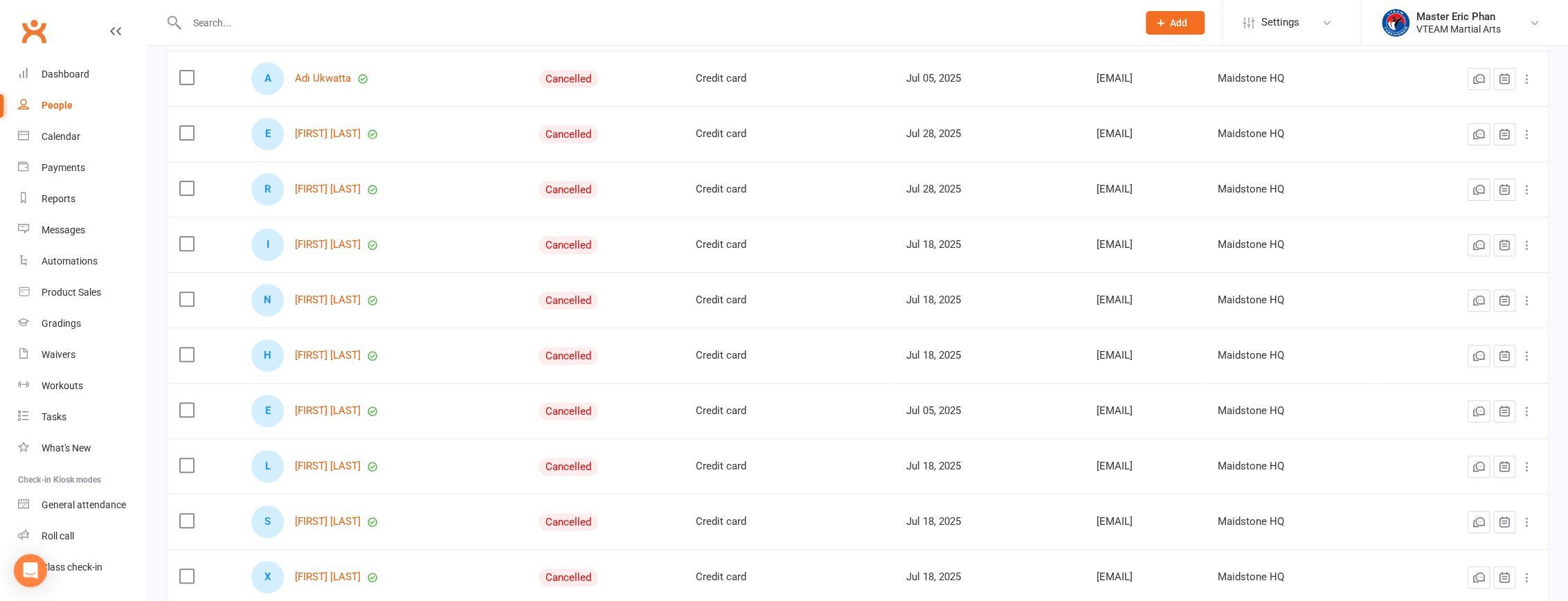 scroll, scrollTop: 64, scrollLeft: 0, axis: vertical 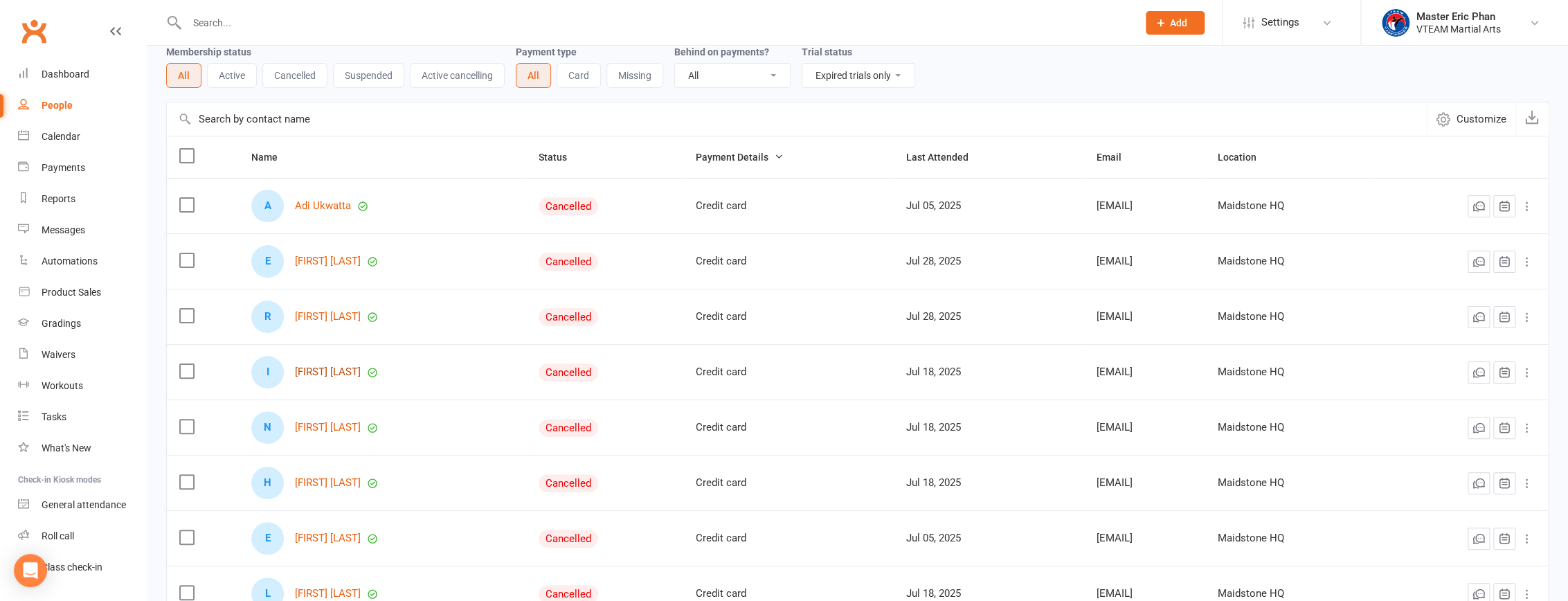 click on "[FIRST] [LAST]" at bounding box center (327, 372) 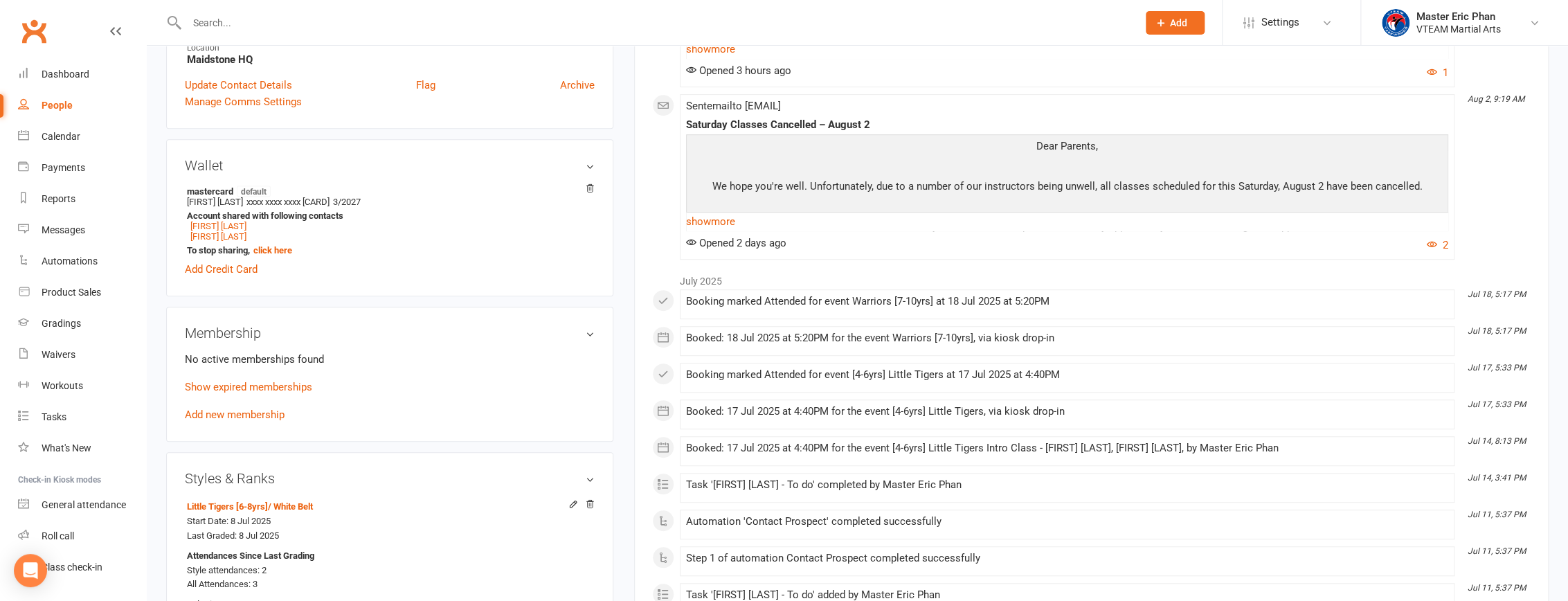 scroll, scrollTop: 440, scrollLeft: 0, axis: vertical 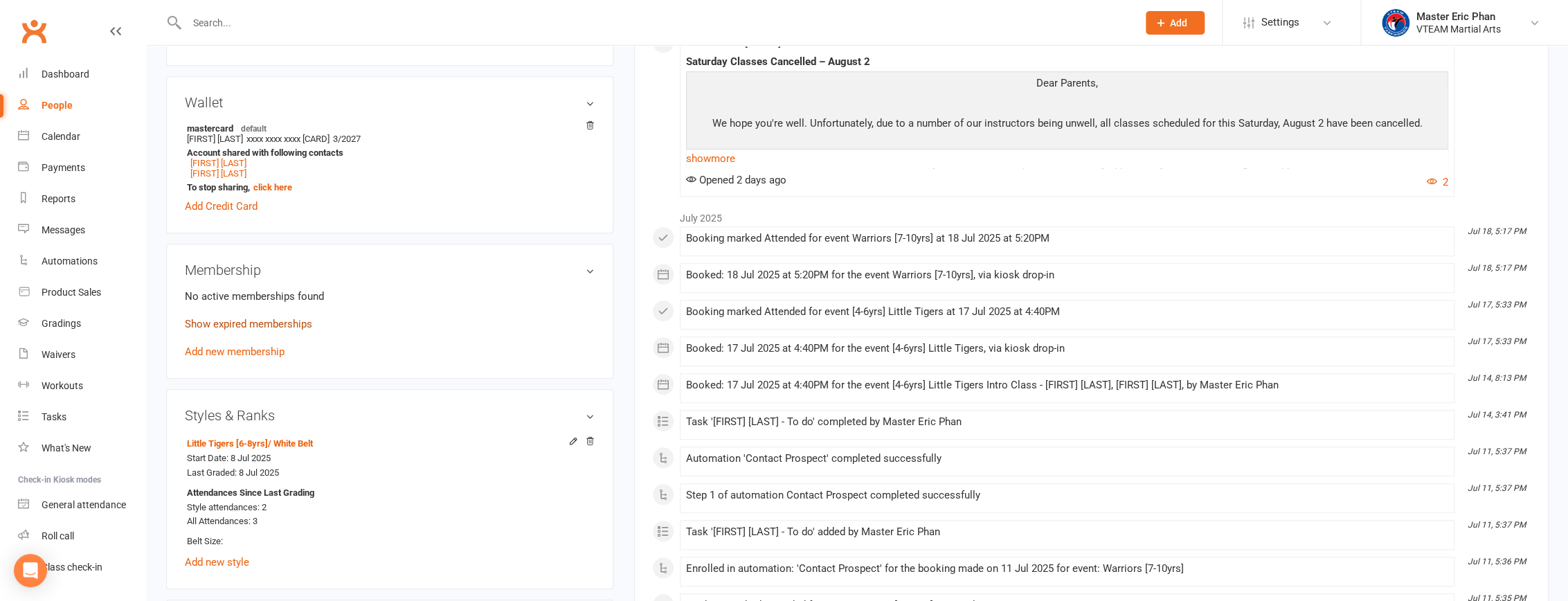 click on "Show expired memberships" at bounding box center [249, 324] 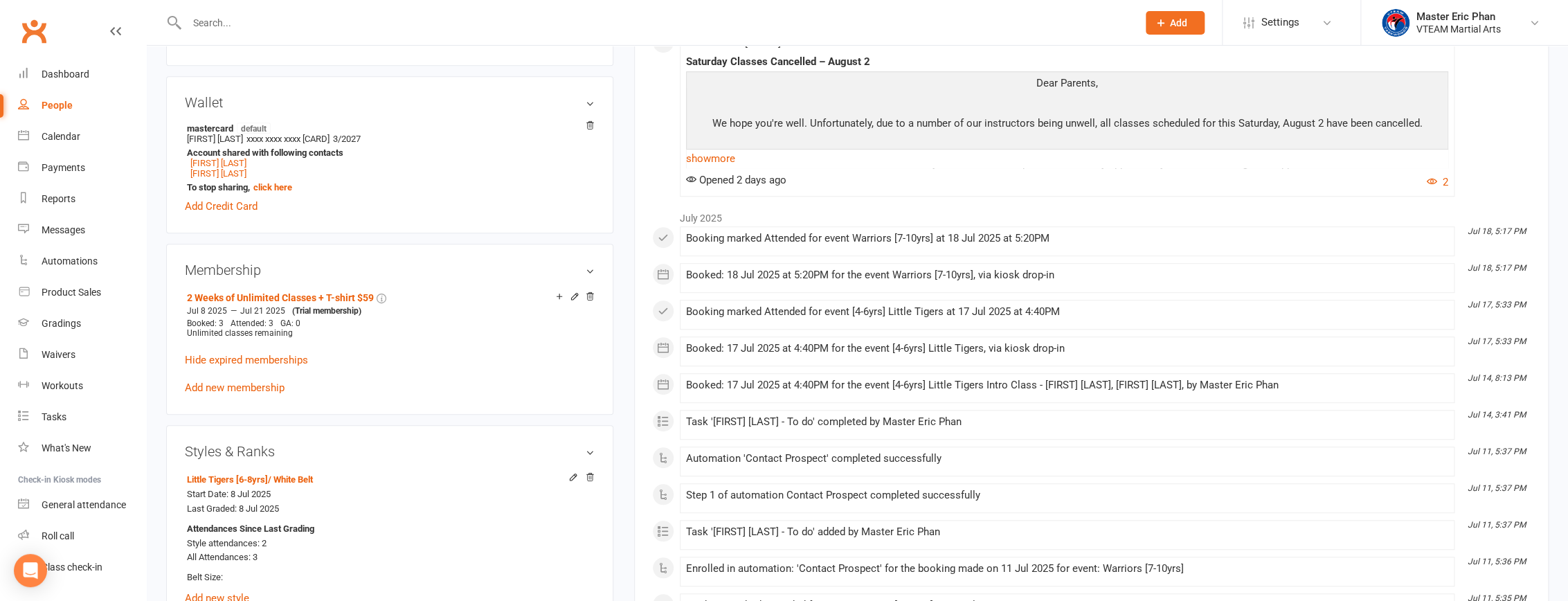 scroll, scrollTop: 0, scrollLeft: 0, axis: both 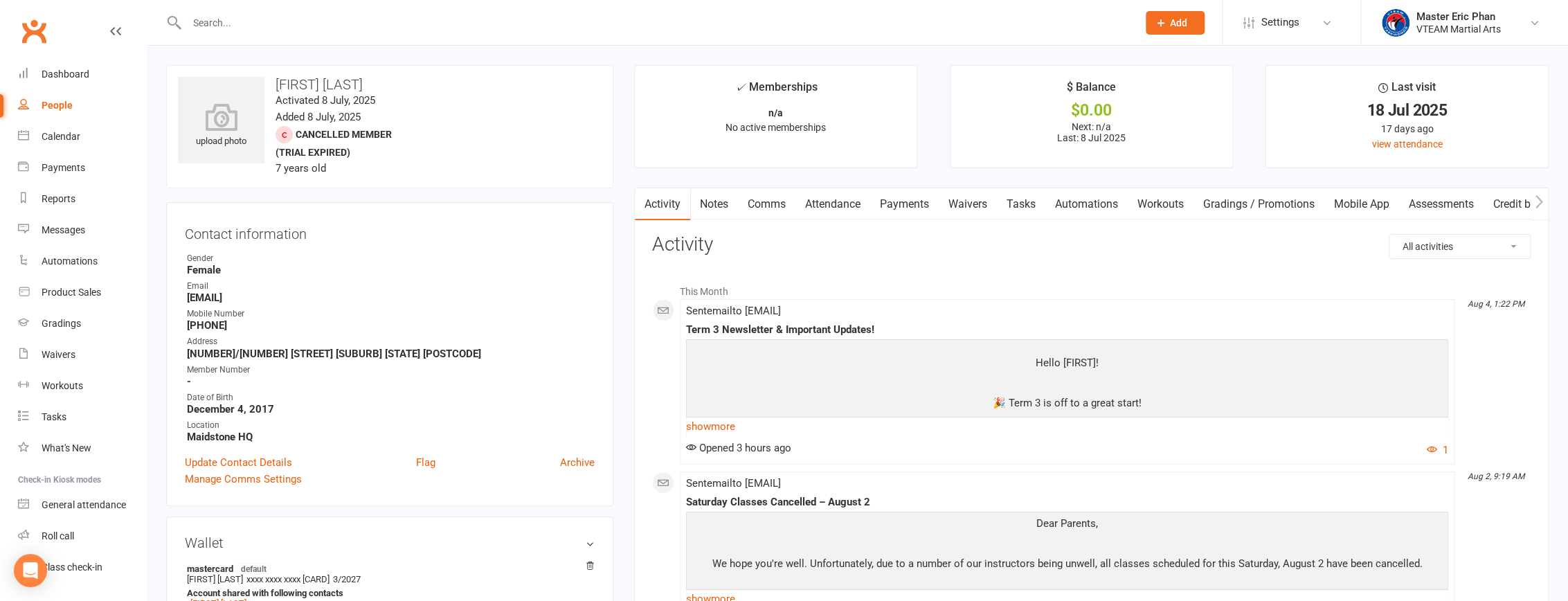 click on "Attendance" at bounding box center [833, 204] 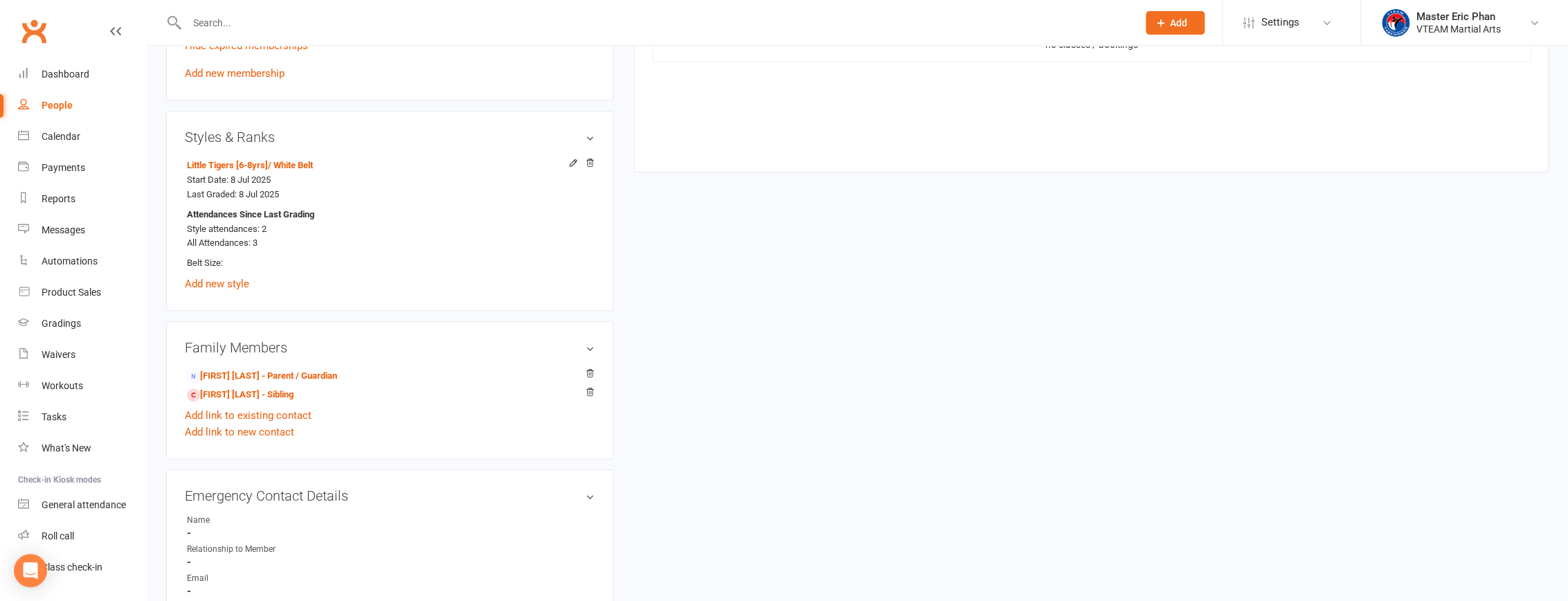 scroll, scrollTop: 314, scrollLeft: 0, axis: vertical 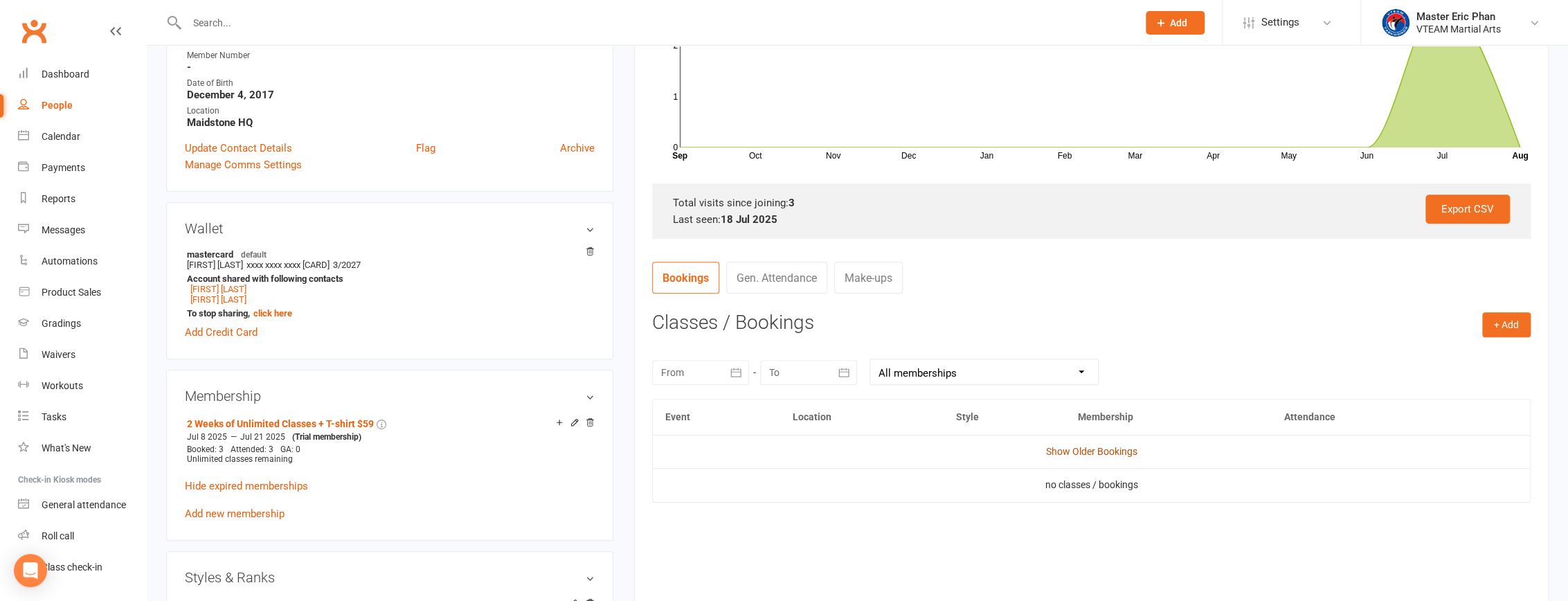 click on "Show Older Bookings" at bounding box center (1091, 451) 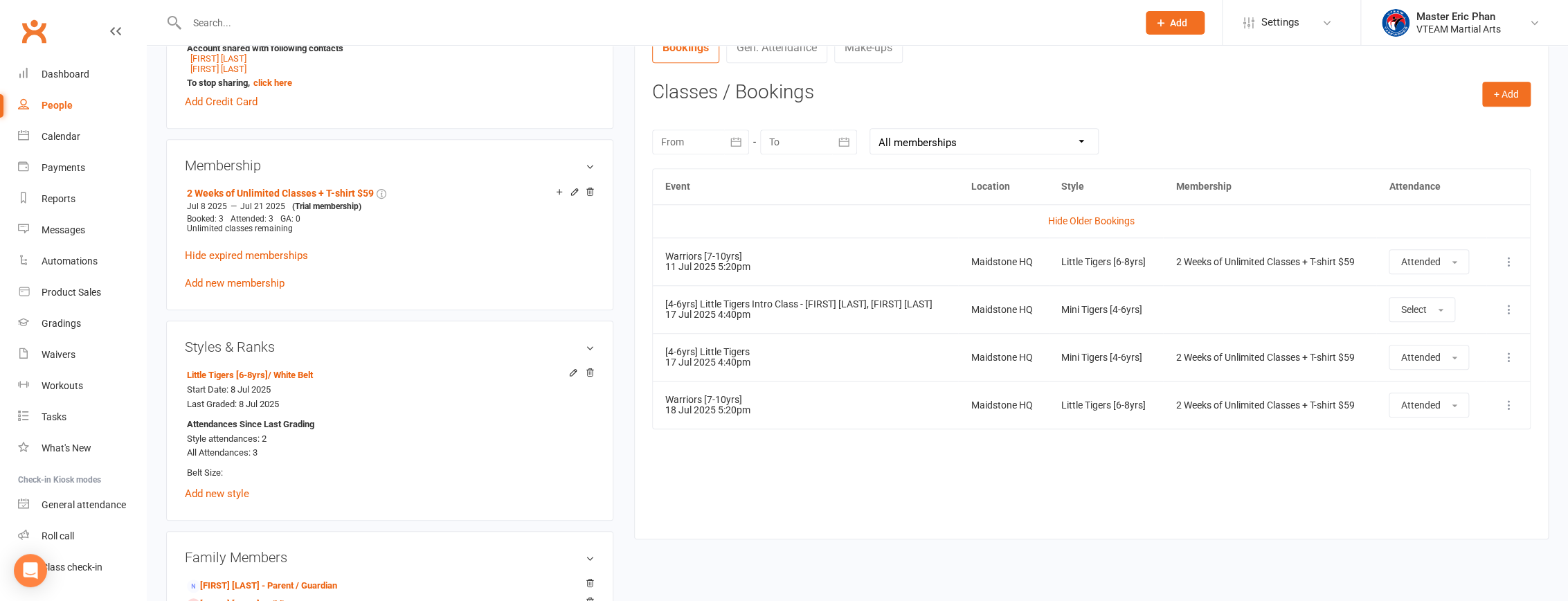 scroll, scrollTop: 566, scrollLeft: 0, axis: vertical 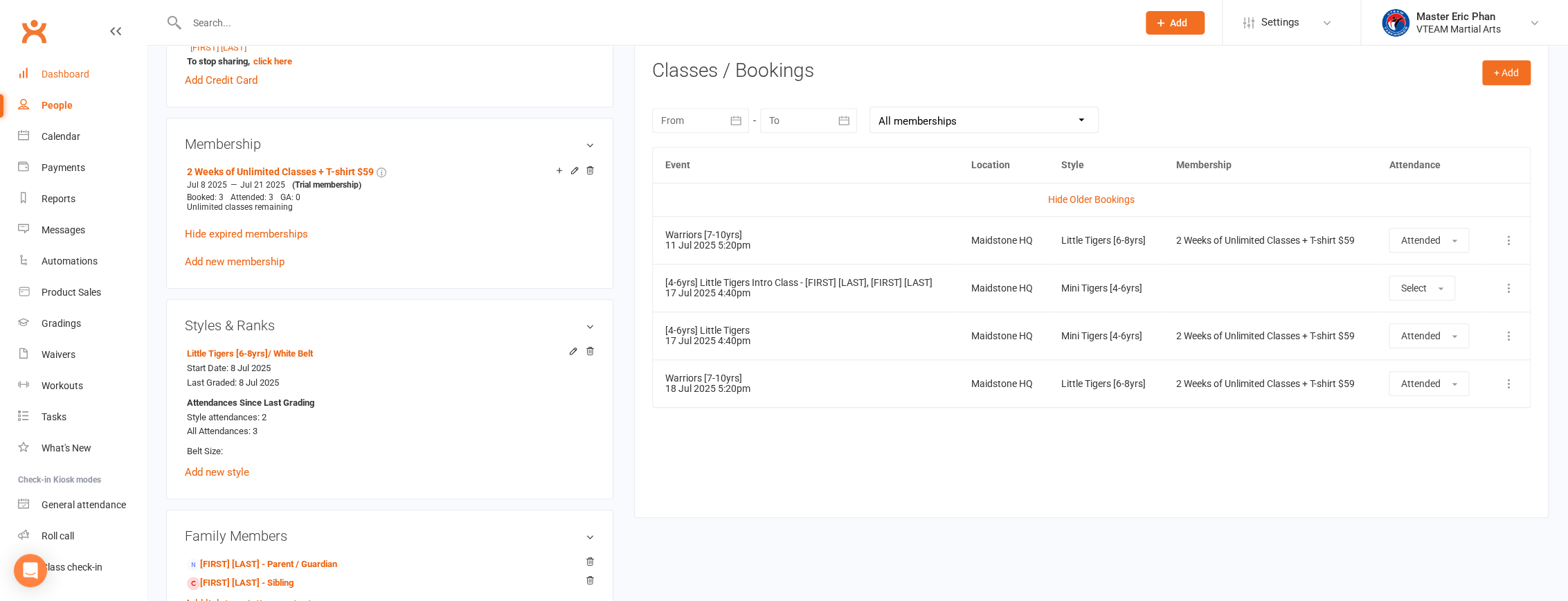 click on "Dashboard" at bounding box center [82, 74] 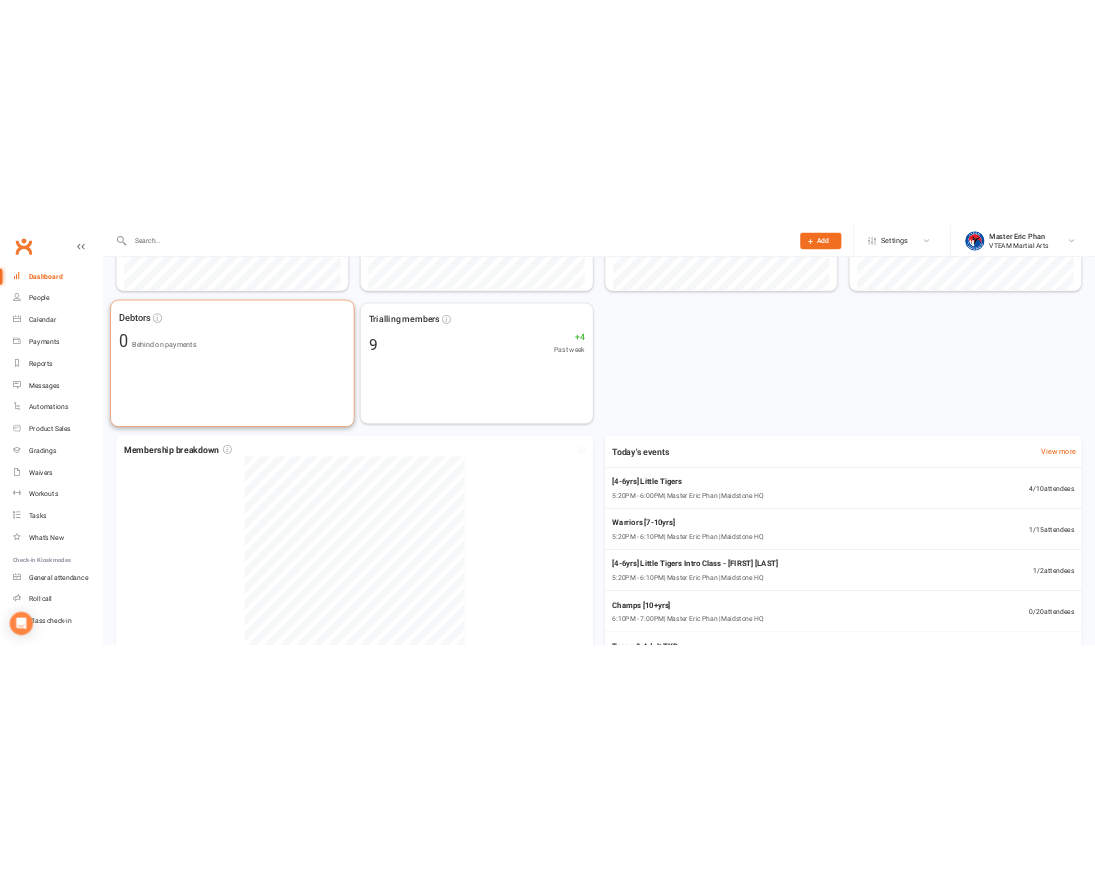 scroll, scrollTop: 636, scrollLeft: 0, axis: vertical 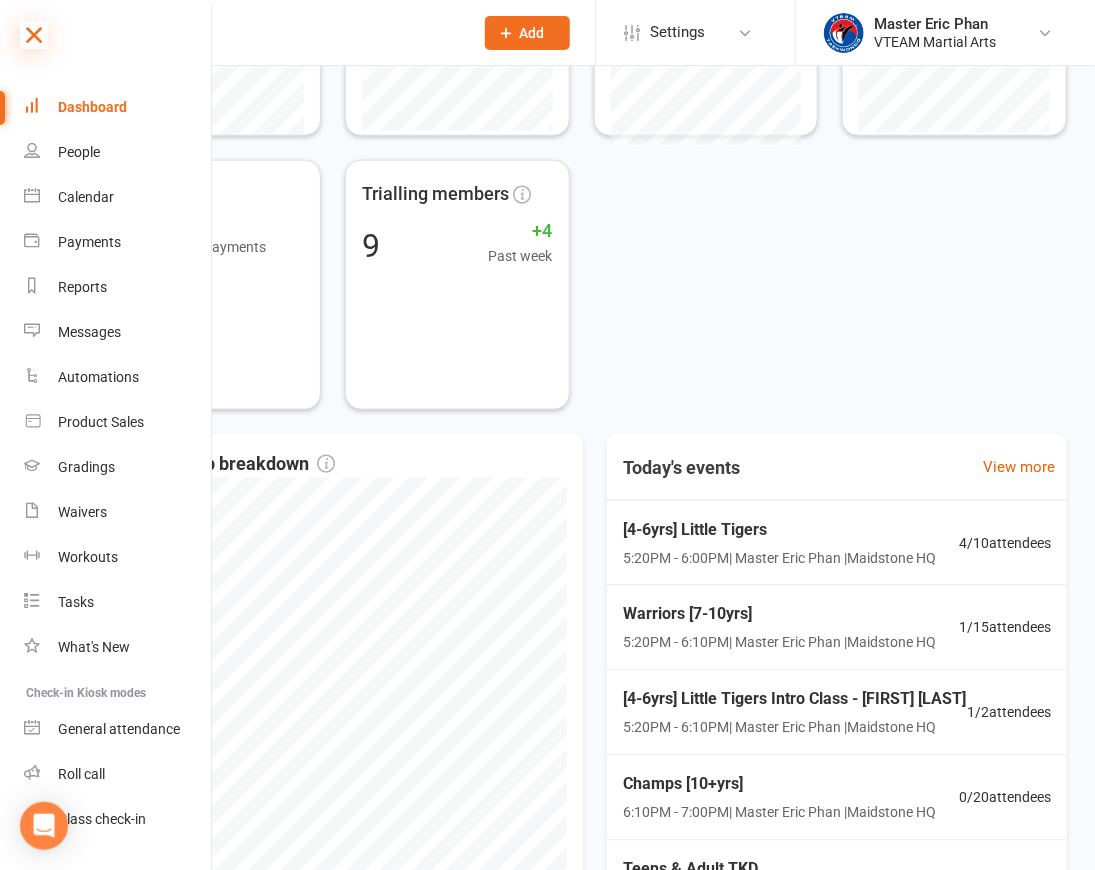 click at bounding box center (34, 35) 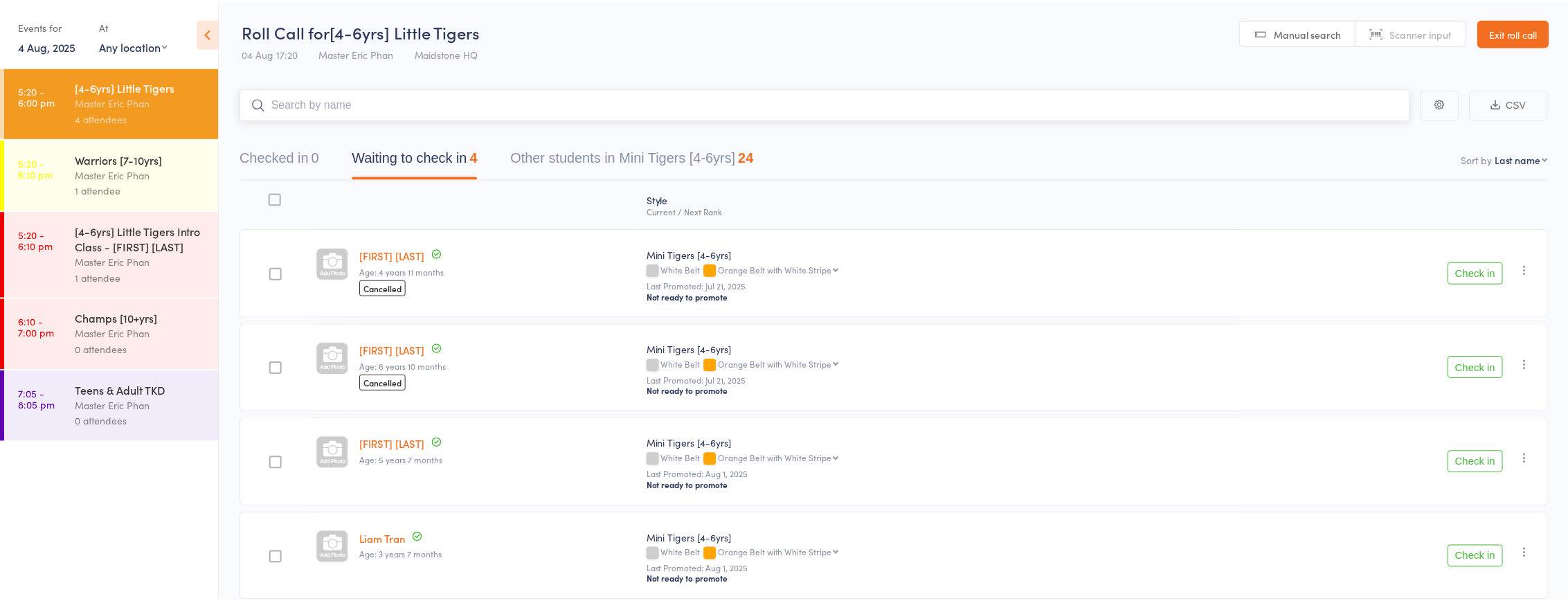 scroll, scrollTop: 0, scrollLeft: 0, axis: both 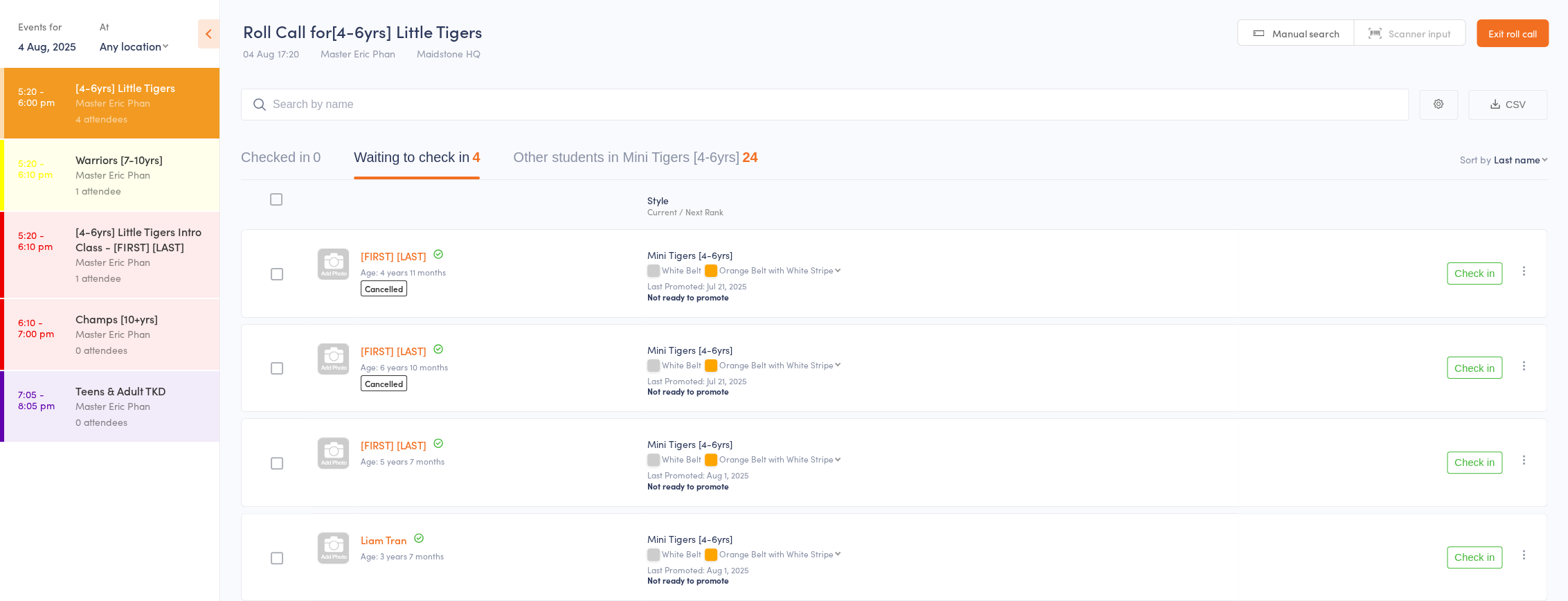 click on "Checked in  0 Waiting to check in  4 Other students in Mini Tigers [4-6yrs]  24" at bounding box center (894, 150) 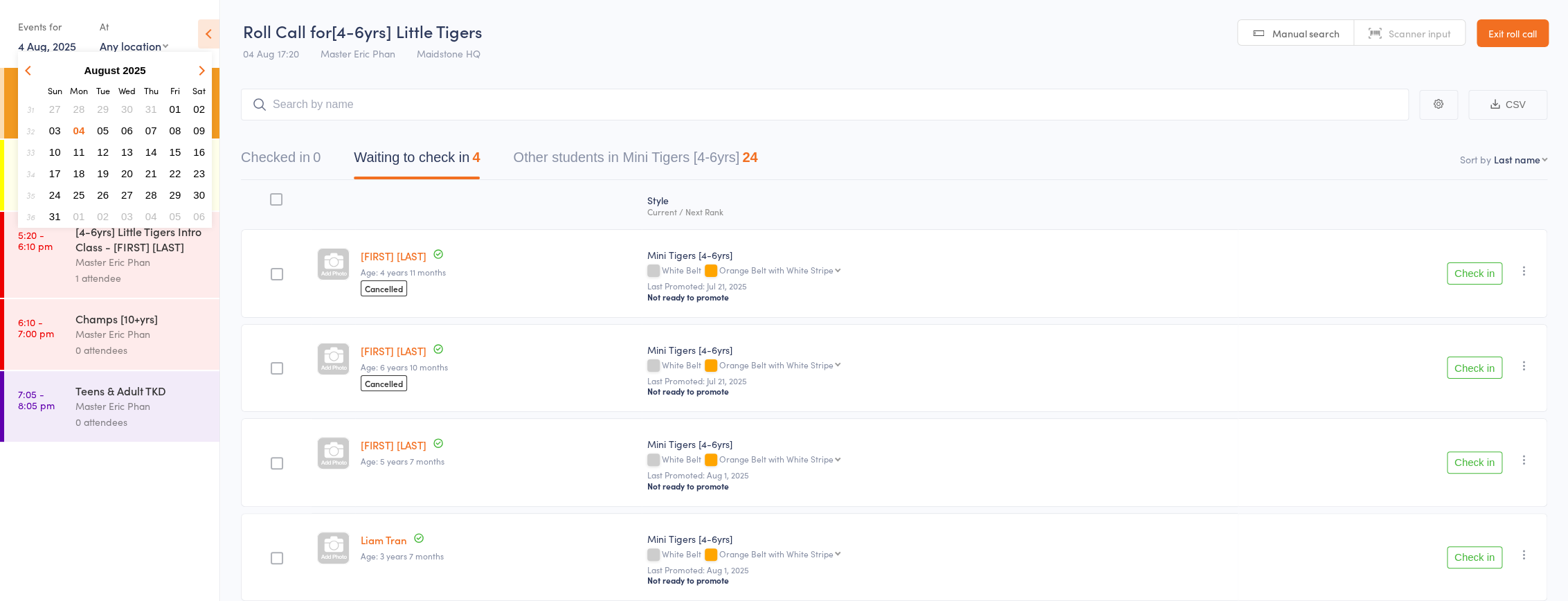 click on "28" at bounding box center (79, 109) 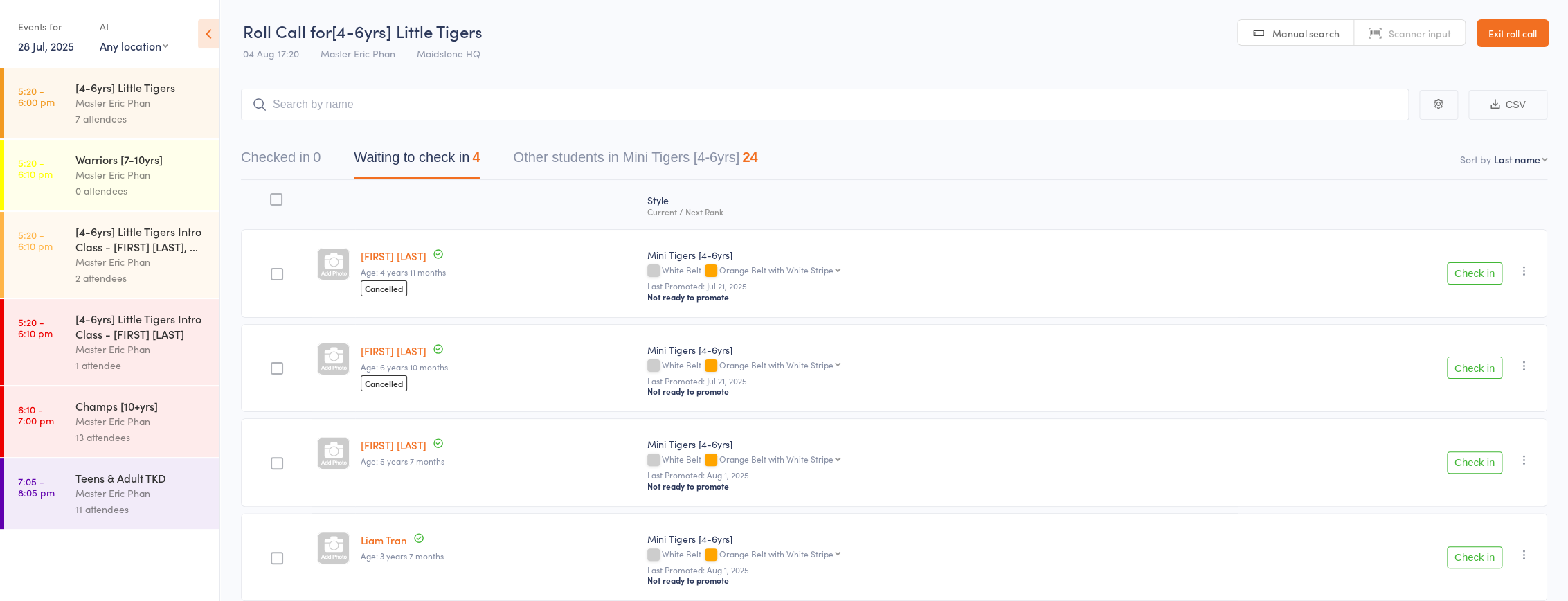 click on "Master Eric Phan" at bounding box center (141, 102) 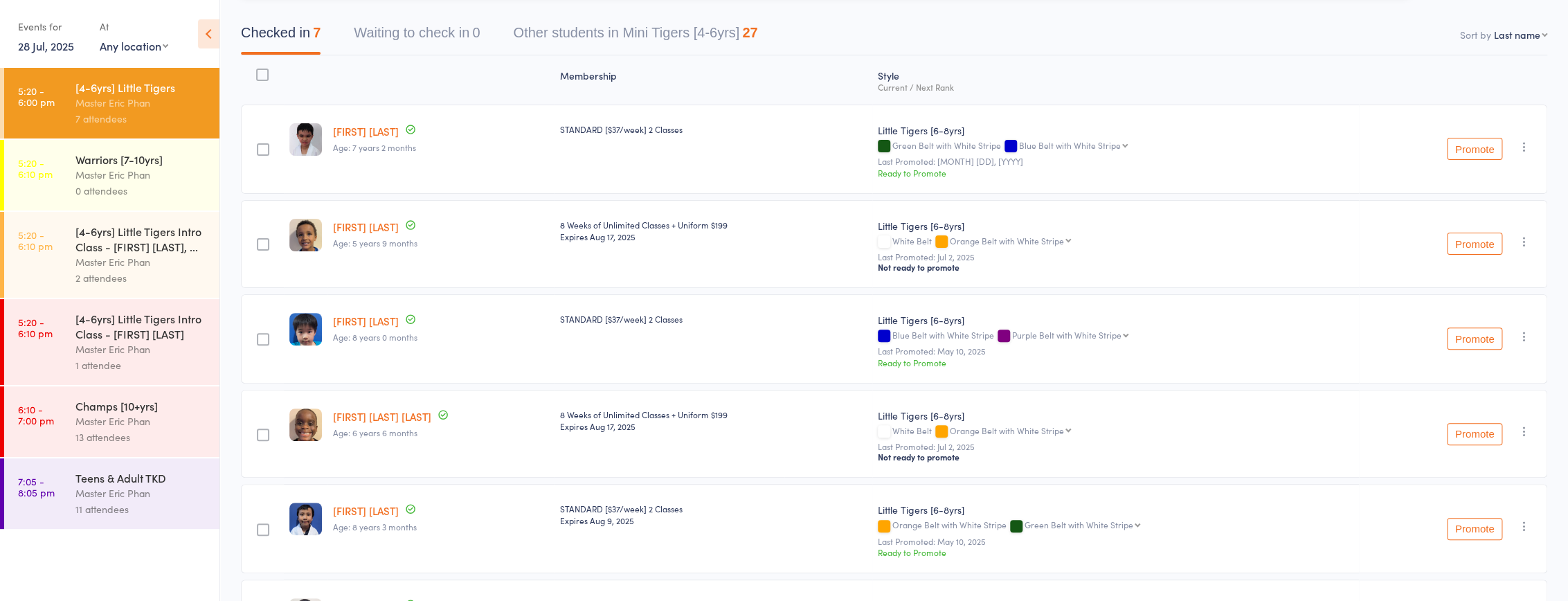 scroll, scrollTop: 125, scrollLeft: 0, axis: vertical 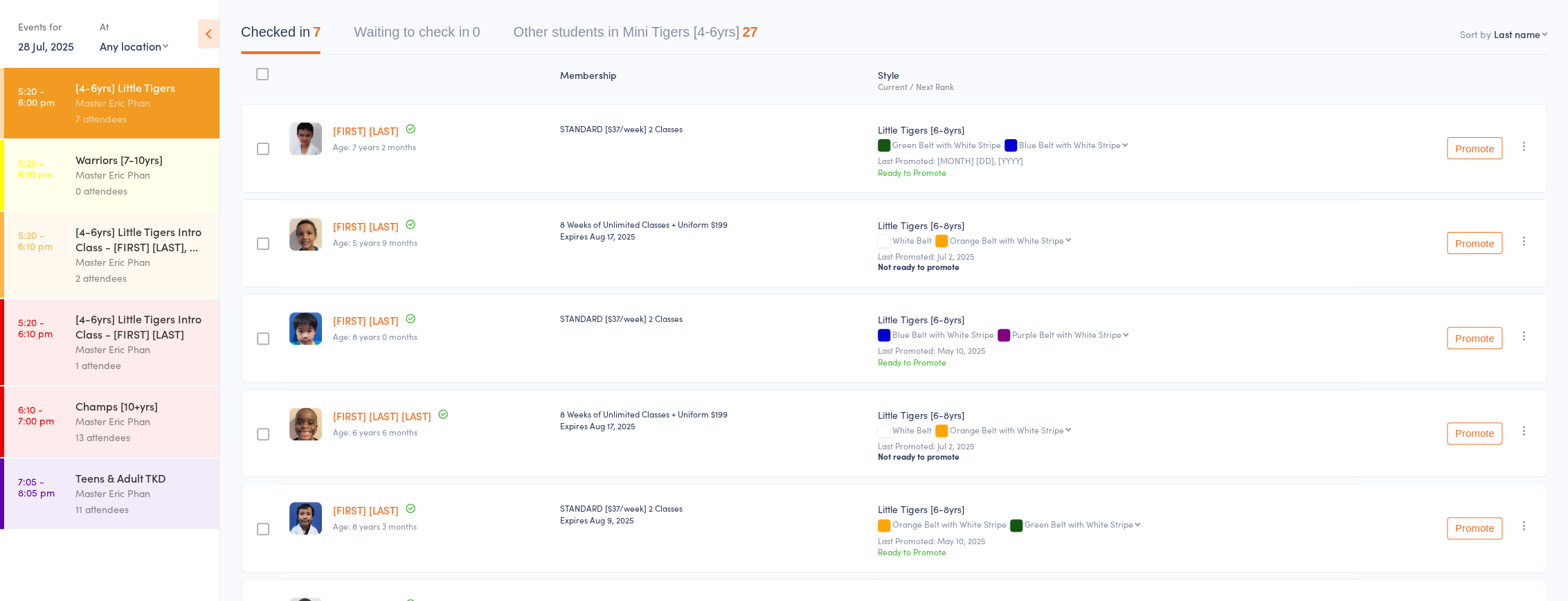 click on "Little Tigers [6-8yrs] Green Belt with White Stripe  Blue Belt with White Stripe  Blue Belt with White Stripe Purple Belt with White Stripe Brown Belt with White Stripe Red Belt with White Stripe Black Belt with White Stripe Last Promoted: May 10, 2024 Ready to Promote" at bounding box center [1115, 148] 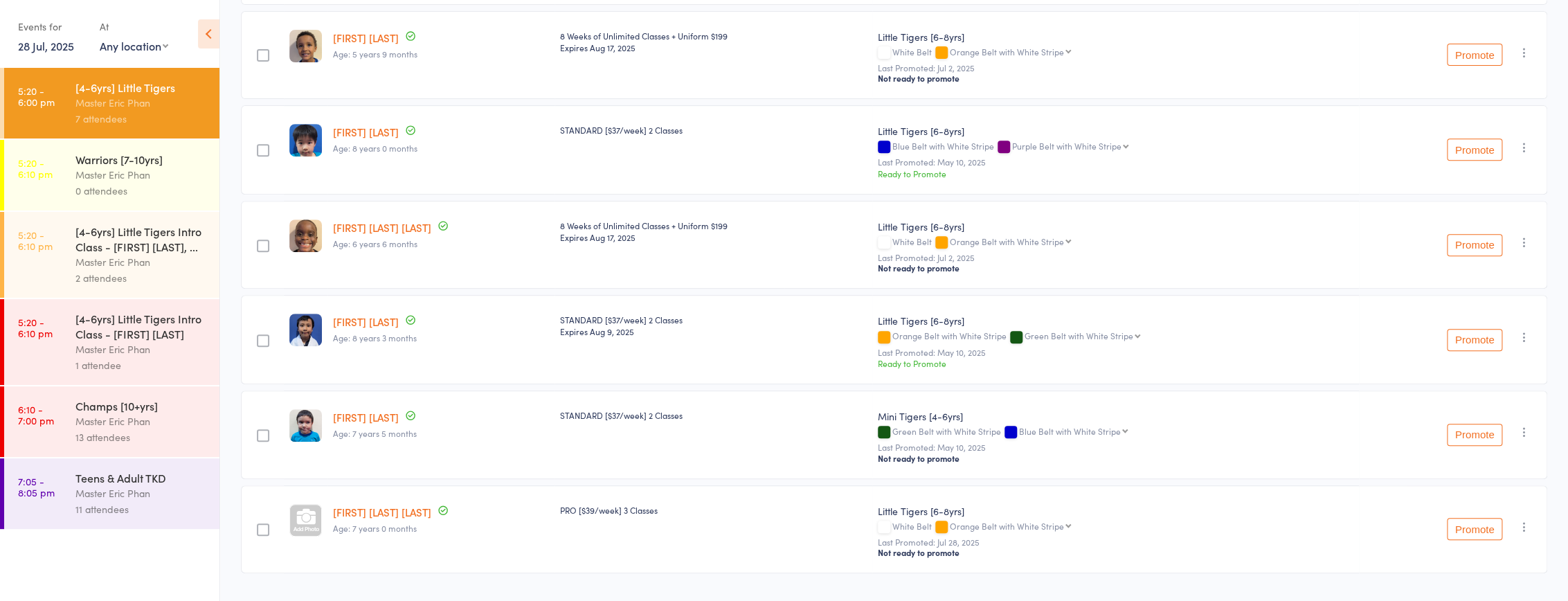 scroll, scrollTop: 314, scrollLeft: 0, axis: vertical 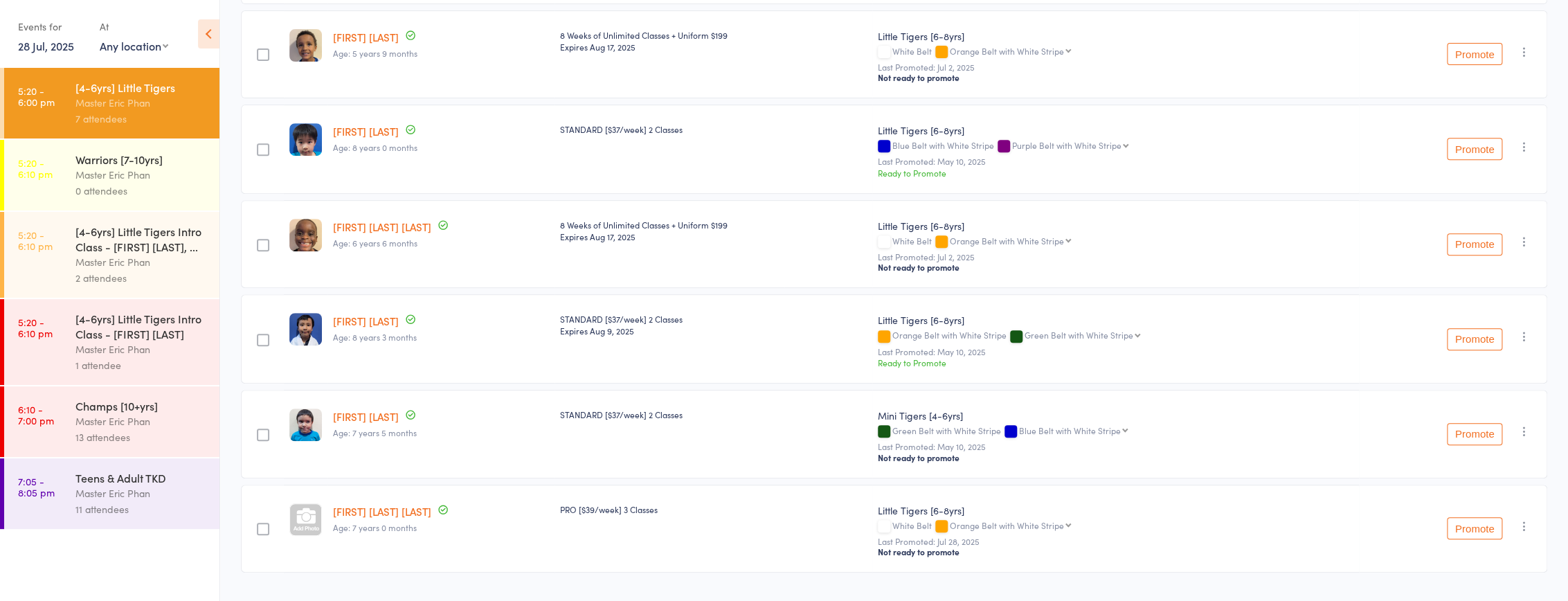 click on "Master Eric Phan" at bounding box center (141, 262) 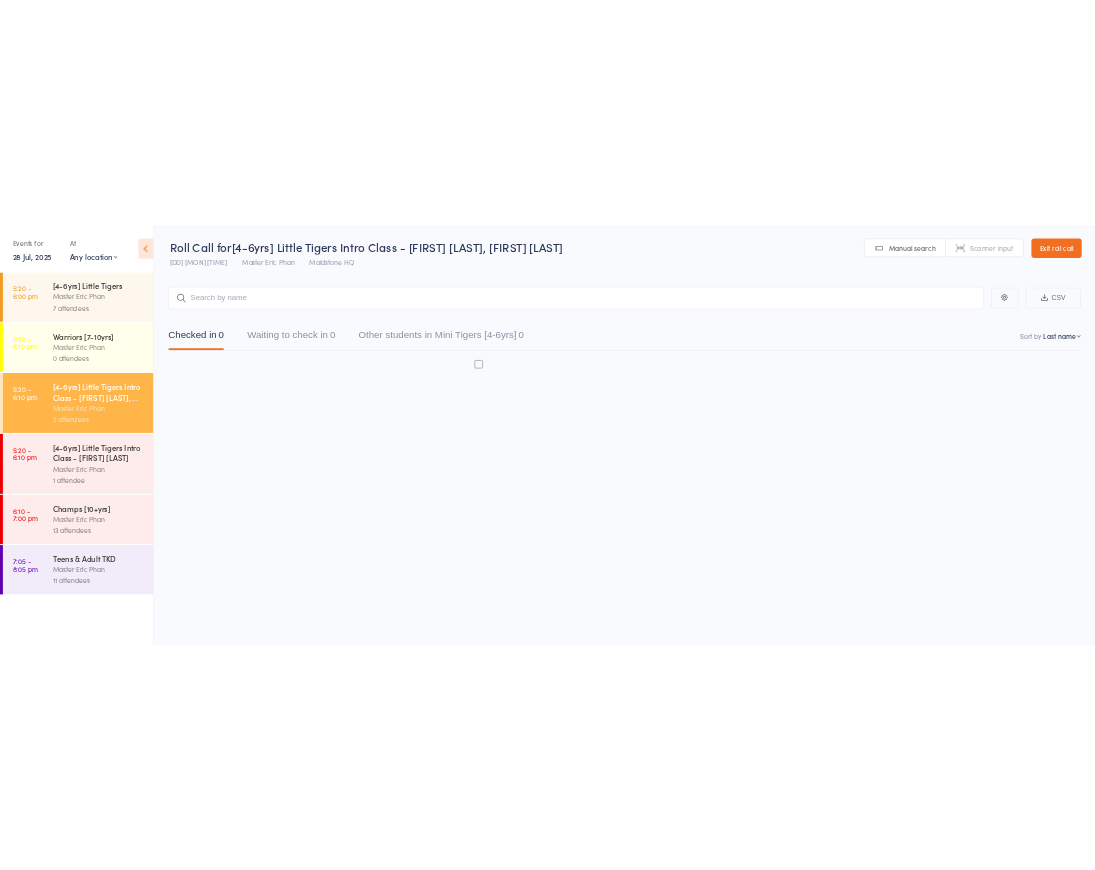 scroll, scrollTop: 0, scrollLeft: 0, axis: both 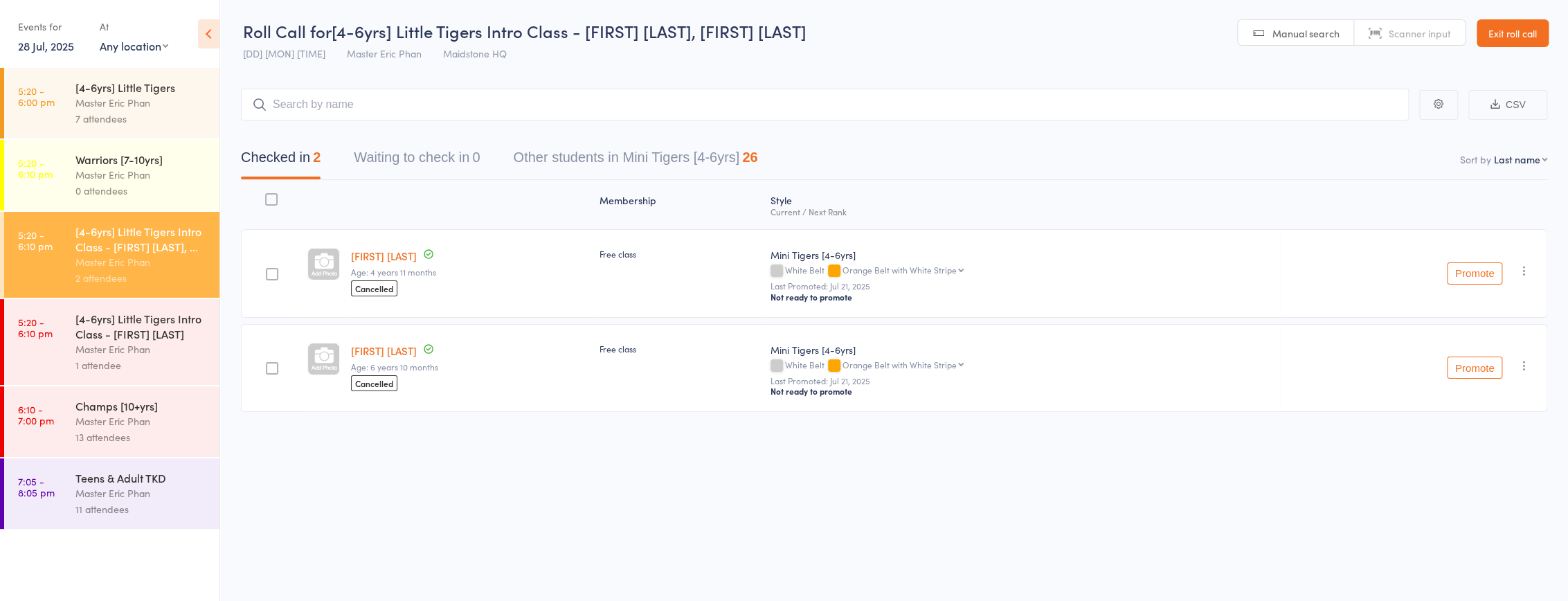 click on "Master Eric Phan" at bounding box center [141, 102] 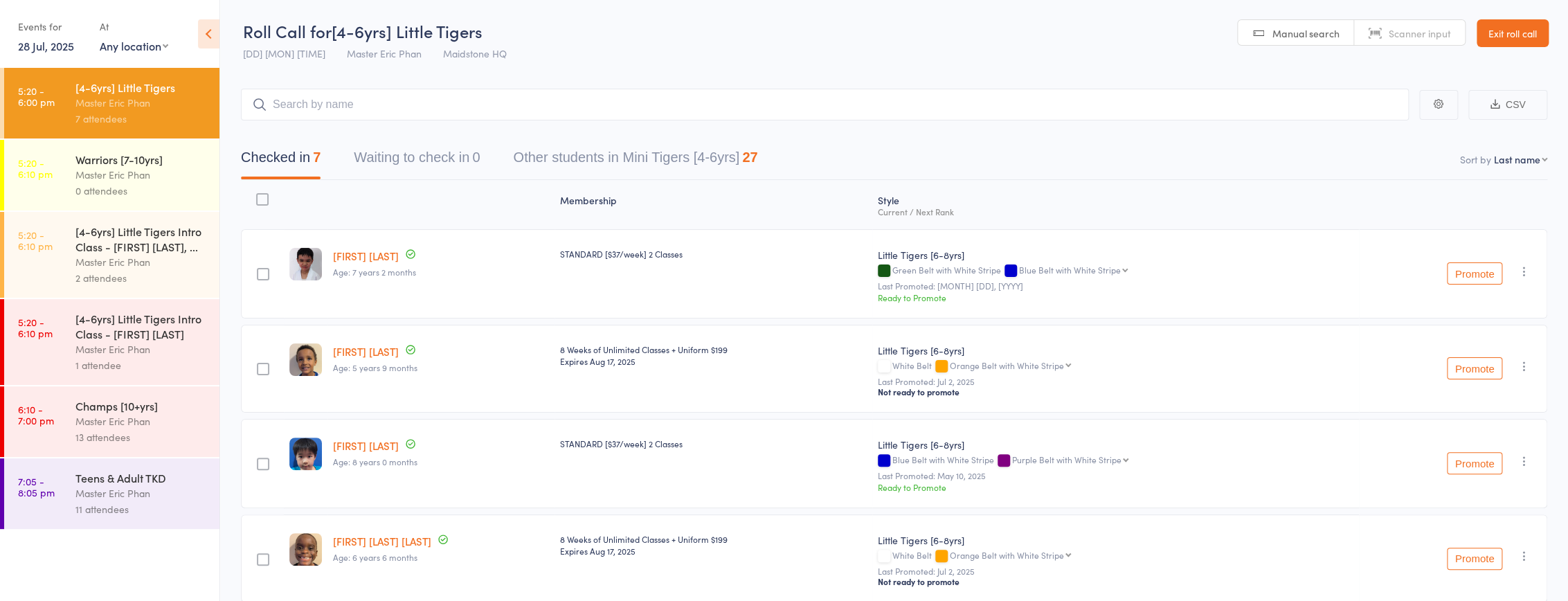 click on "[4-6yrs] Little Tigers Intro Class - Queenie Tran" at bounding box center [141, 326] 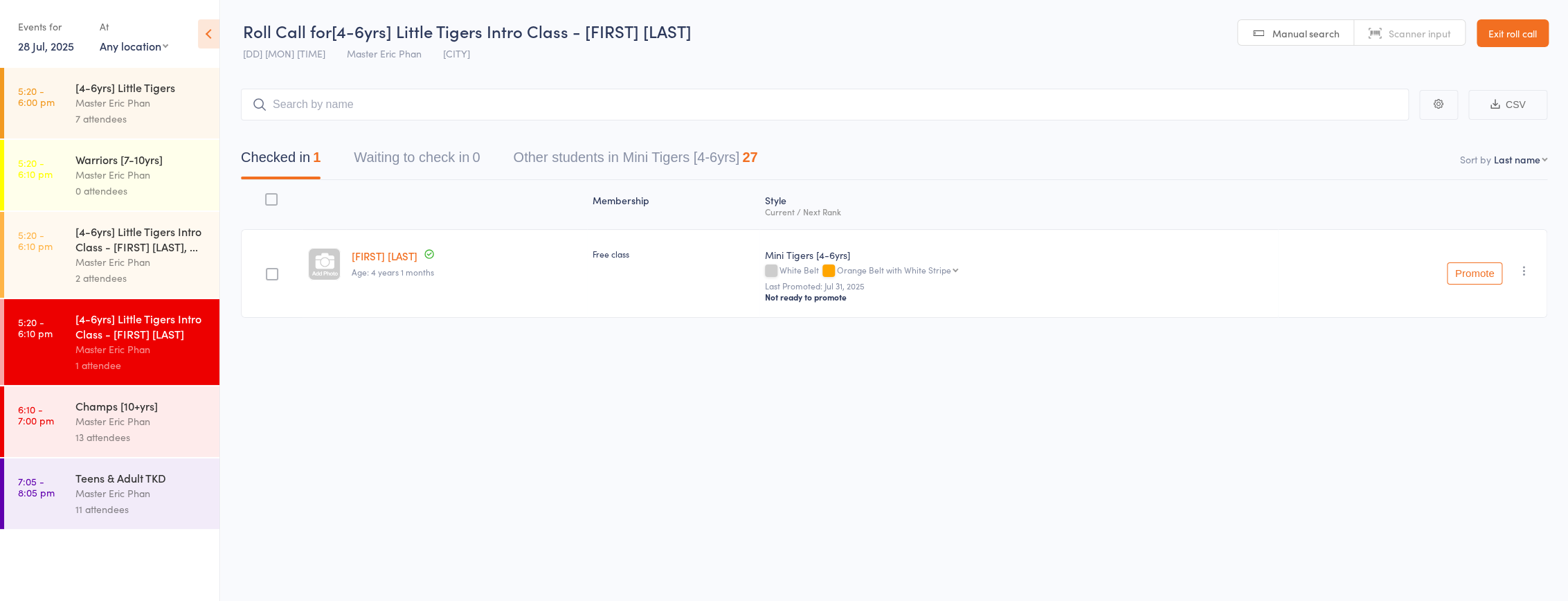 click on "28 Jul, 2025" at bounding box center [46, 46] 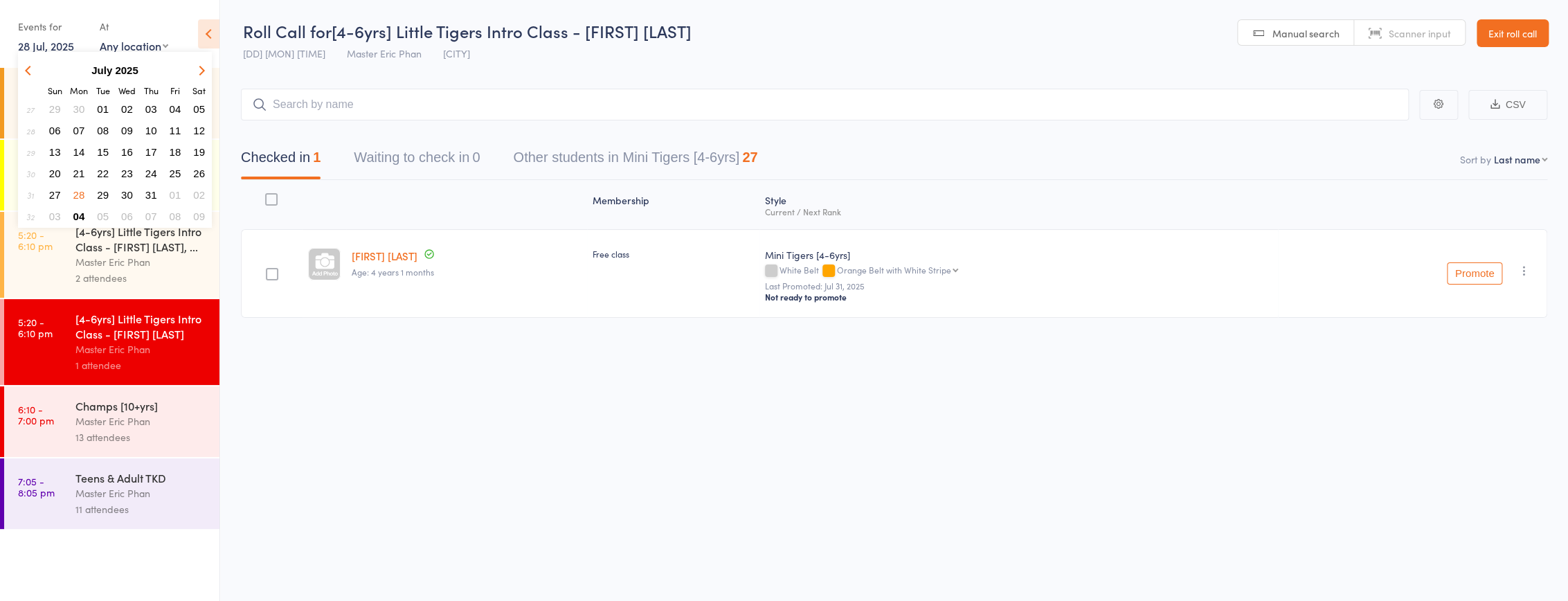 click on "04" at bounding box center (79, 216) 